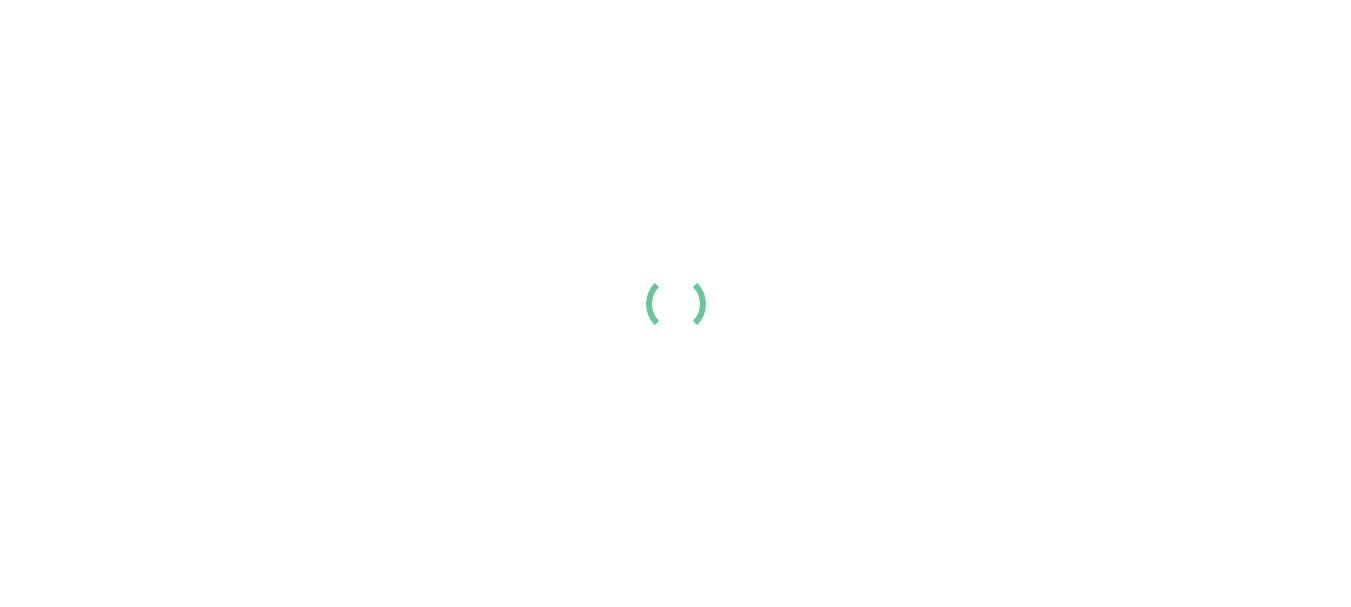 scroll, scrollTop: 0, scrollLeft: 0, axis: both 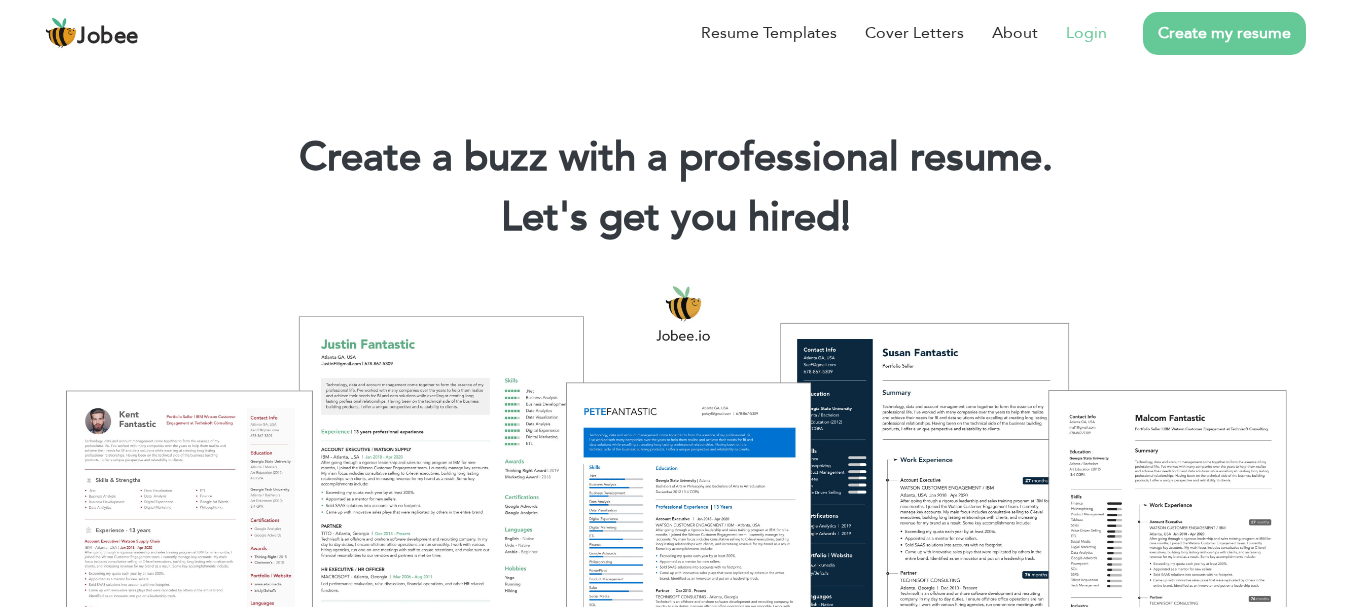 click on "Login" at bounding box center (1086, 33) 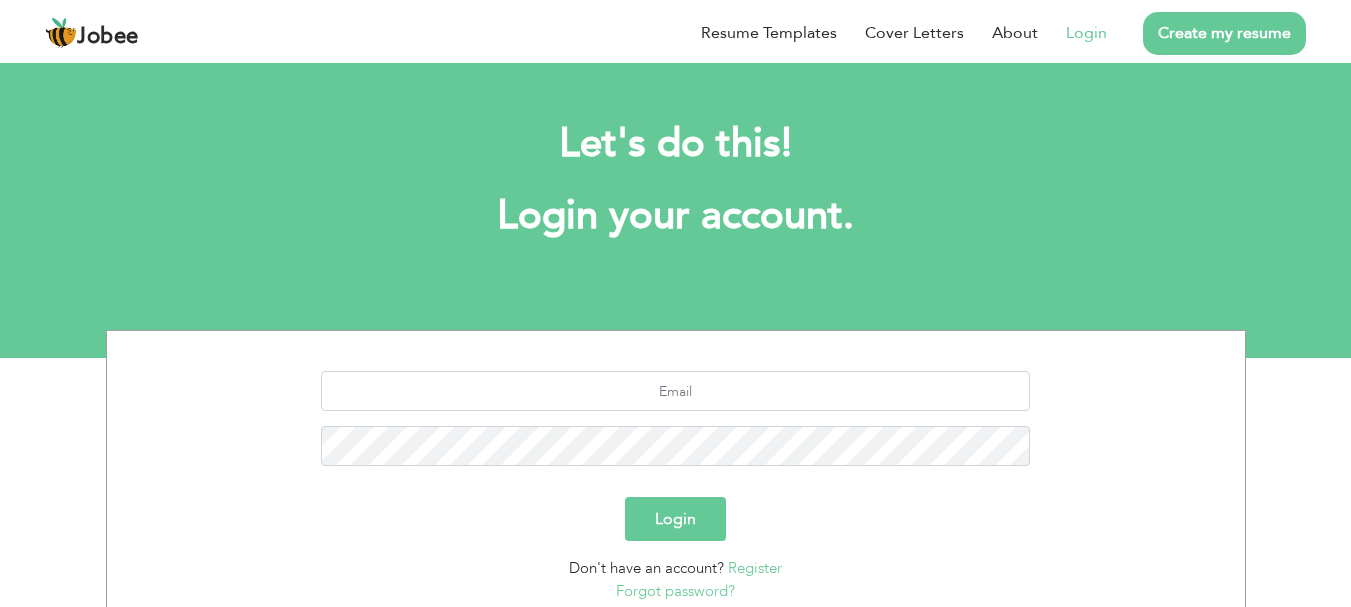 scroll, scrollTop: 0, scrollLeft: 0, axis: both 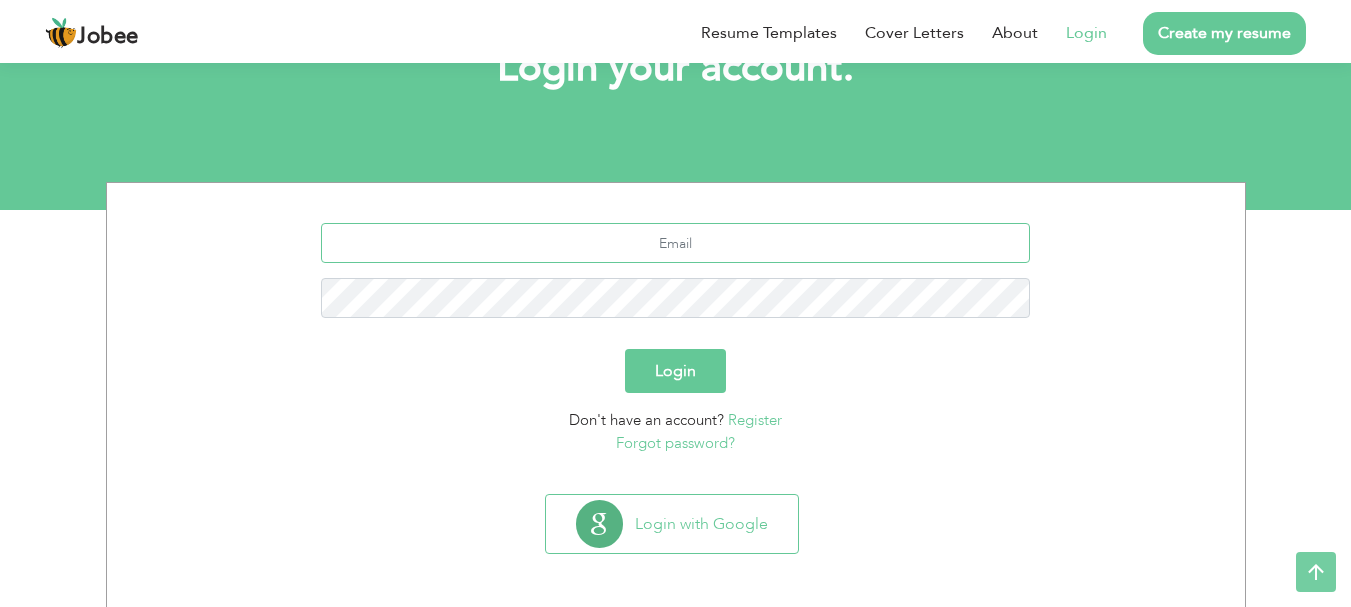type on "dawoodjat@gmail.com" 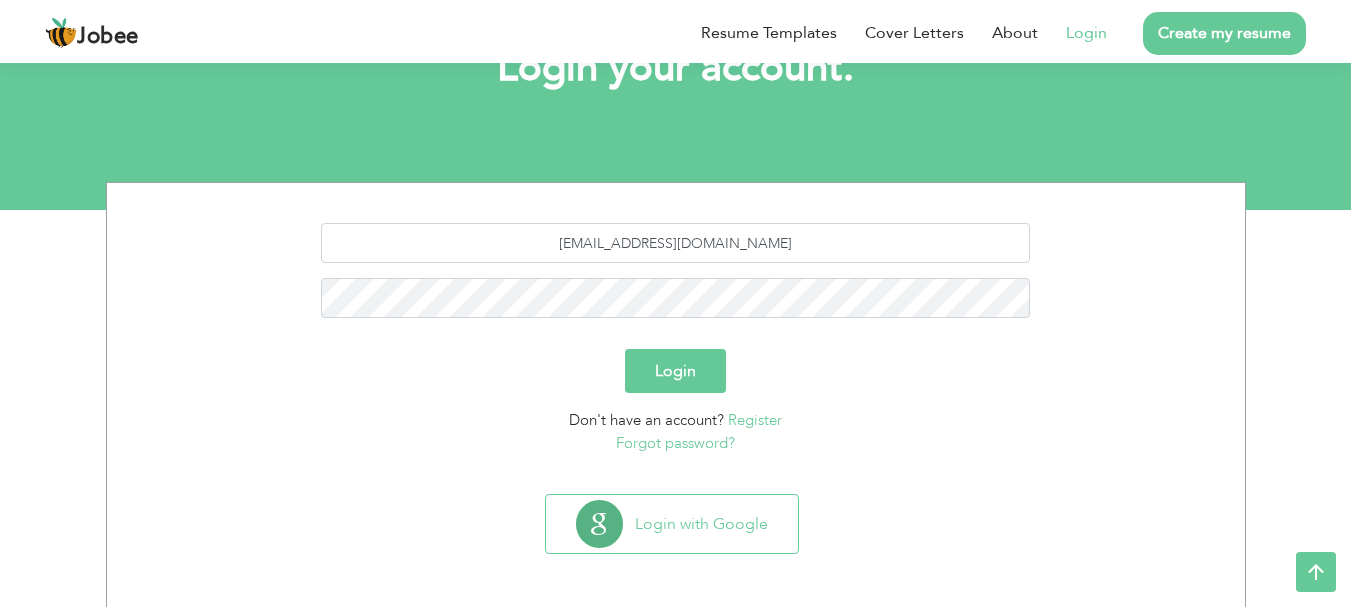 click on "Login" at bounding box center [675, 371] 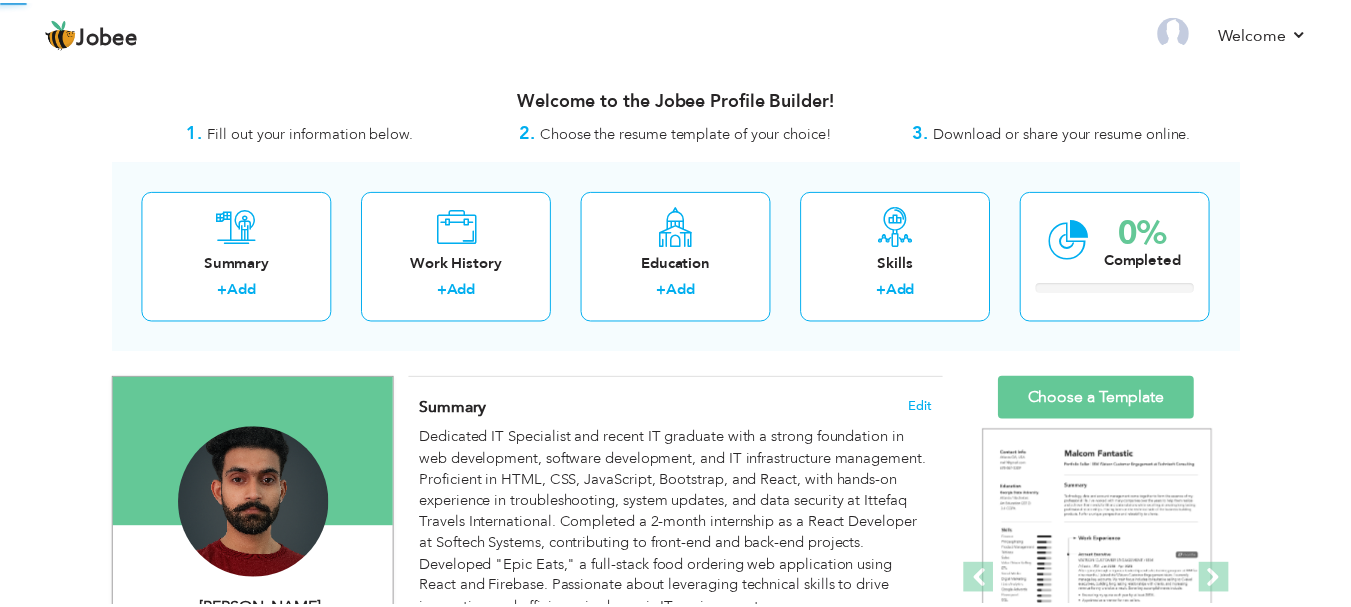 scroll, scrollTop: 0, scrollLeft: 0, axis: both 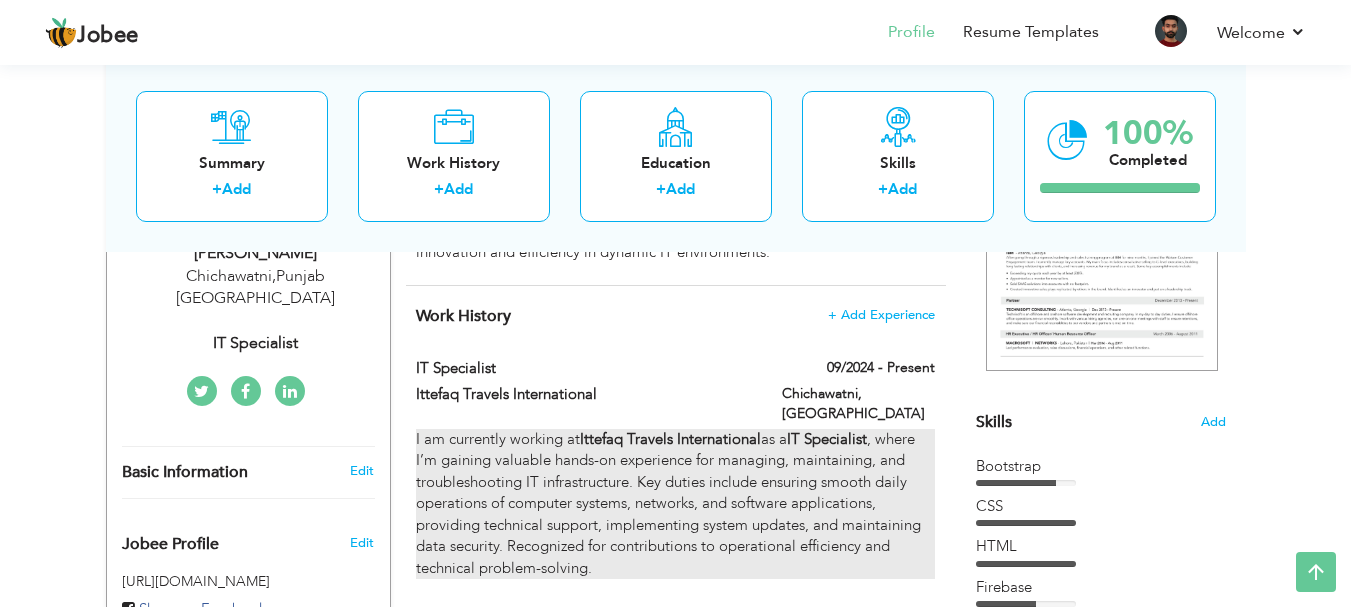 click on "I am currently working at  Ittefaq Travels International  as a  IT Specialist , where I’m gaining valuable hands-on experience for managing, maintaining, and troubleshooting IT infrastructure. Key duties include ensuring smooth daily operations of computer systems, networks, and software applications, providing technical support, implementing system updates, and maintaining data security. Recognized for contributions to operational efficiency and technical problem-solving." at bounding box center (675, 504) 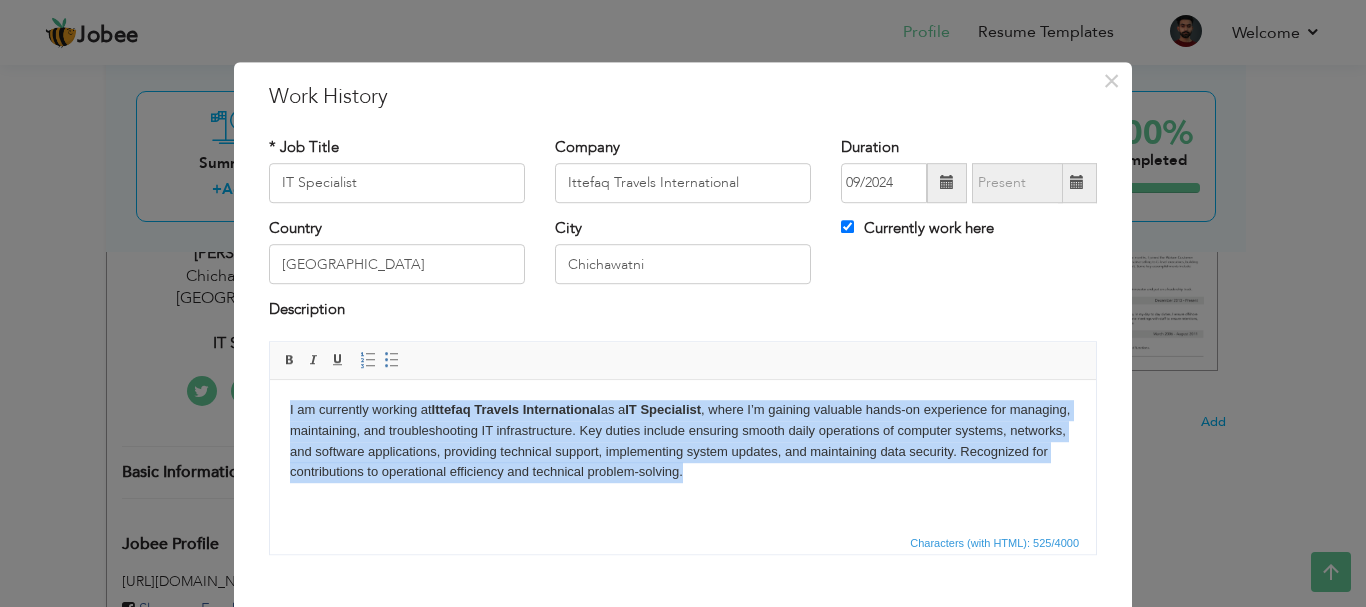drag, startPoint x: 779, startPoint y: 475, endPoint x: 225, endPoint y: 414, distance: 557.3482 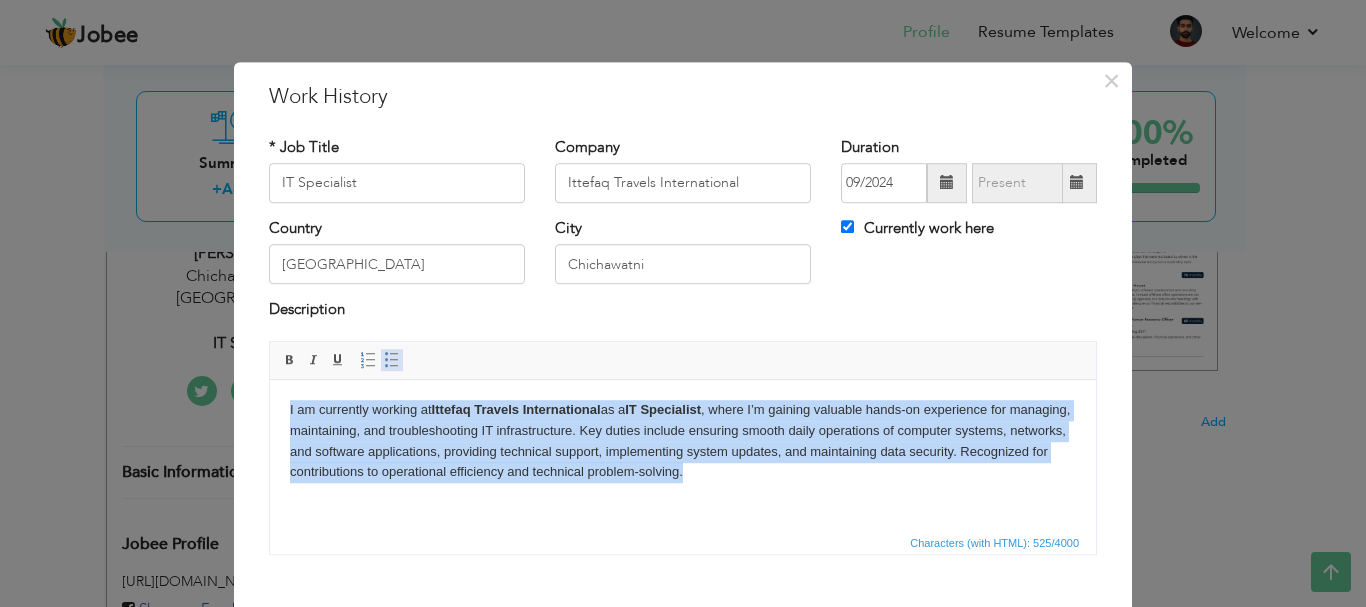 click on "Insert/Remove Bulleted List" at bounding box center (392, 360) 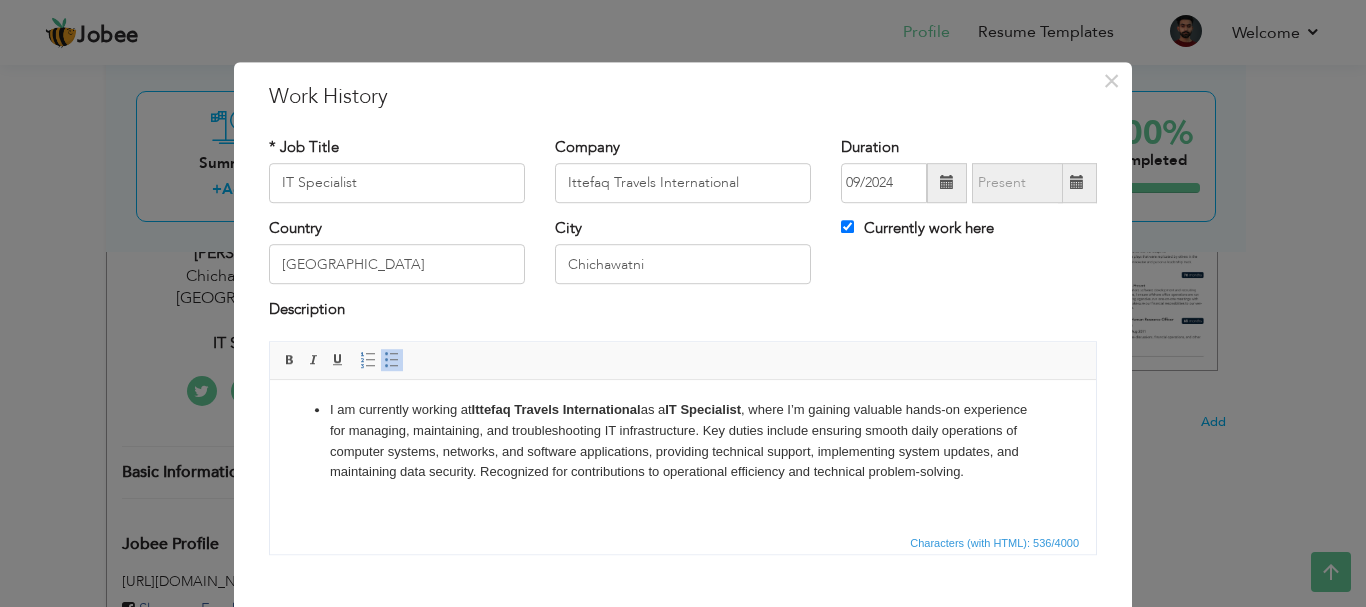 click on "Insert/Remove Bulleted List" at bounding box center (392, 360) 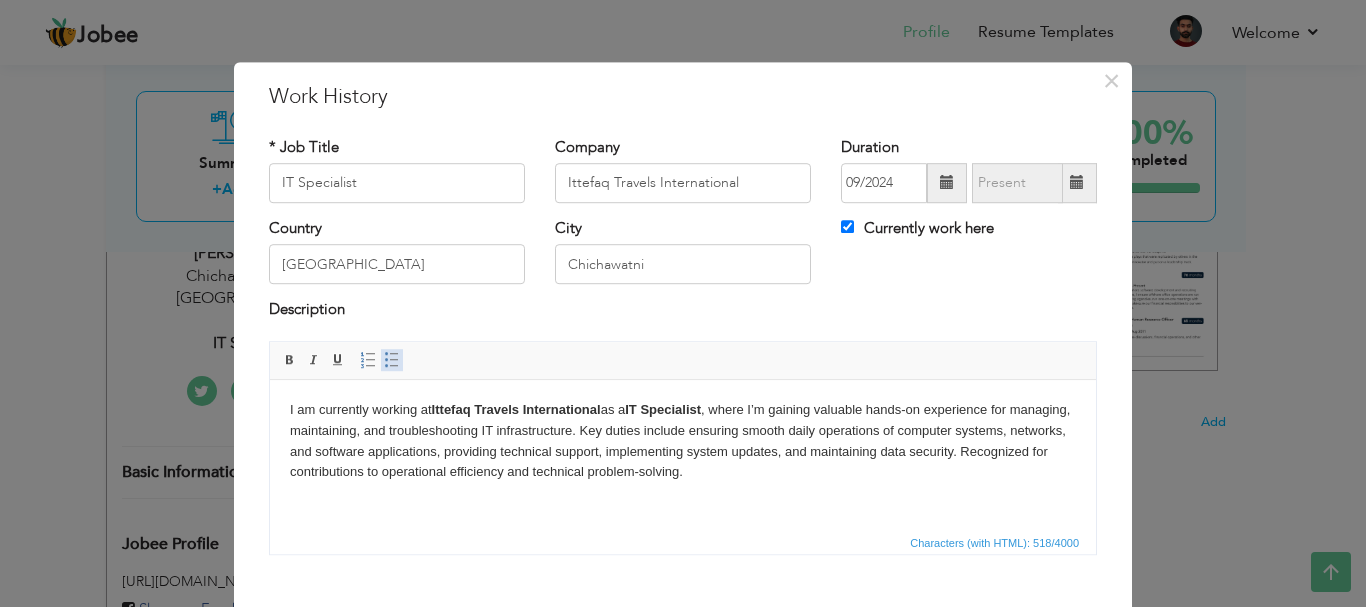 click on "Insert/Remove Bulleted List" at bounding box center (392, 360) 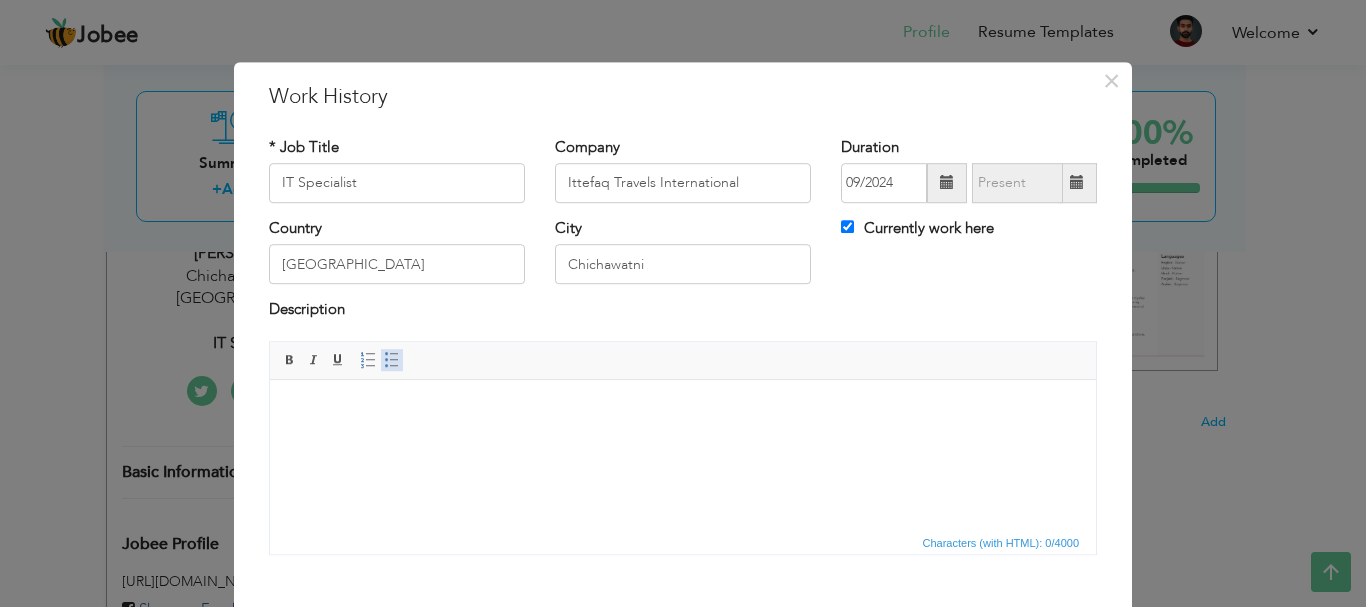 click on "Insert/Remove Bulleted List" at bounding box center (392, 360) 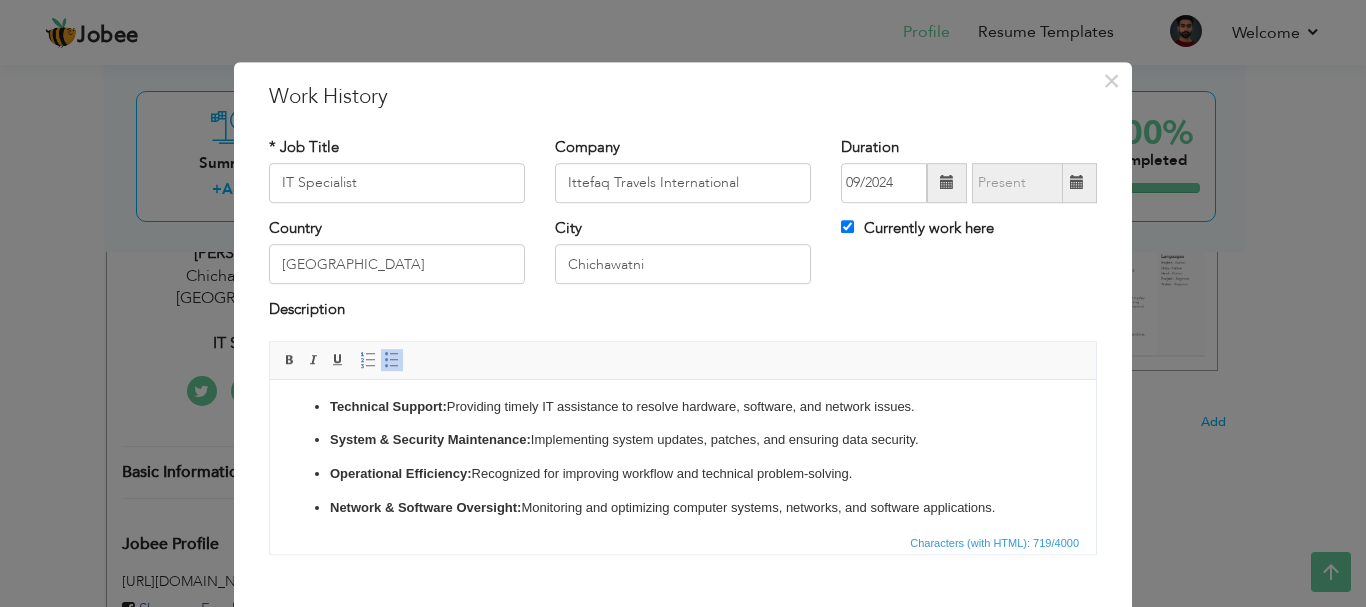 scroll, scrollTop: 67, scrollLeft: 0, axis: vertical 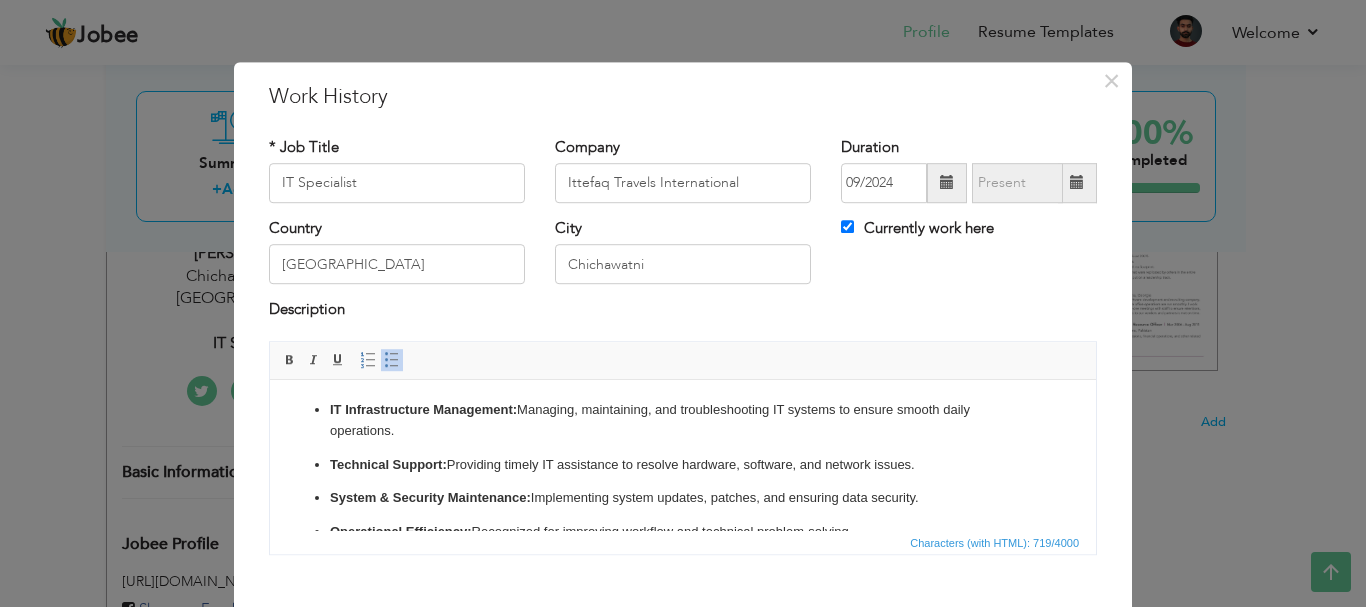 drag, startPoint x: 1015, startPoint y: 502, endPoint x: 305, endPoint y: 391, distance: 718.6244 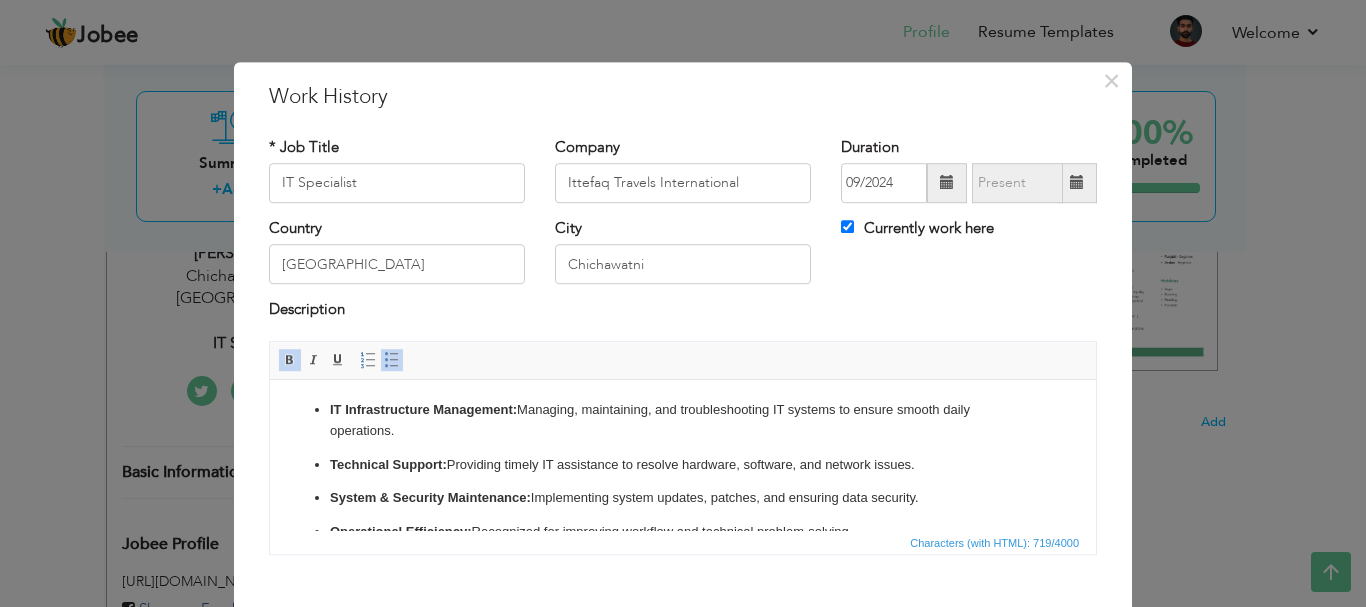 click on "IT Infrastructure Management:  Managing, maintaining, and troubleshooting IT systems to ensure smooth daily operations. Technical Support:  Providing timely IT assistance to resolve hardware, software, and network issues. System & Security Maintenance:  Implementing system updates, patches, and ensuring data security. Operational Efficiency:  Recognized for improving workflow and technical problem-solving. Network & Software Oversight:  Monitoring and optimizing computer systems, networks, and software applications." at bounding box center (683, 487) 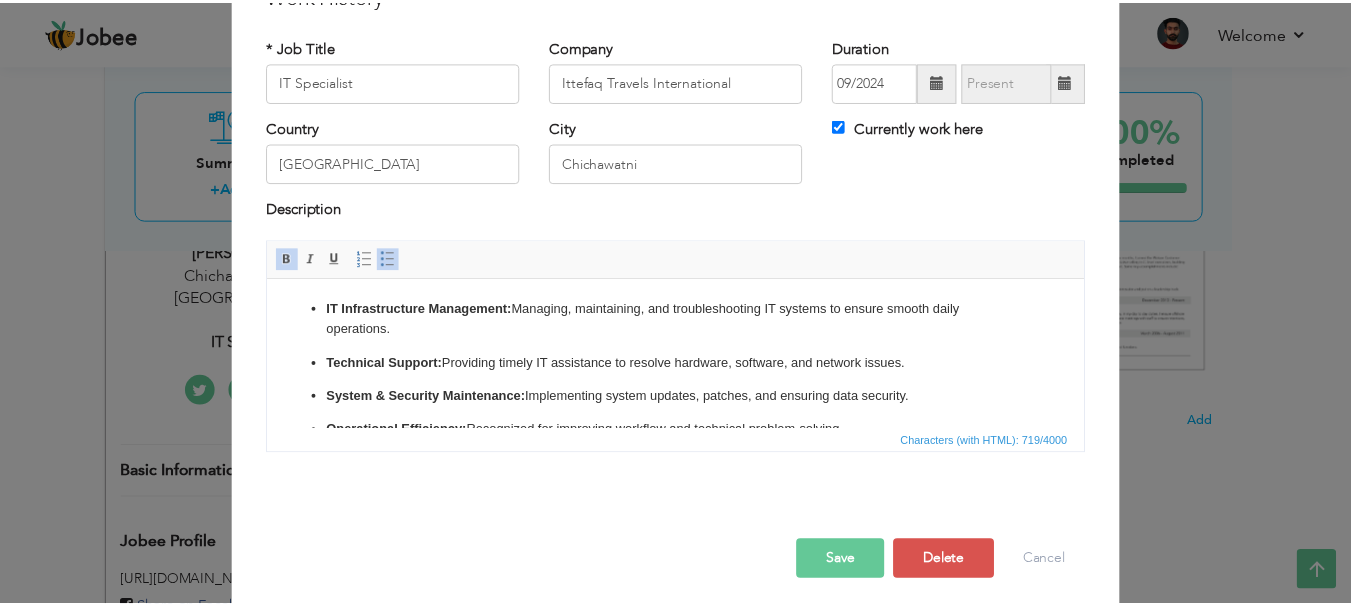 scroll, scrollTop: 110, scrollLeft: 0, axis: vertical 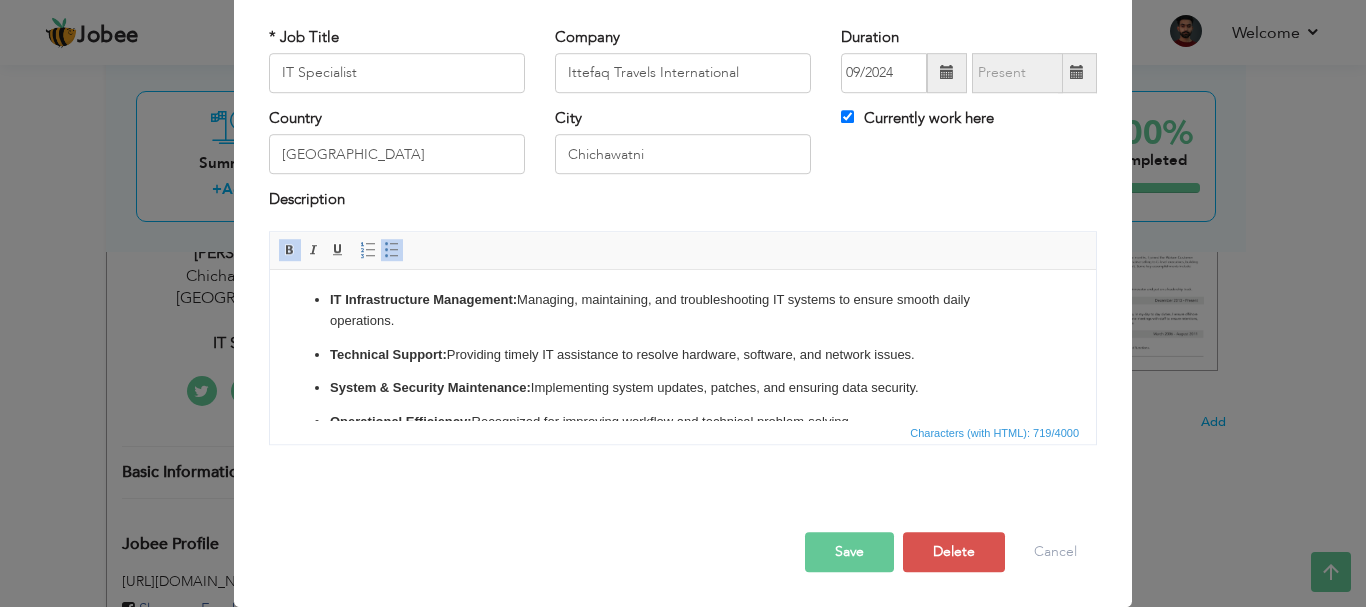 click on "Save" at bounding box center [849, 552] 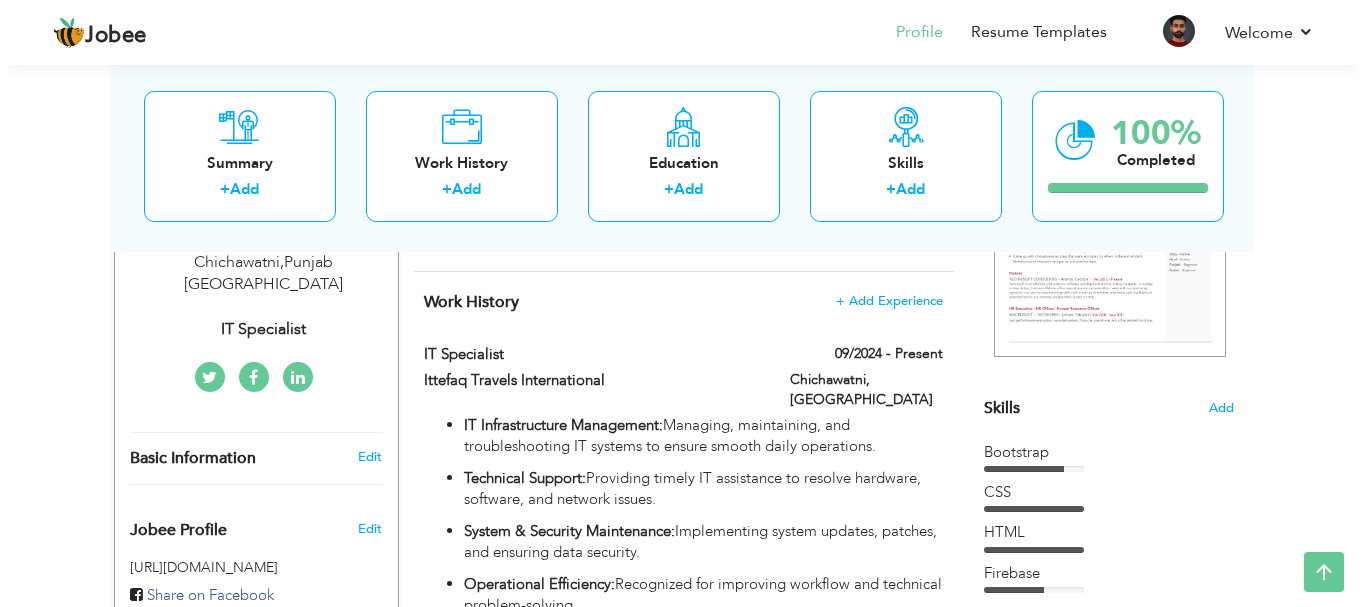 scroll, scrollTop: 373, scrollLeft: 0, axis: vertical 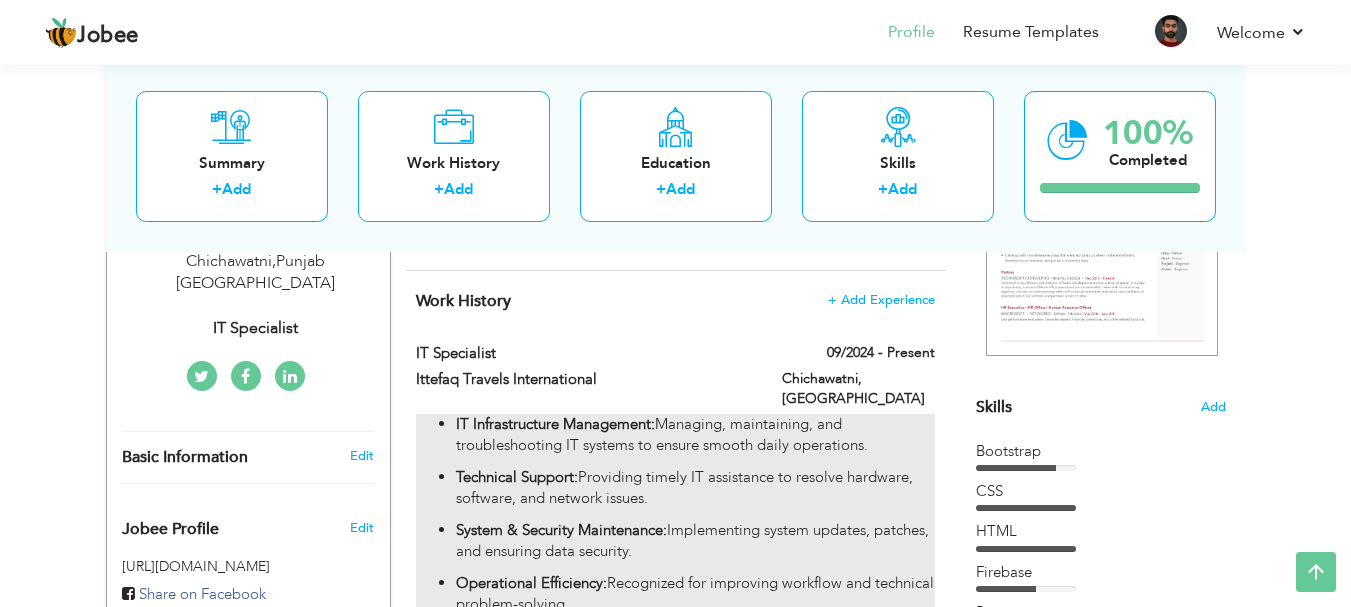 click on "IT Infrastructure Management:  Managing, maintaining, and troubleshooting IT systems to ensure smooth daily operations." at bounding box center (695, 435) 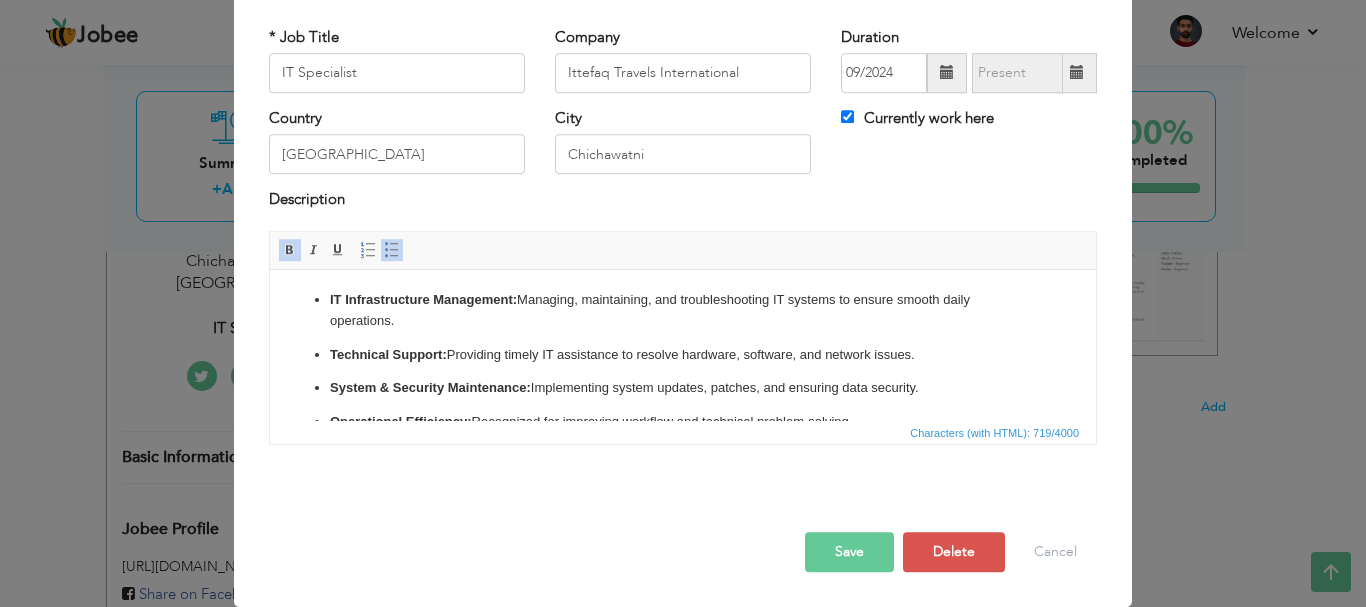 scroll, scrollTop: 0, scrollLeft: 0, axis: both 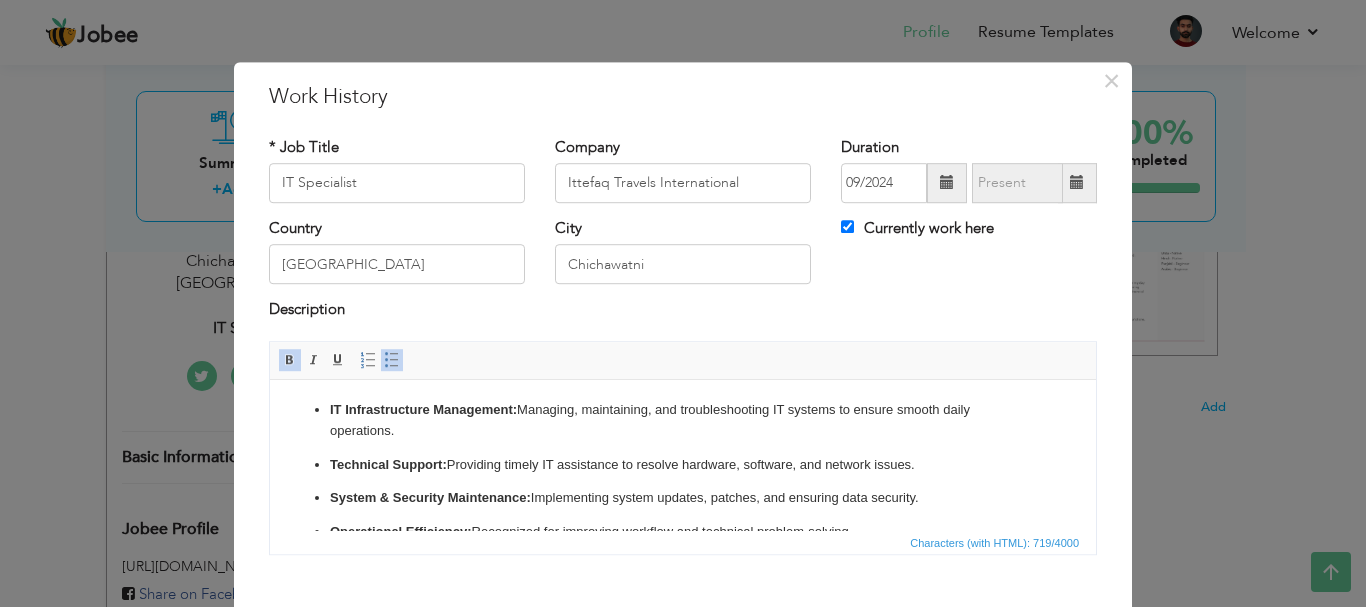 click on "IT Infrastructure Management:  Managing, maintaining, and troubleshooting IT systems to ensure smooth daily operations." at bounding box center (683, 420) 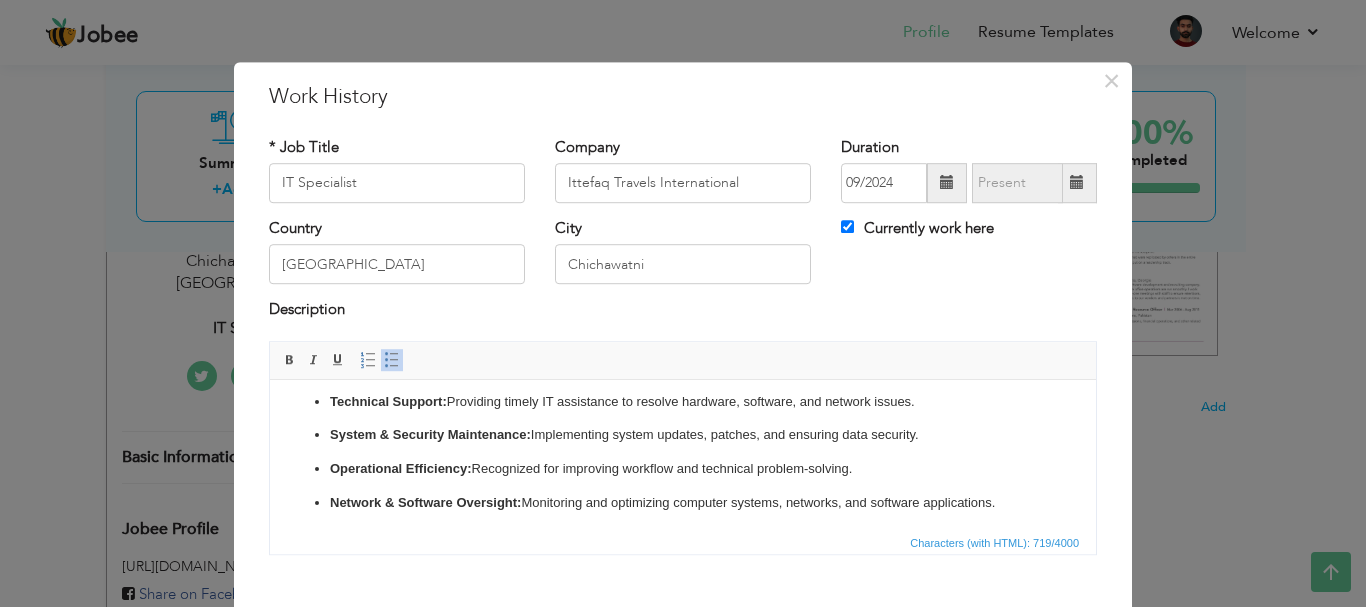 scroll, scrollTop: 67, scrollLeft: 0, axis: vertical 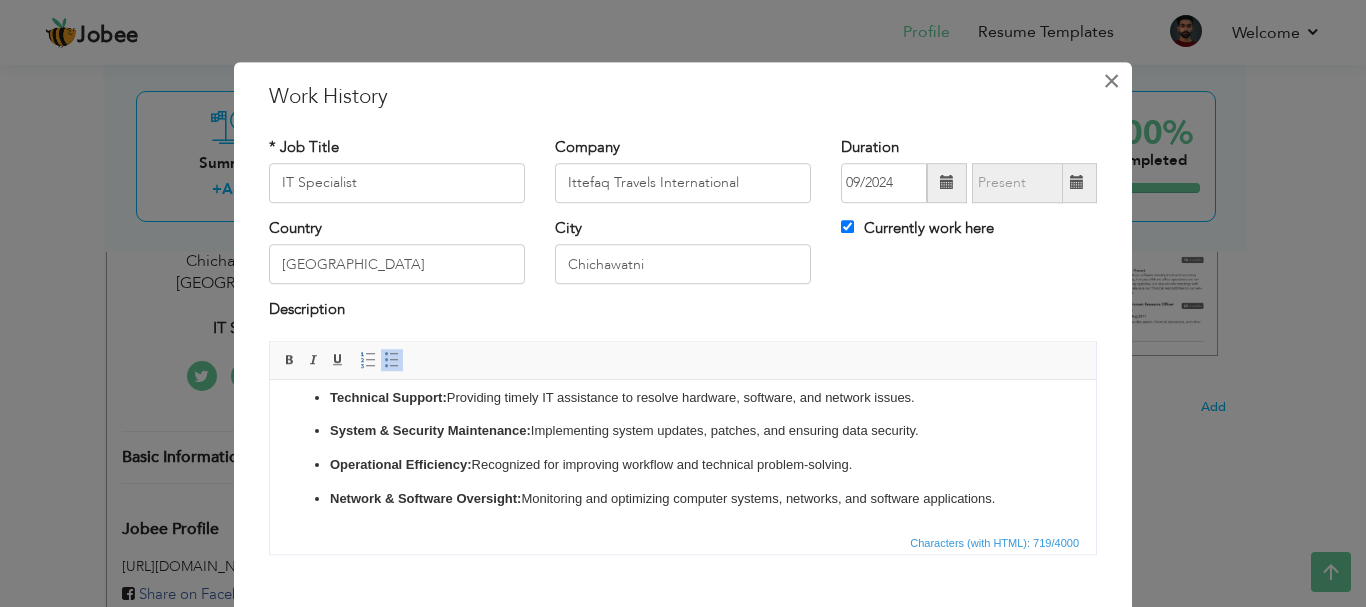 click on "×" at bounding box center (1111, 81) 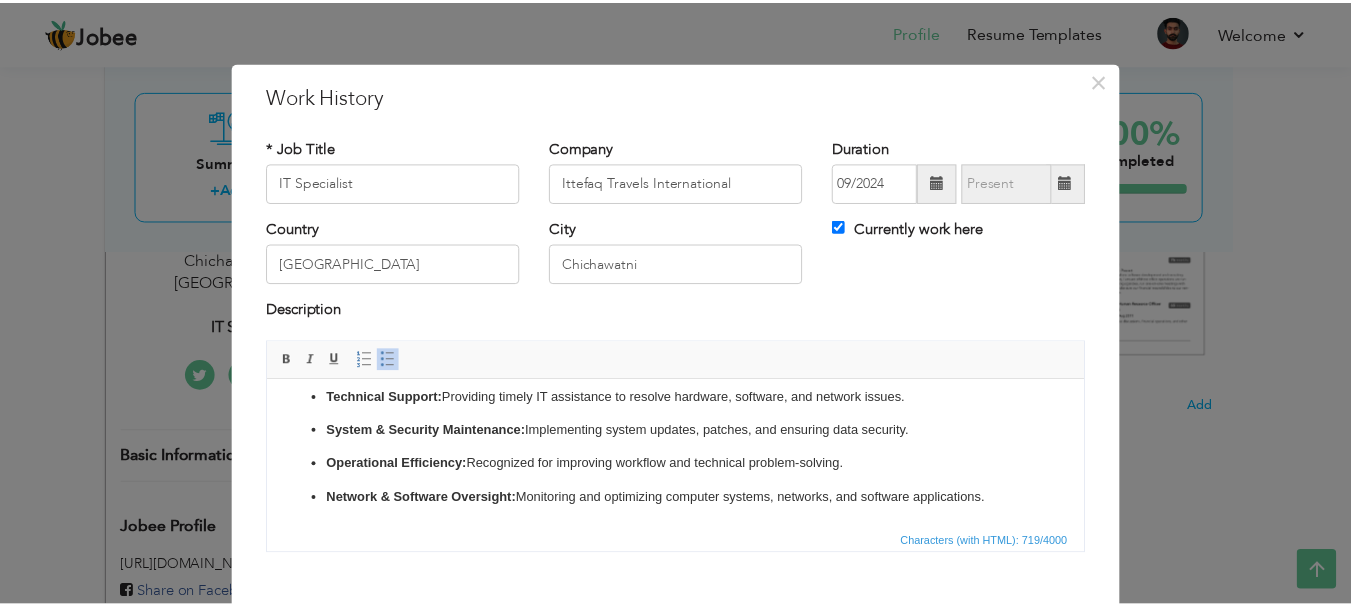 scroll, scrollTop: 0, scrollLeft: 0, axis: both 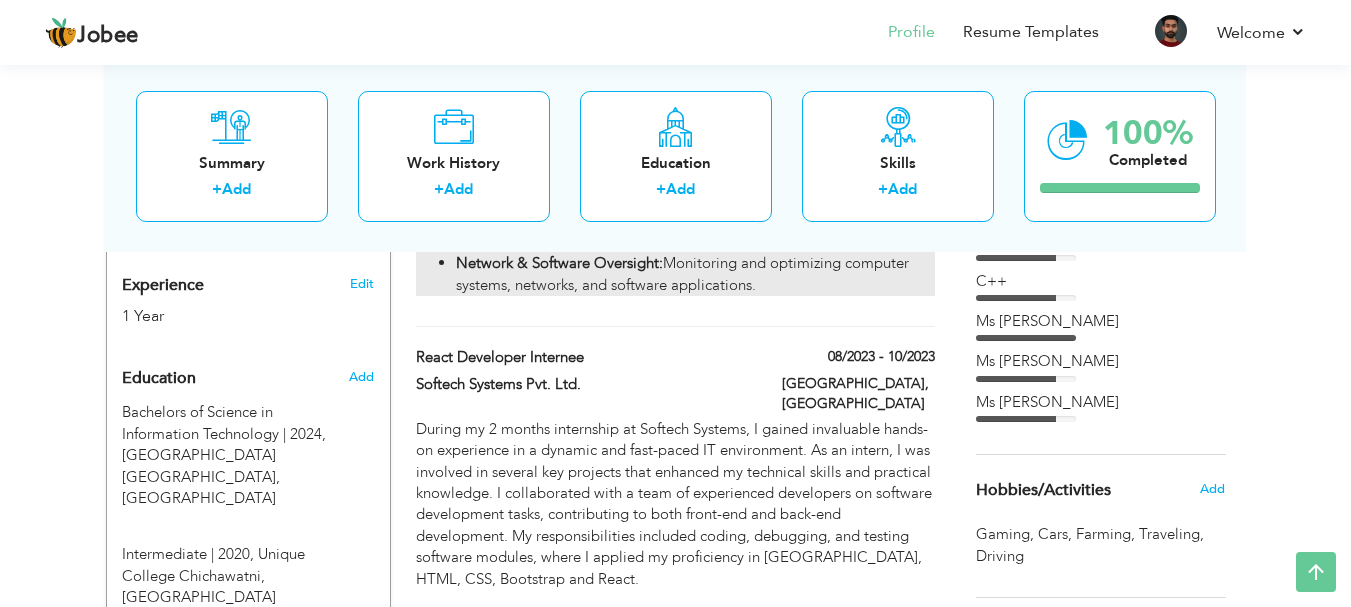 click on "During my 2 months internship at Softech Systems, I gained invaluable hands-on experience in a dynamic and fast-paced IT environment. As an intern, I was involved in several key projects that enhanced my technical skills and practical knowledge. I collaborated with a team of experienced developers on software development tasks, contributing to both front-end and back-end development. My responsibilities included coding, debugging, and testing software modules, where I applied my proficiency in Java, HTML, CSS, Bootstrap and React." at bounding box center [675, 504] 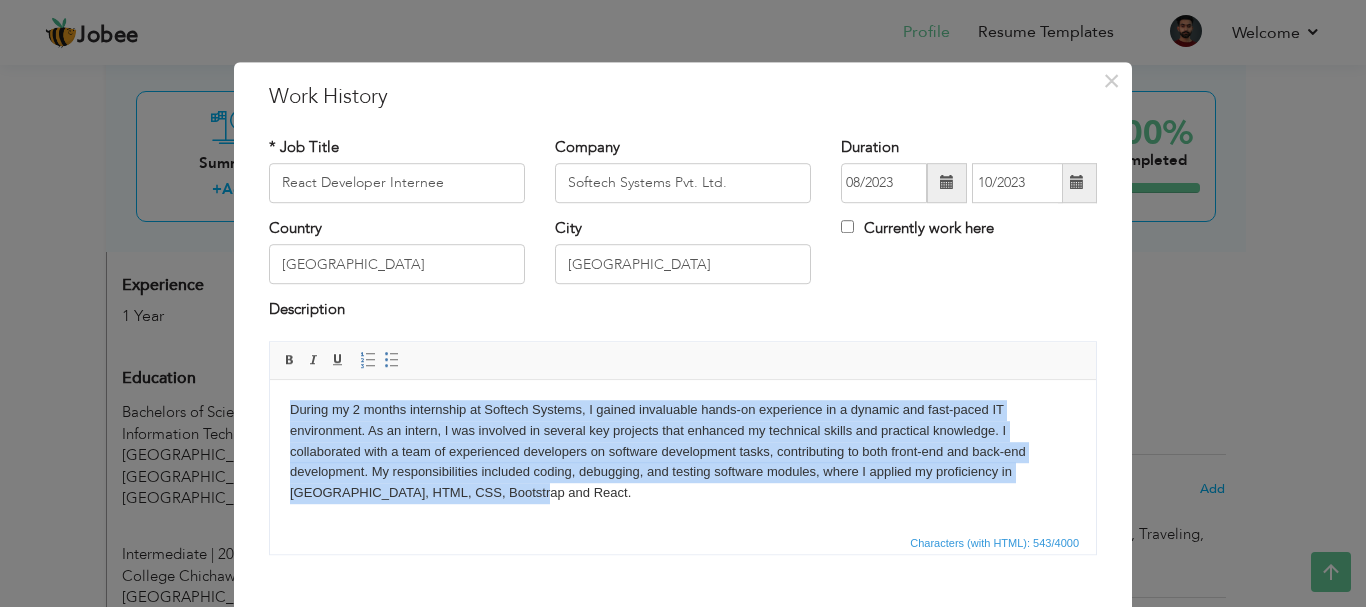 drag, startPoint x: 490, startPoint y: 496, endPoint x: 266, endPoint y: 393, distance: 246.54614 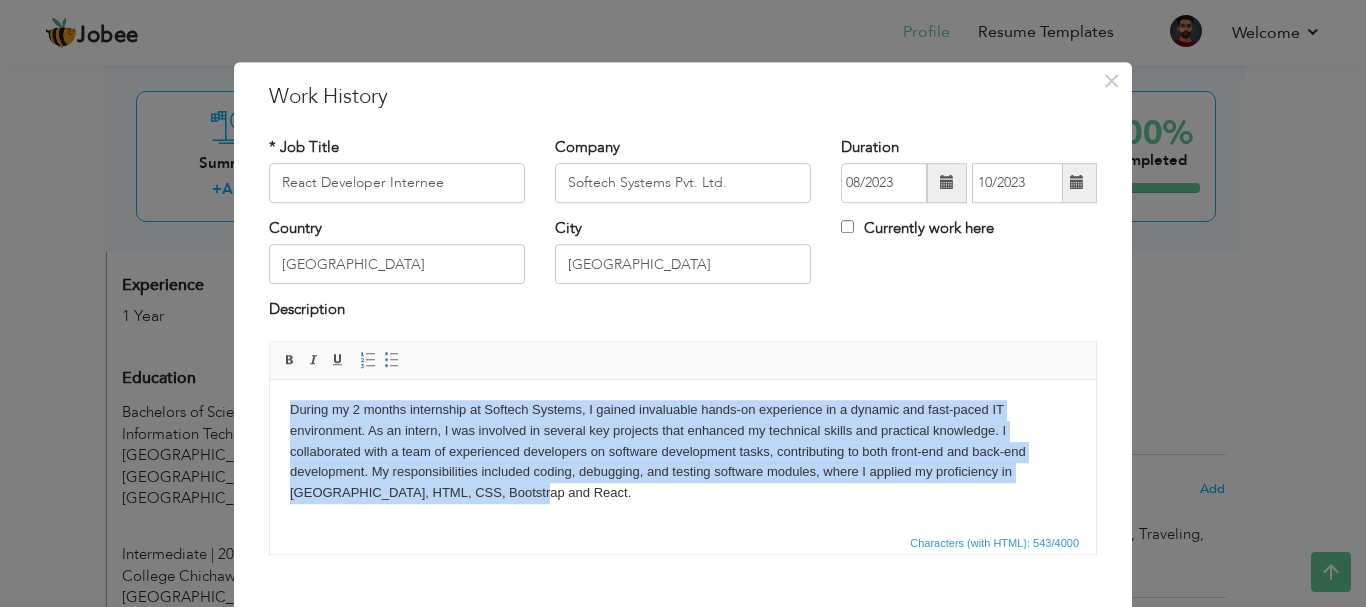click on "During my 2 months internship at Softech Systems, I gained invaluable hands-on experience in a dynamic and fast-paced IT environment. As an intern, I was involved in several key projects that enhanced my technical skills and practical knowledge. I collaborated with a team of experienced developers on software development tasks, contributing to both front-end and back-end development. My responsibilities included coding, debugging, and testing software modules, where I applied my proficiency in Java, HTML, CSS, Bootstrap and React." at bounding box center [683, 451] 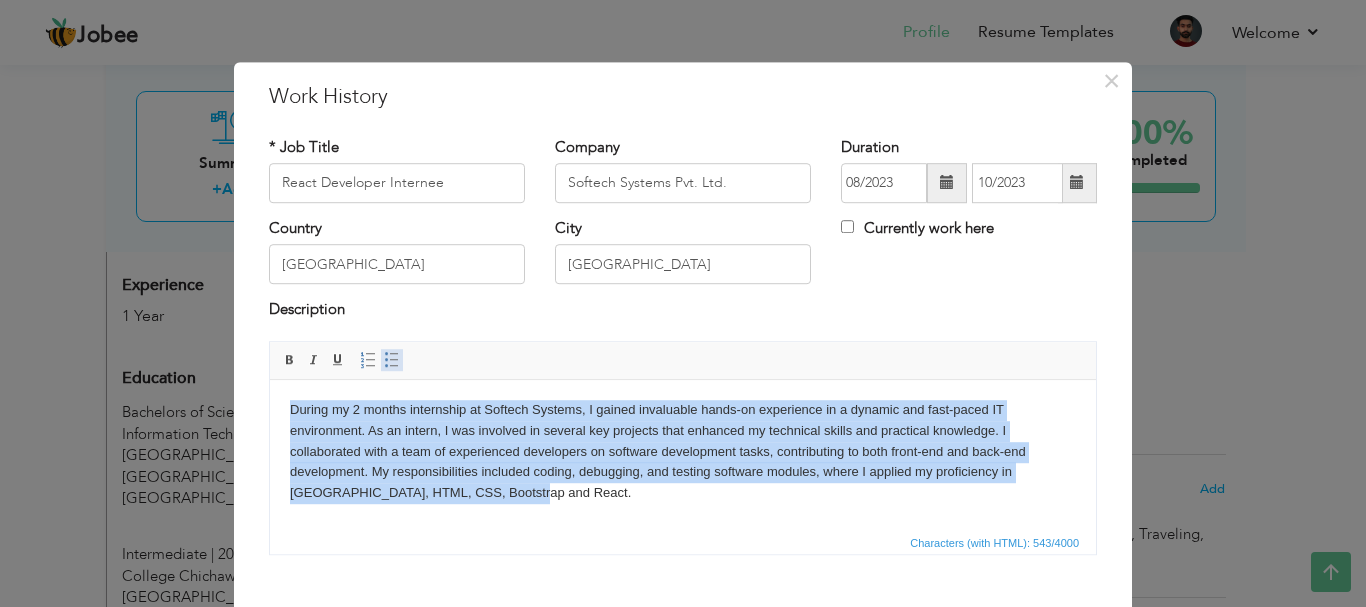 click at bounding box center [392, 360] 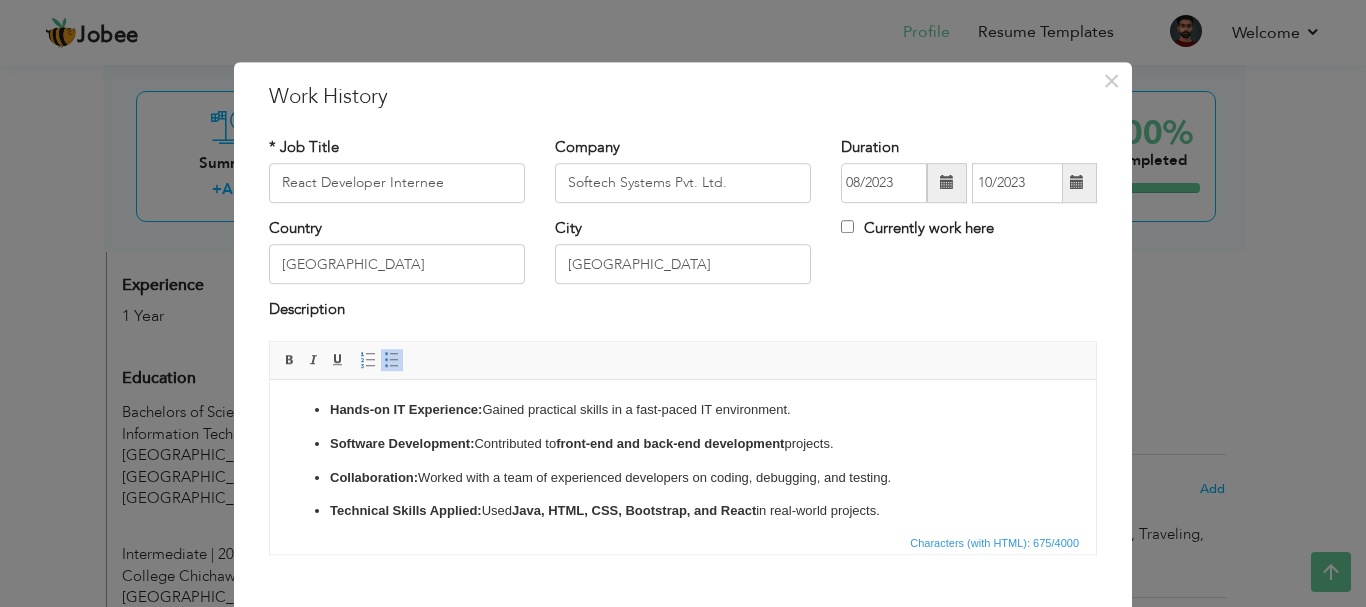 scroll, scrollTop: 46, scrollLeft: 0, axis: vertical 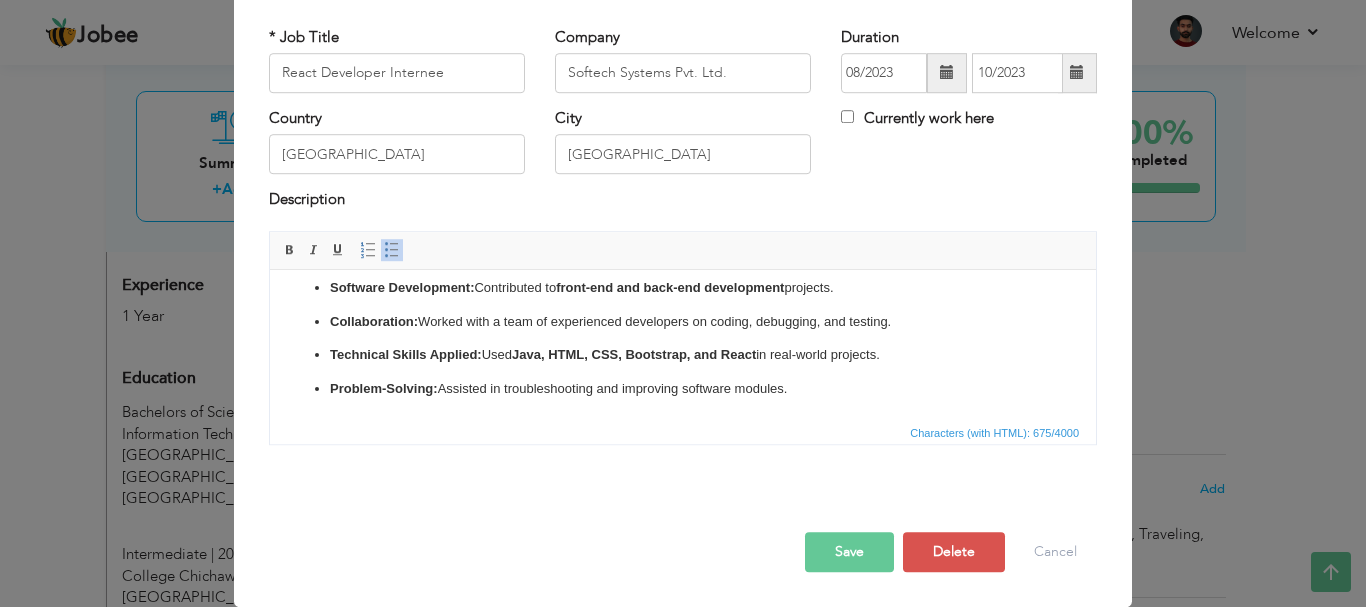 click on "Save" at bounding box center [849, 552] 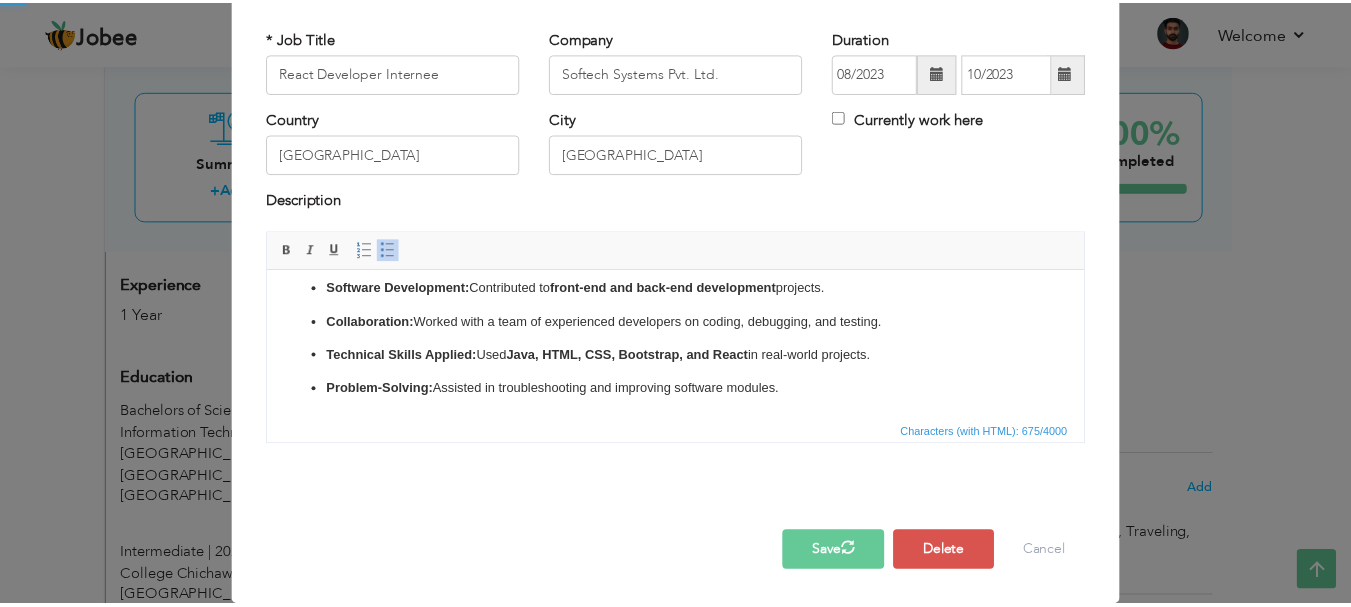 scroll, scrollTop: 0, scrollLeft: 0, axis: both 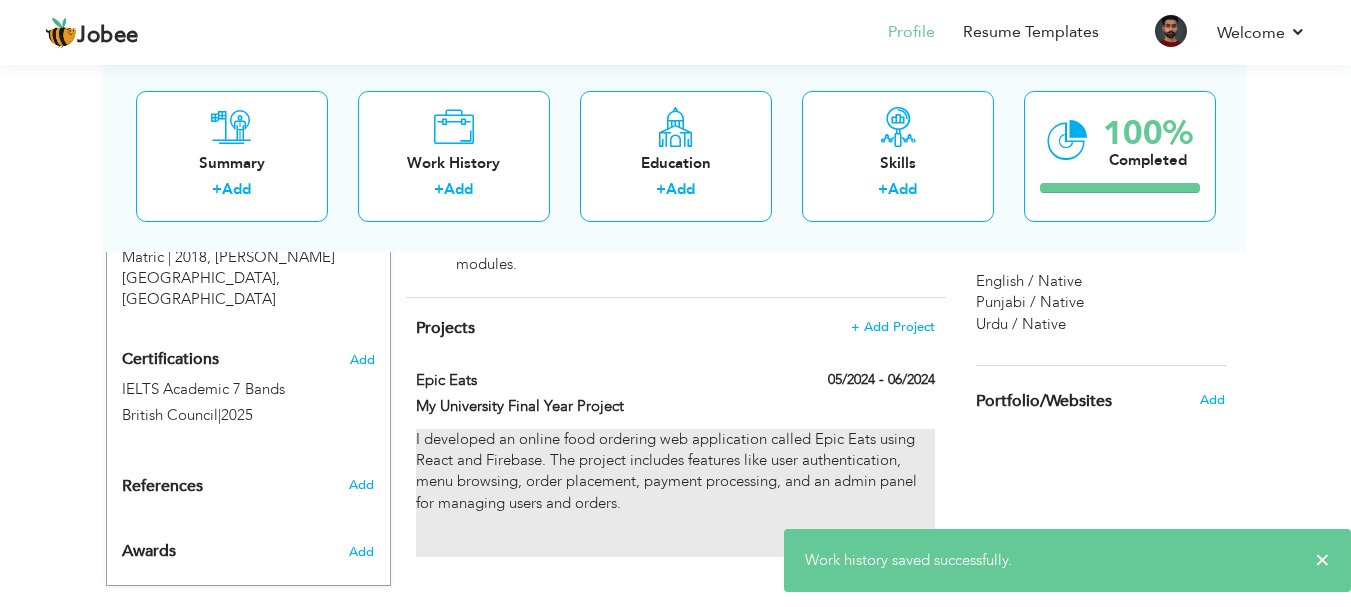 click on "I developed an online food ordering web application called Epic Eats using React and Firebase. The project includes features like user authentication, menu browsing, order placement, payment processing, and an admin panel for managing users and orders." at bounding box center [675, 493] 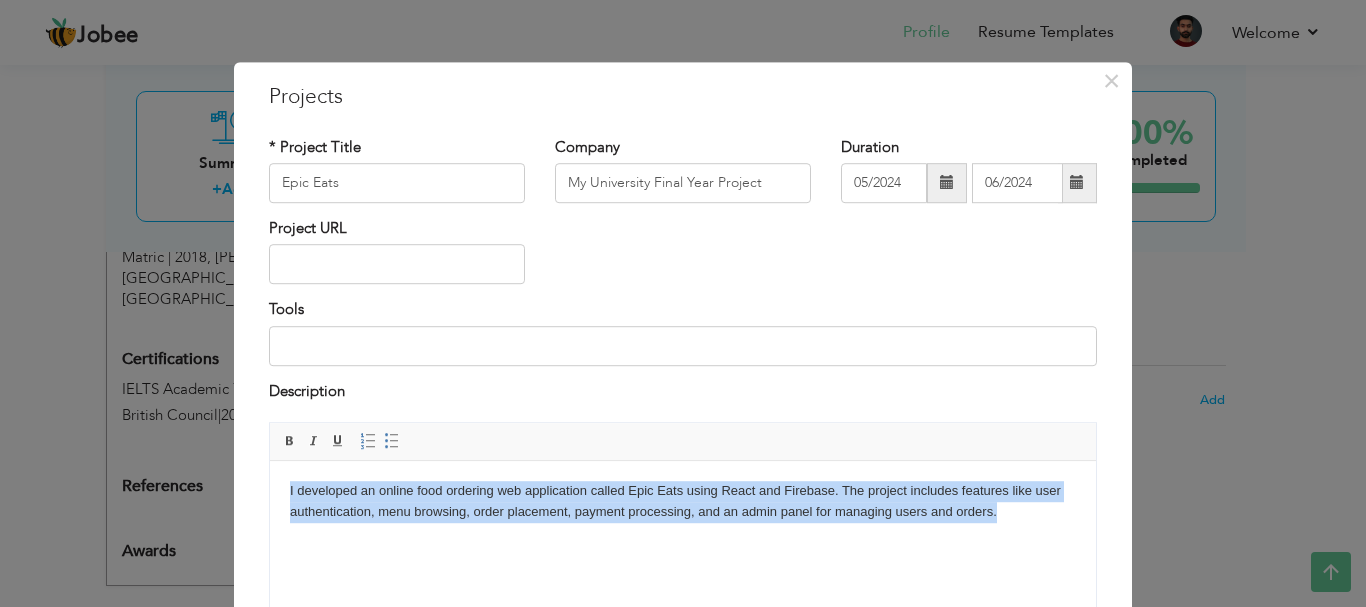 drag, startPoint x: 970, startPoint y: 515, endPoint x: 285, endPoint y: 477, distance: 686.0532 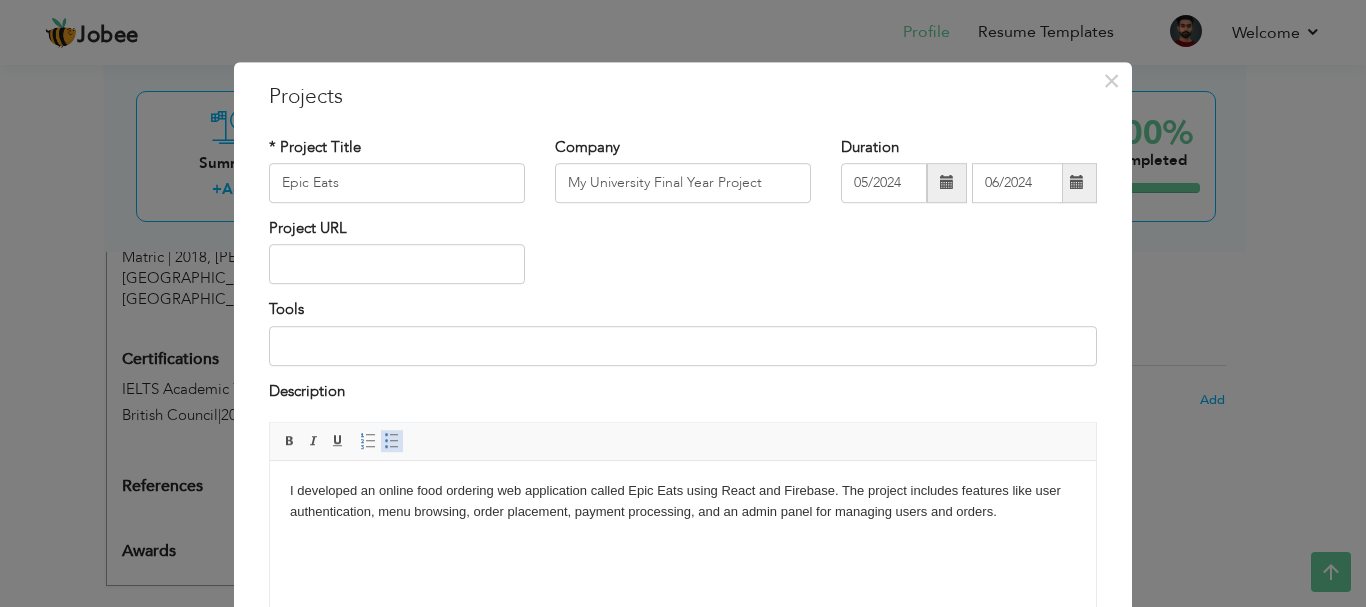 click at bounding box center [392, 441] 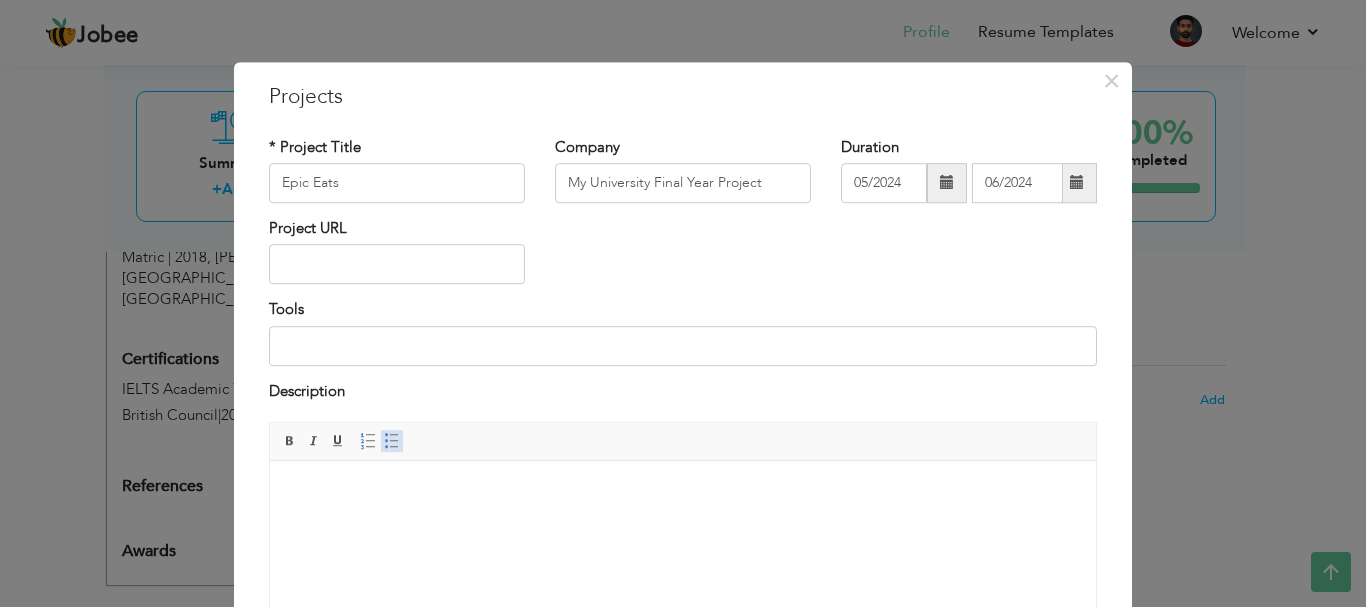 click at bounding box center (392, 441) 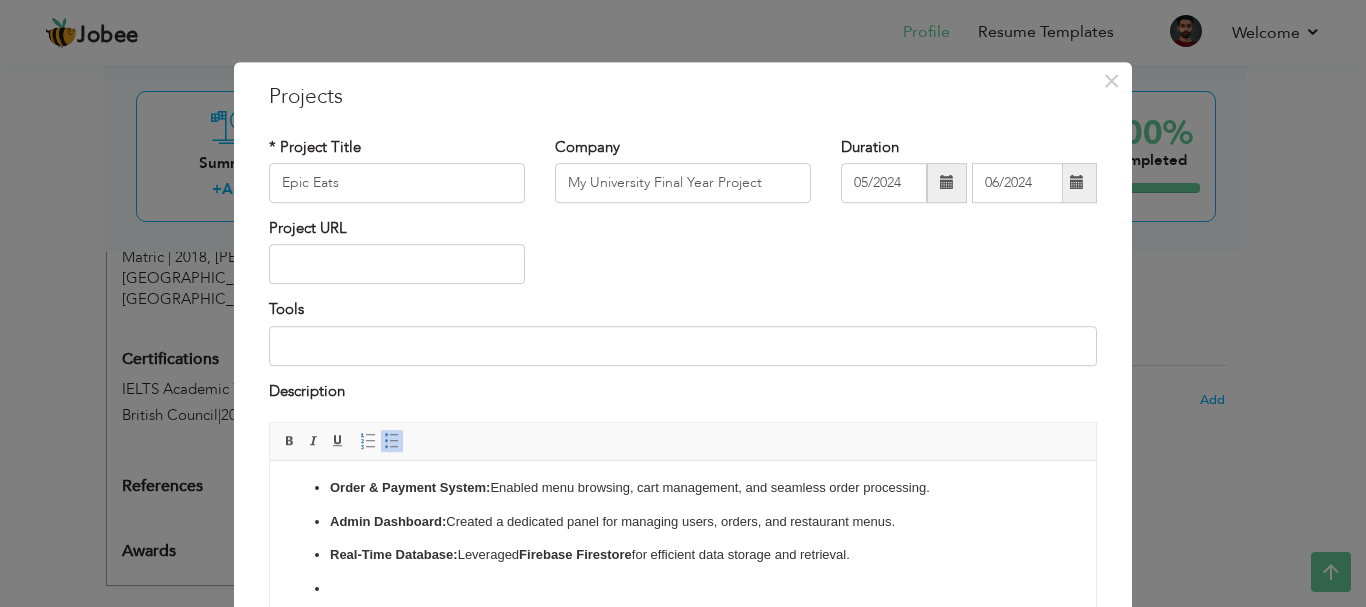 scroll, scrollTop: 80, scrollLeft: 0, axis: vertical 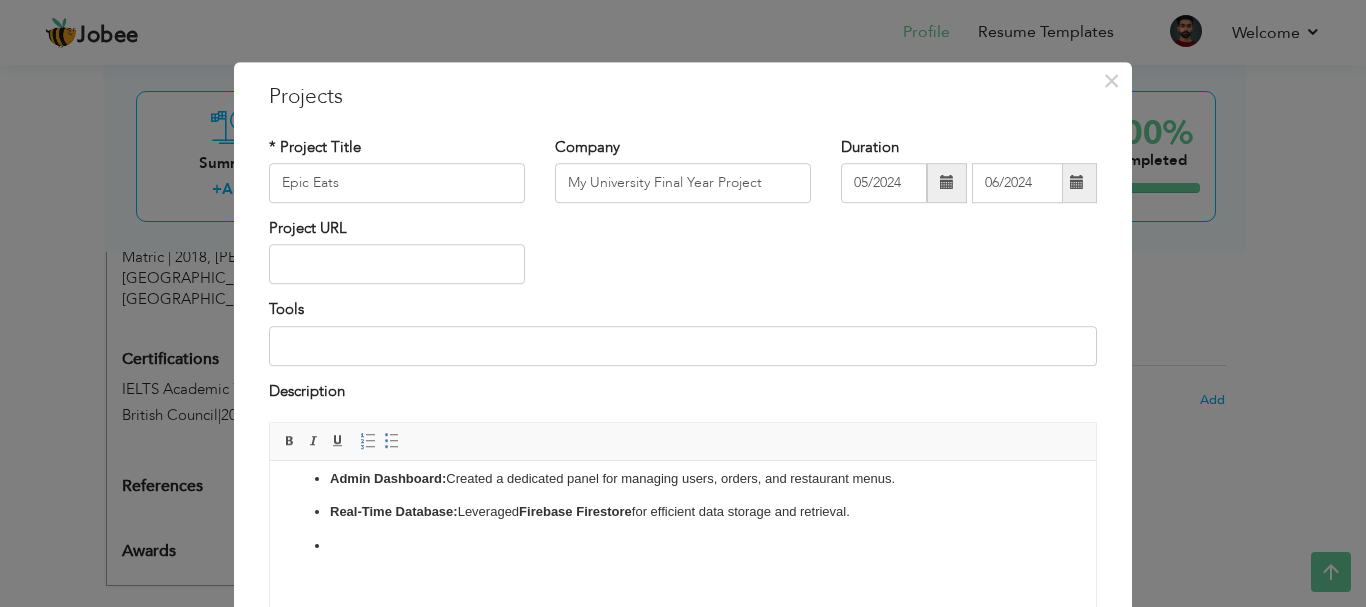 click on "User Authentication:  Implemented secure login/signup functionality for customers and admins. Order & Payment System:  Enabled menu browsing, cart management, and seamless order processing. Admin Dashboard:  Created a dedicated panel for managing users, orders, and restaurant menus. Real-Time Database:  Leveraged  Firebase Firestore  for efficient data storage and retrieval." at bounding box center (683, 496) 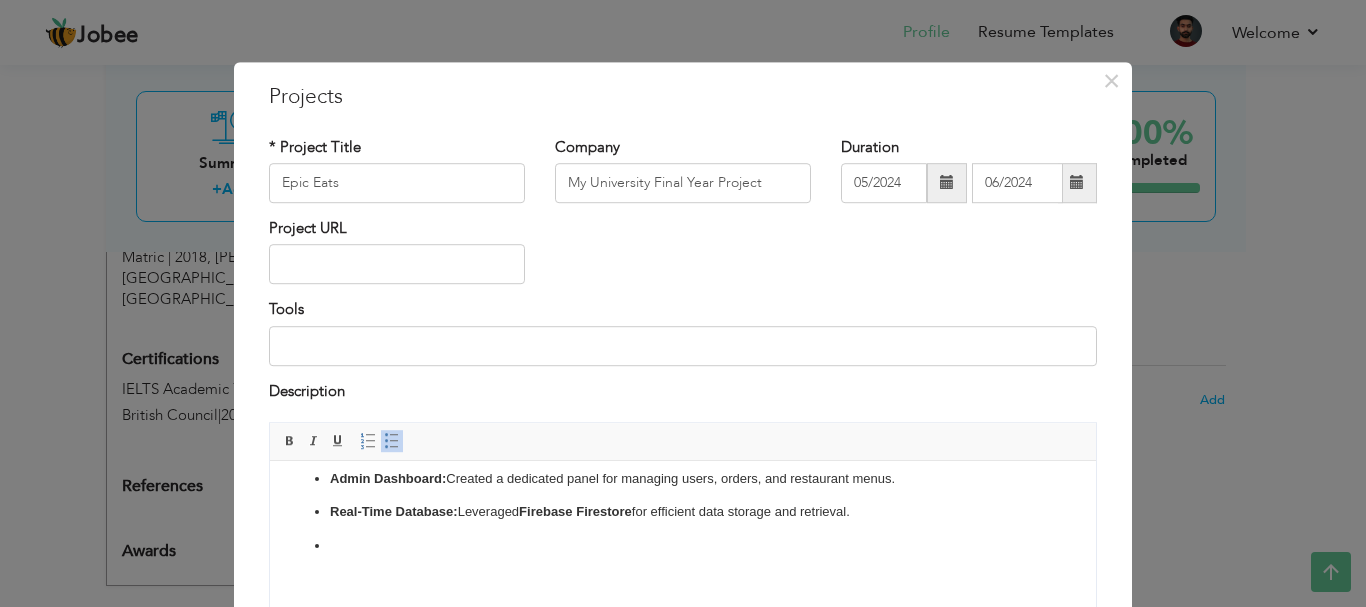 scroll, scrollTop: 4, scrollLeft: 0, axis: vertical 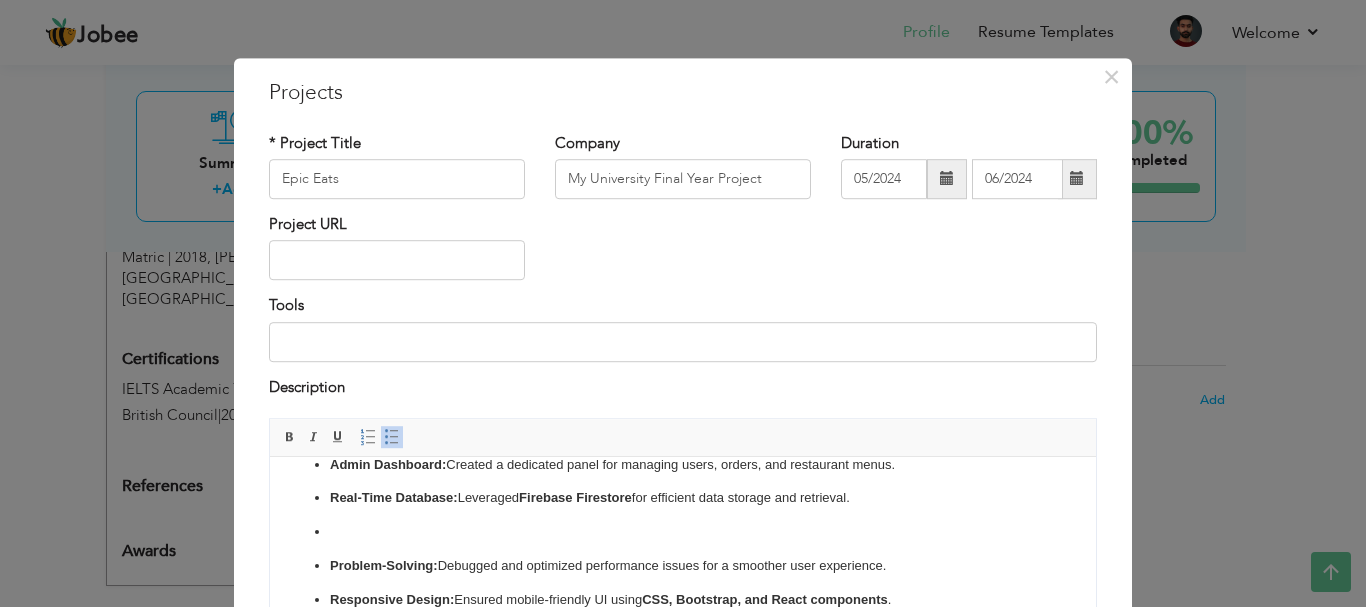 click on "User Authentication:  Implemented secure login/signup functionality for customers and admins. Order & Payment System:  Enabled menu browsing, cart management, and seamless order processing. Admin Dashboard:  Created a dedicated panel for managing users, orders, and restaurant menus. Real-Time Database:  Leveraged  Firebase Firestore  for efficient data storage and retrieval.   Problem-Solving:  Debugged and optimized performance issues for a smoother user experience. Responsive Design:  Ensured mobile-friendly UI using  CSS, Bootstrap, and React components ." at bounding box center (683, 499) 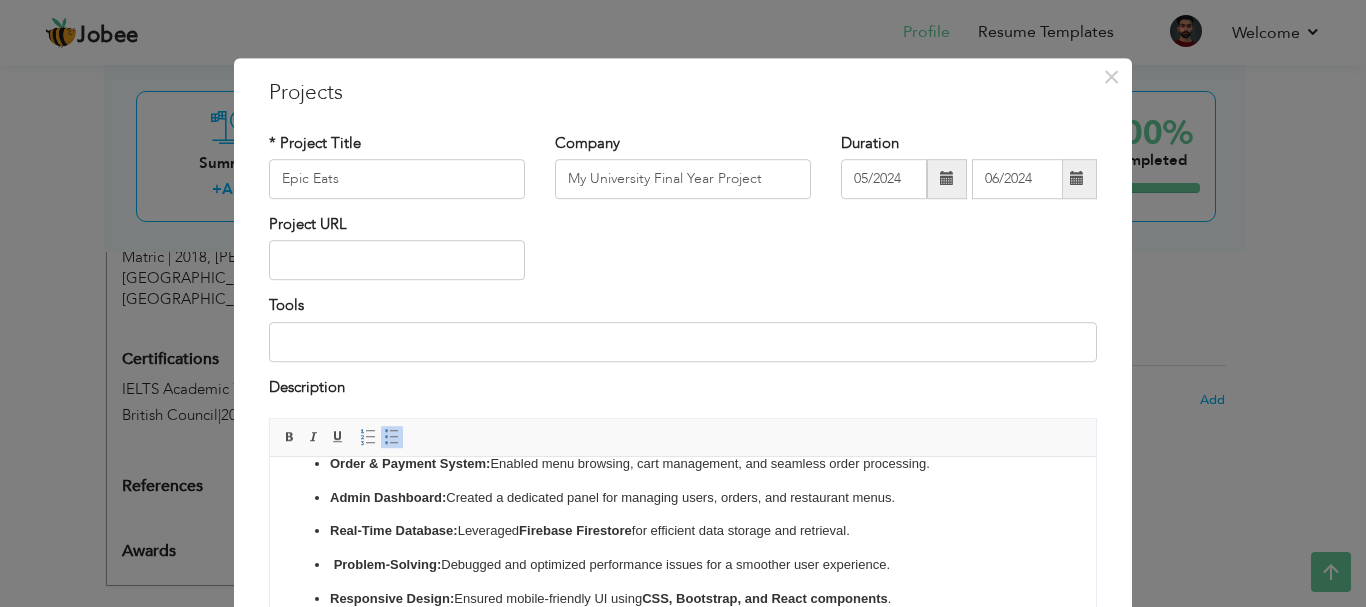 scroll, scrollTop: 114, scrollLeft: 0, axis: vertical 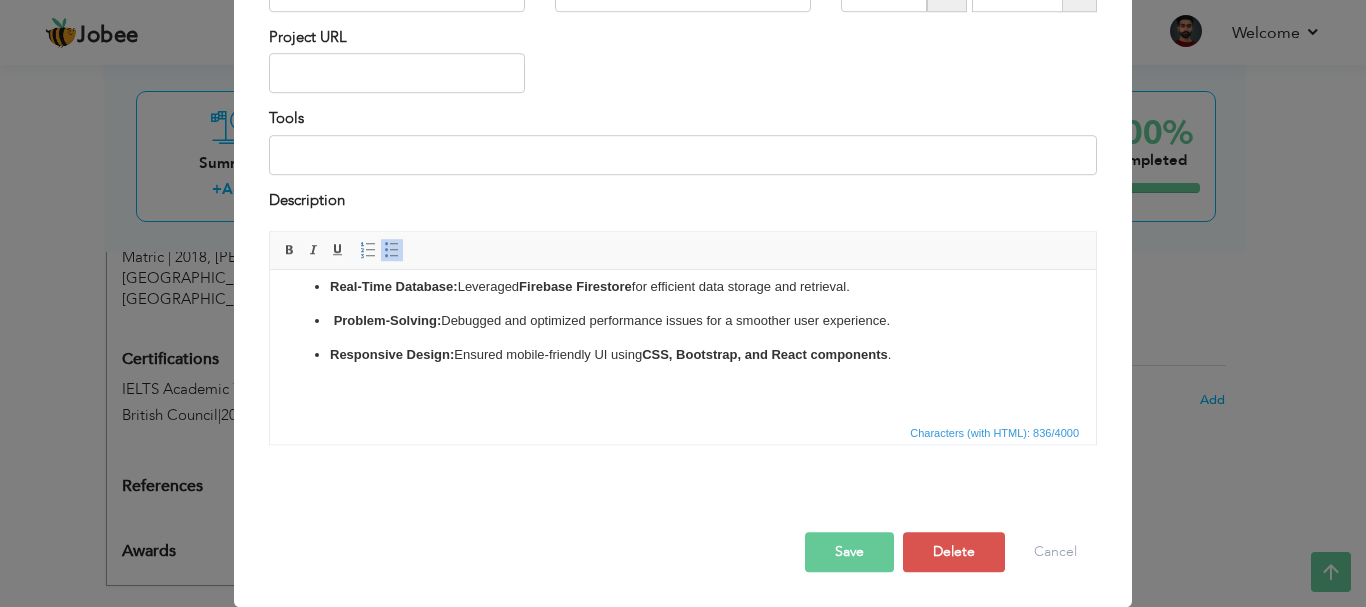 click on "Save" at bounding box center (849, 552) 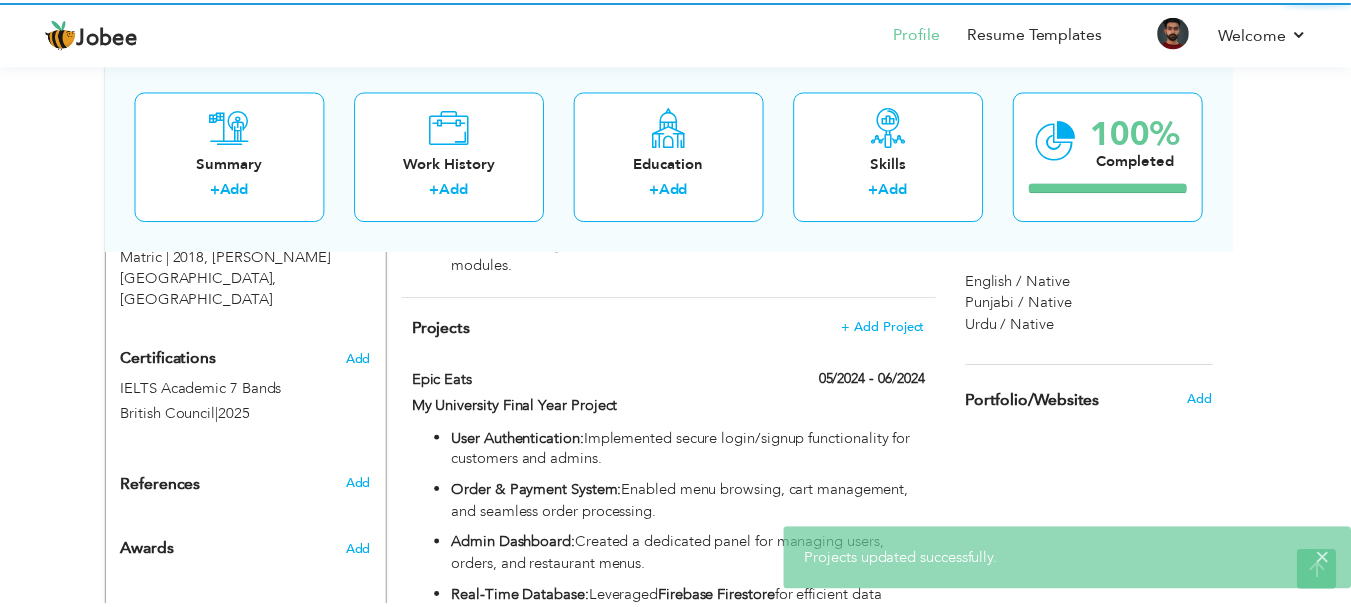 scroll, scrollTop: 0, scrollLeft: 0, axis: both 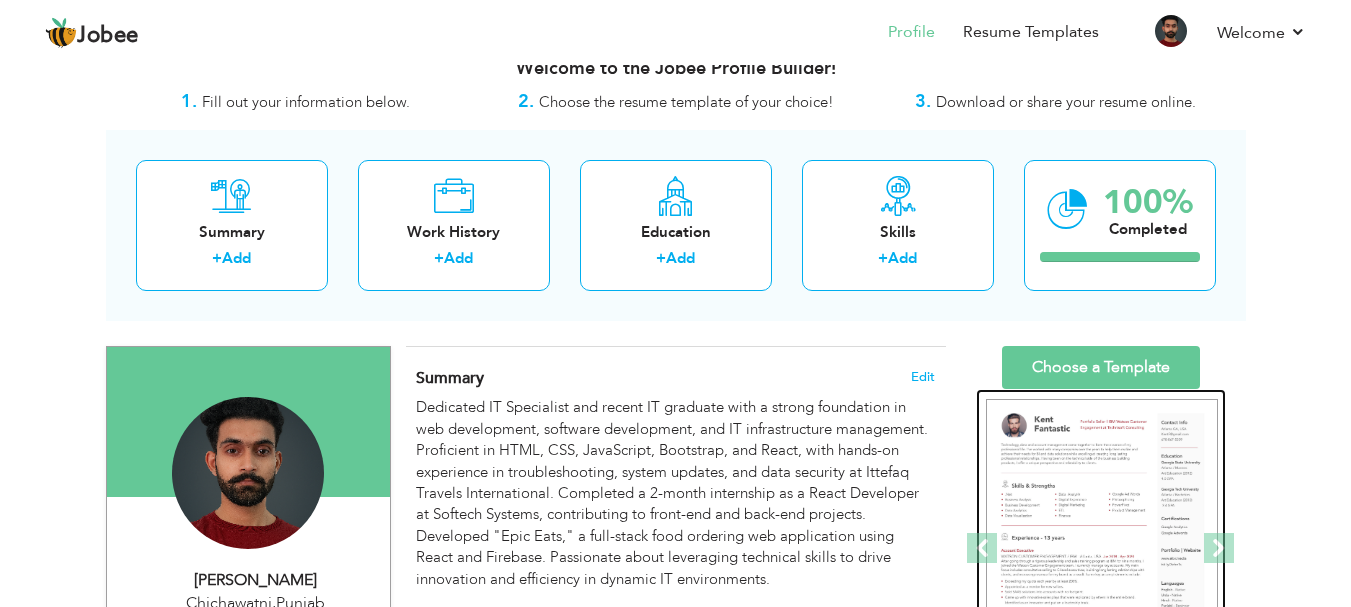 click at bounding box center [1102, 549] 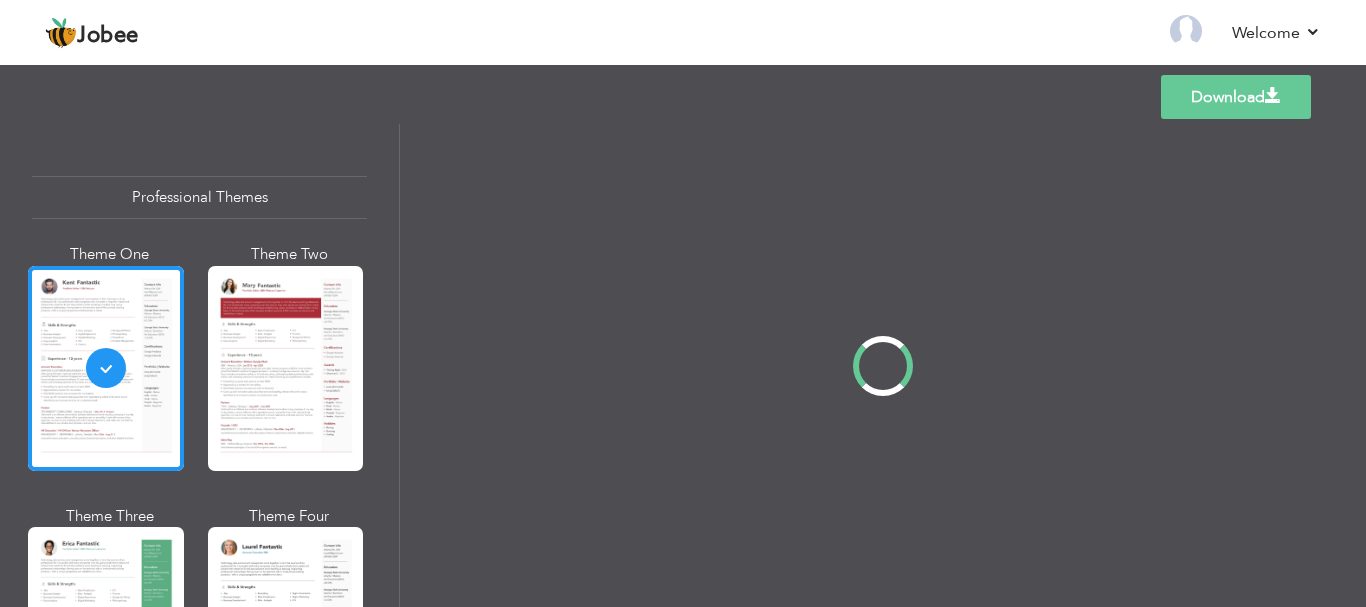 scroll, scrollTop: 0, scrollLeft: 0, axis: both 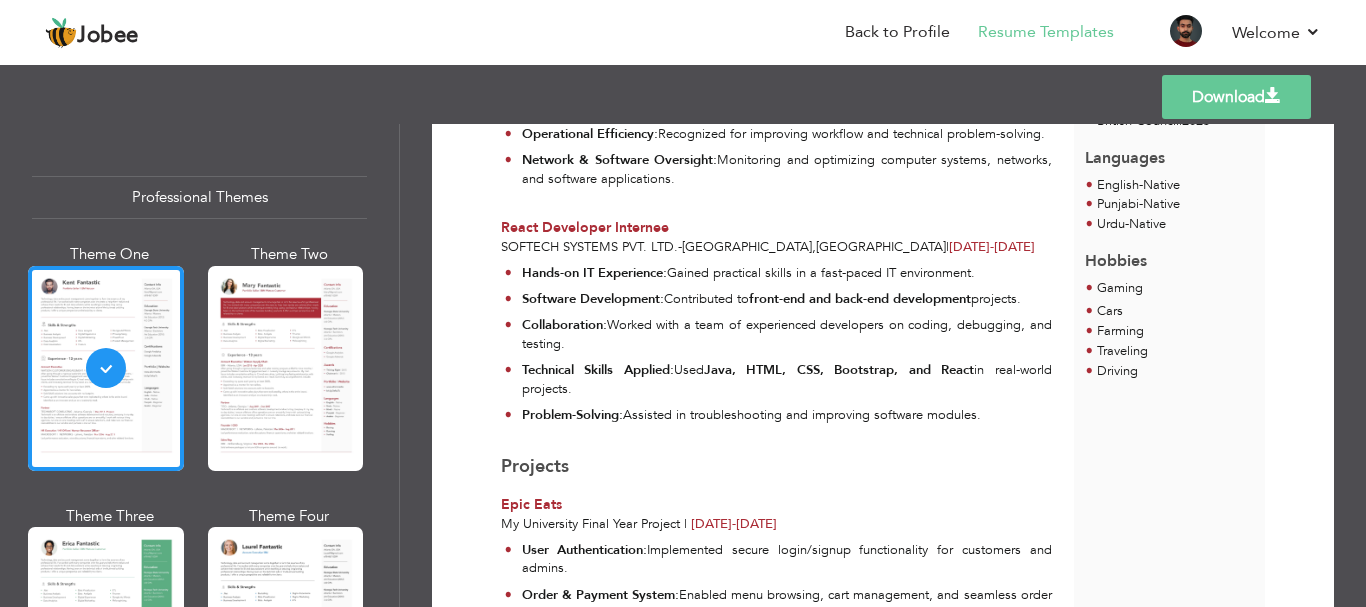 drag, startPoint x: 914, startPoint y: 455, endPoint x: 809, endPoint y: 454, distance: 105.00476 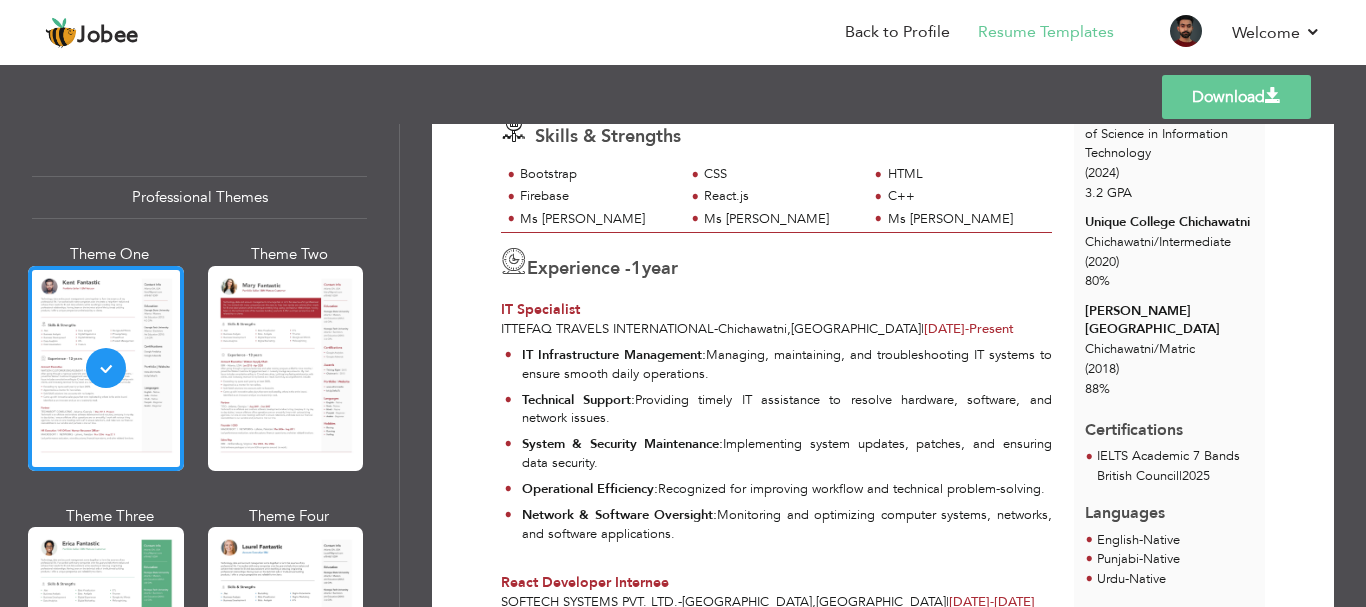 scroll, scrollTop: 638, scrollLeft: 0, axis: vertical 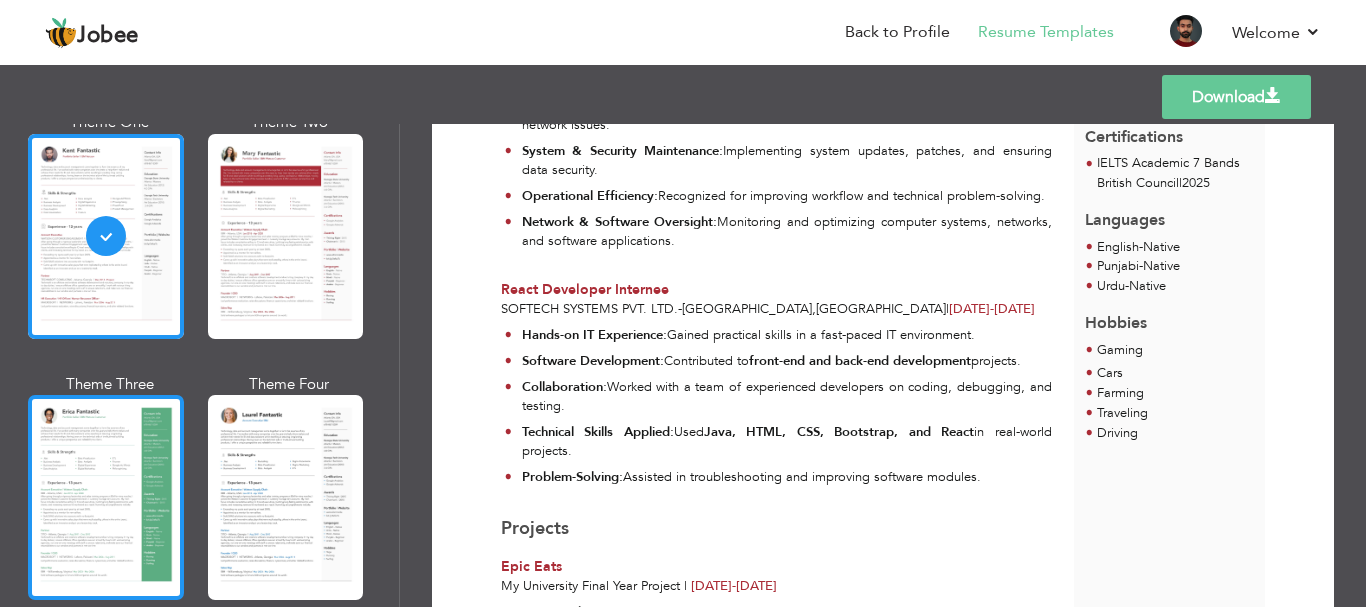click at bounding box center [106, 497] 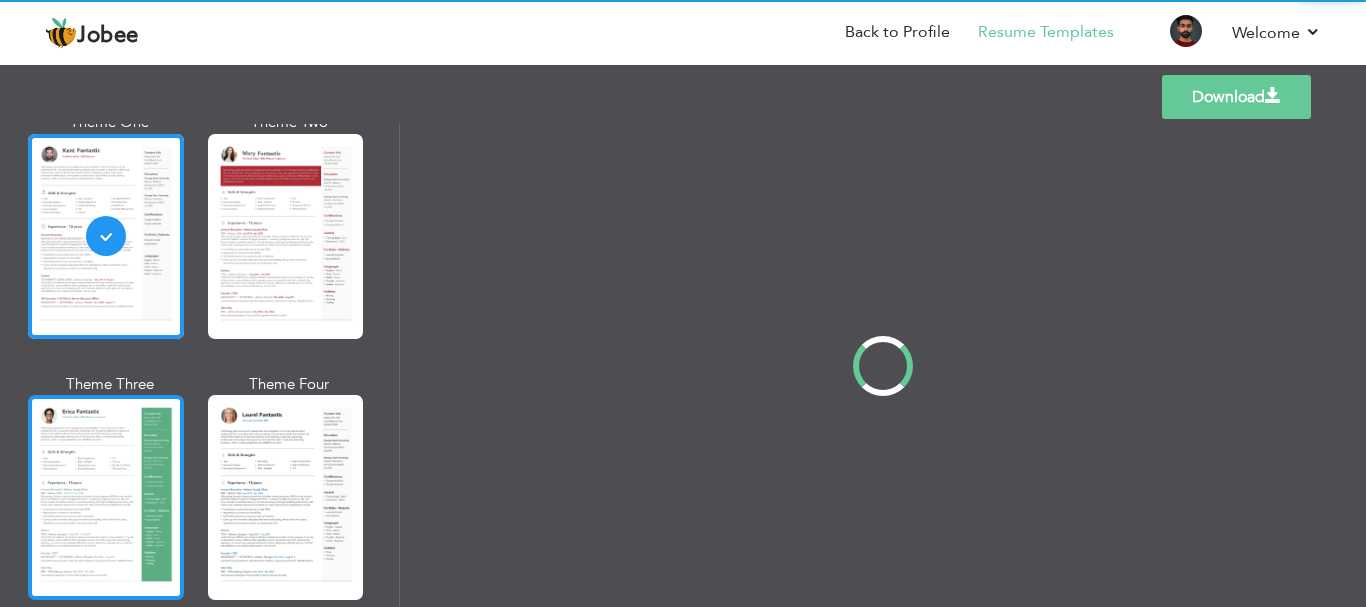 scroll, scrollTop: 0, scrollLeft: 0, axis: both 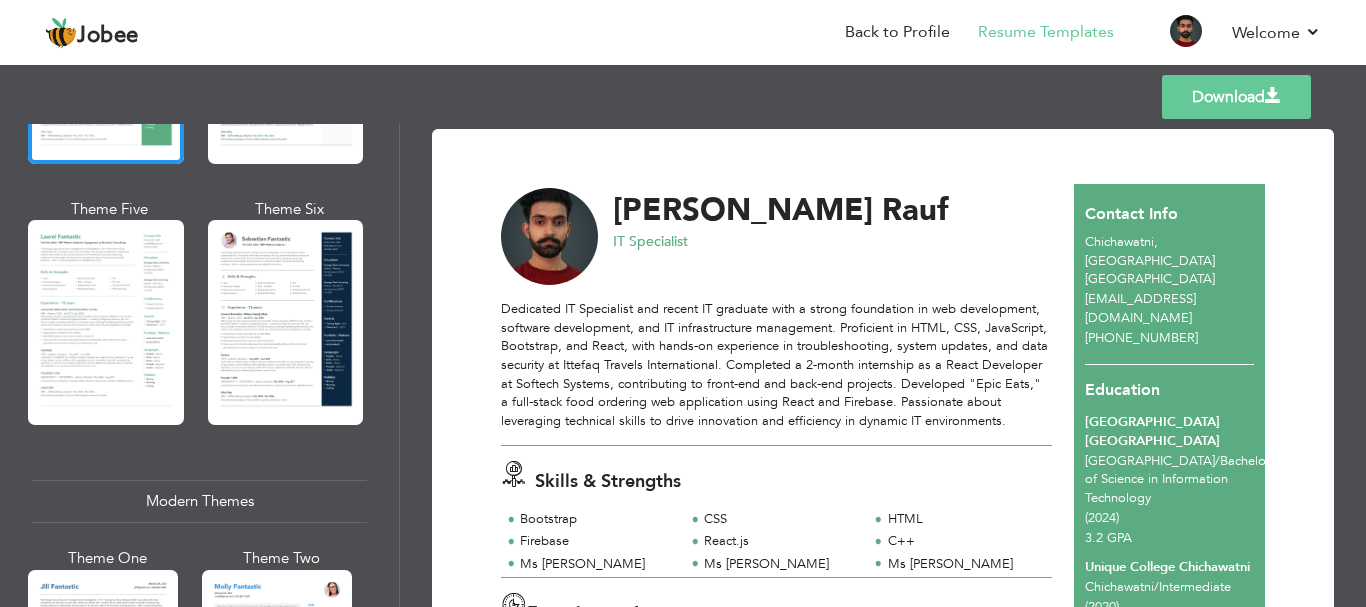 click at bounding box center (286, 322) 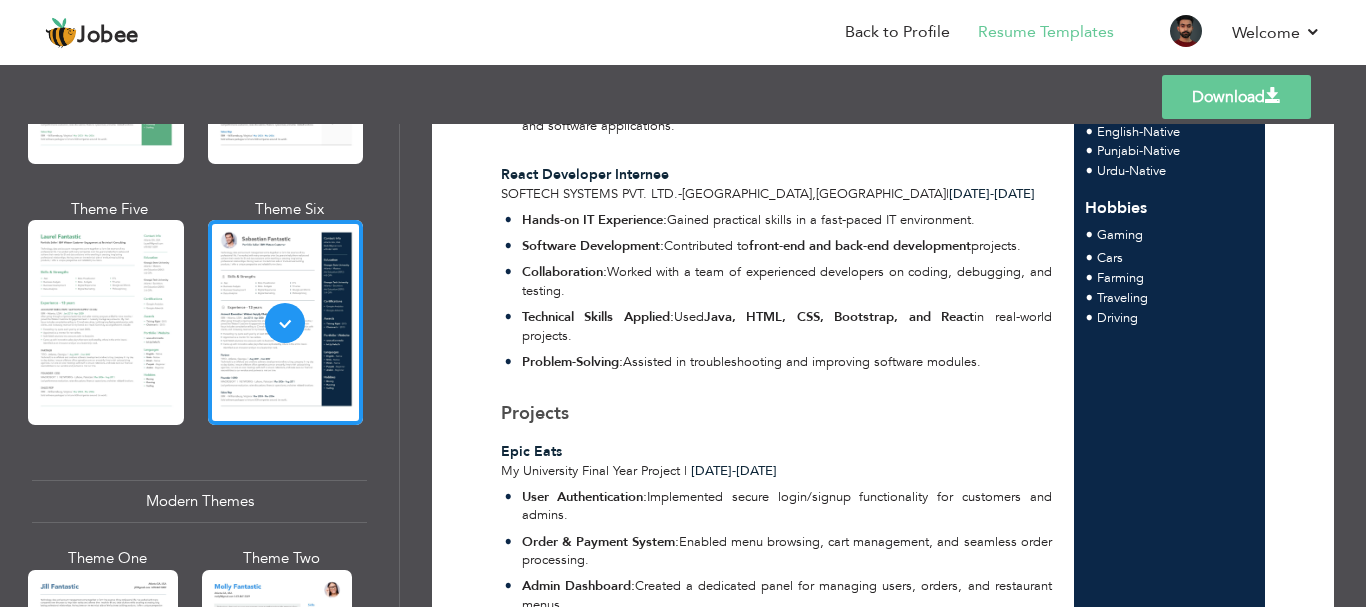 scroll, scrollTop: 764, scrollLeft: 0, axis: vertical 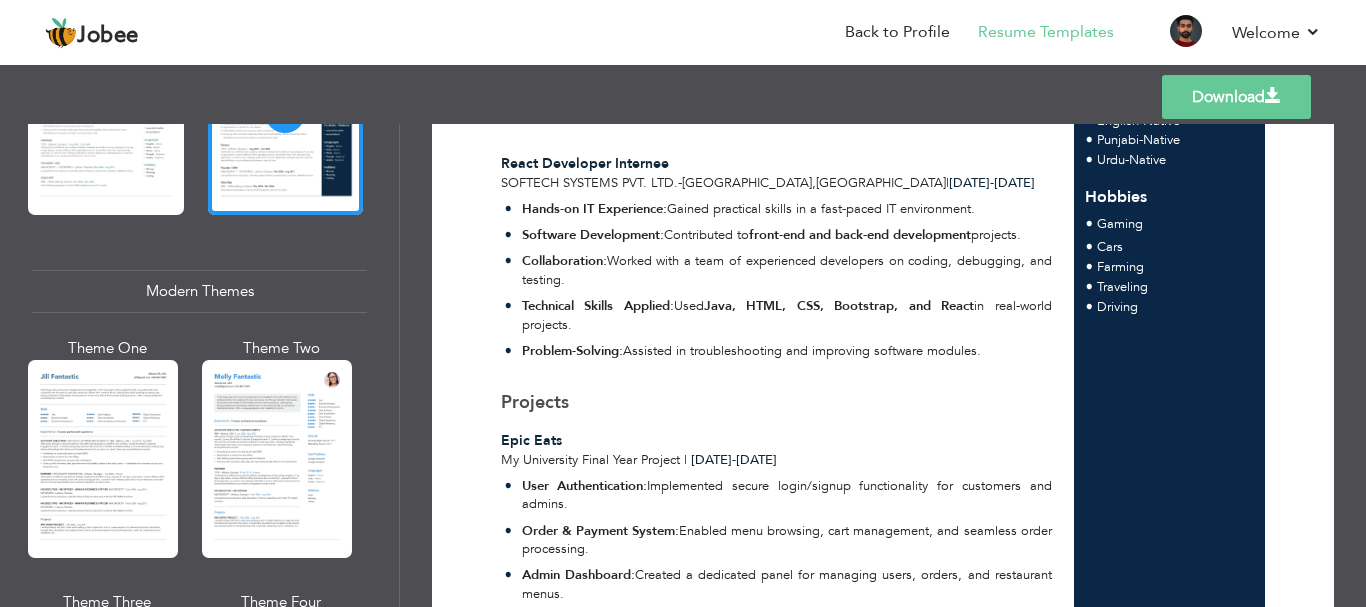 click on "Theme Five" at bounding box center [110, 109] 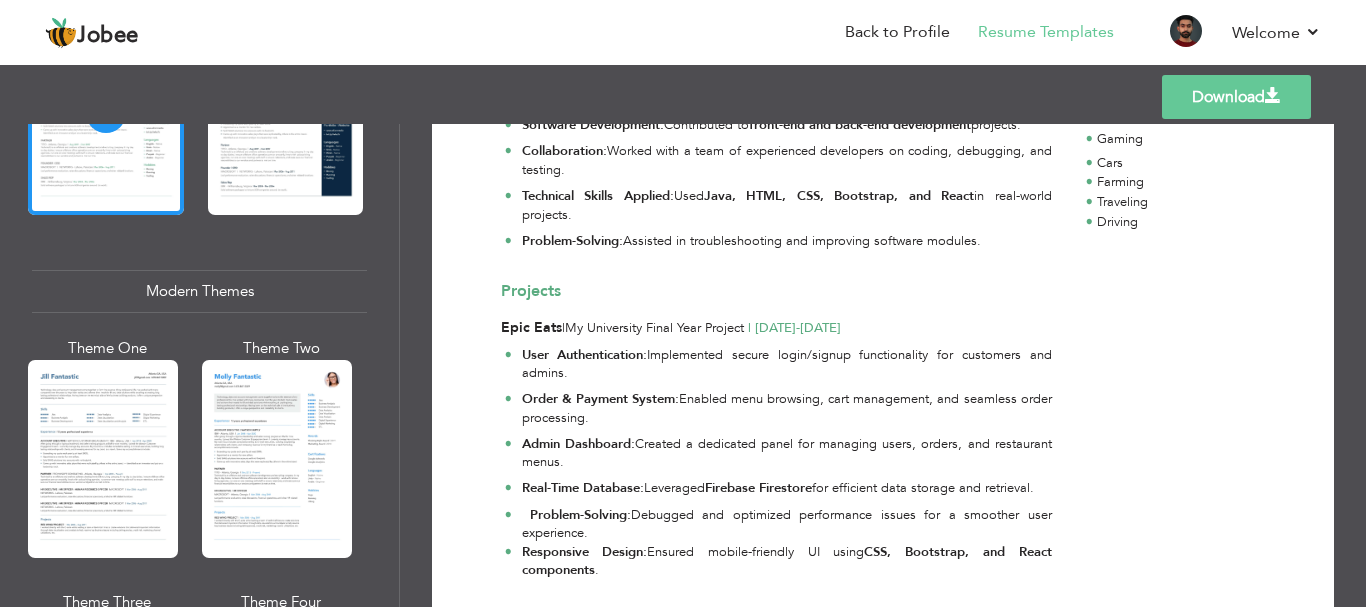 scroll, scrollTop: 0, scrollLeft: 0, axis: both 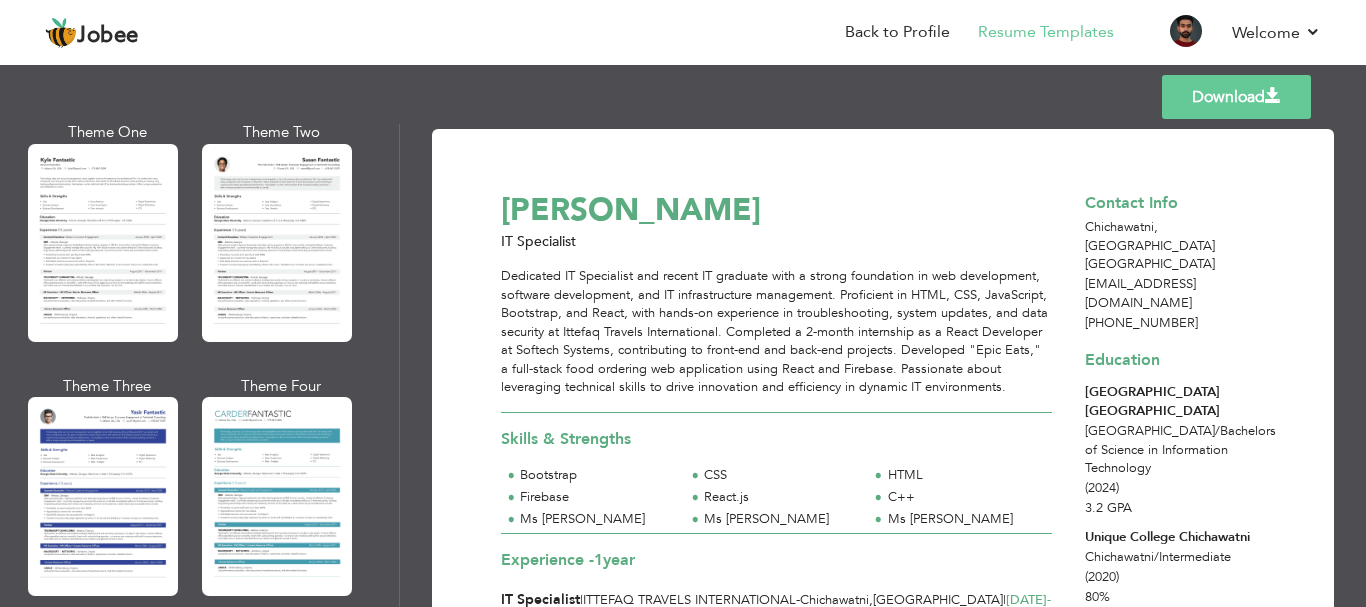click at bounding box center (103, 496) 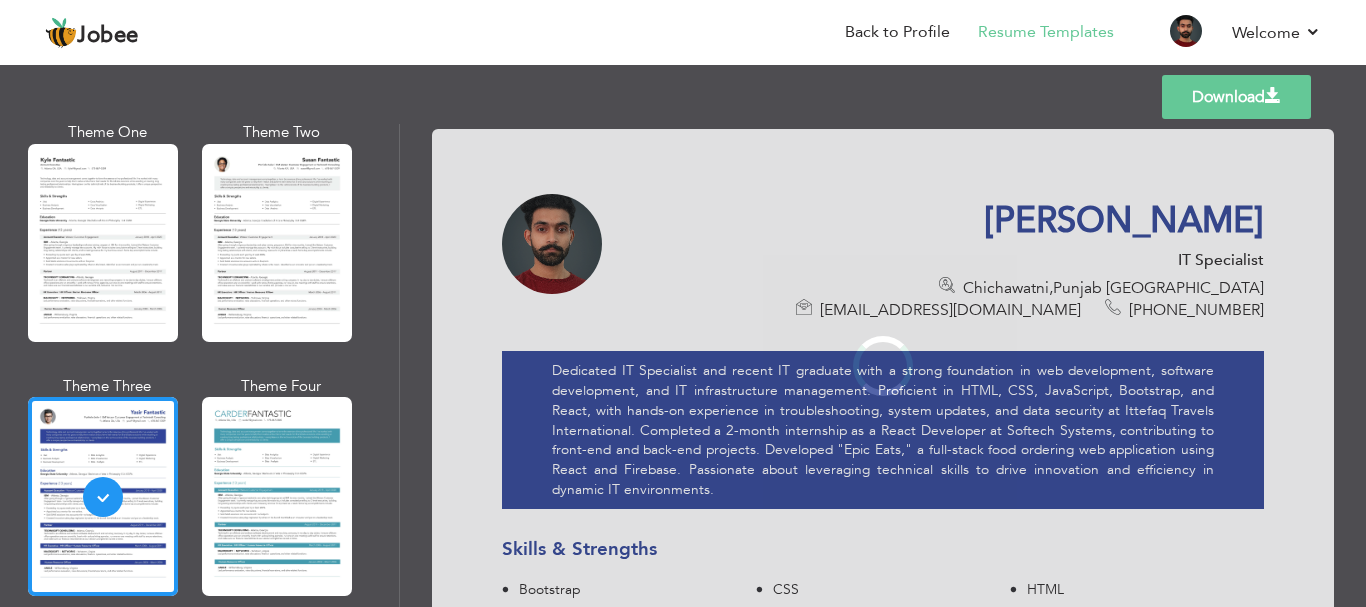 click on "Download
Muhammad Daud Rauf
IT Specialist
Chichawatni ,  Punjab Pakistan
dawoodjat@gmail.com
+923008414668
Skills & Strengths
Bootstrap" at bounding box center (883, 365) 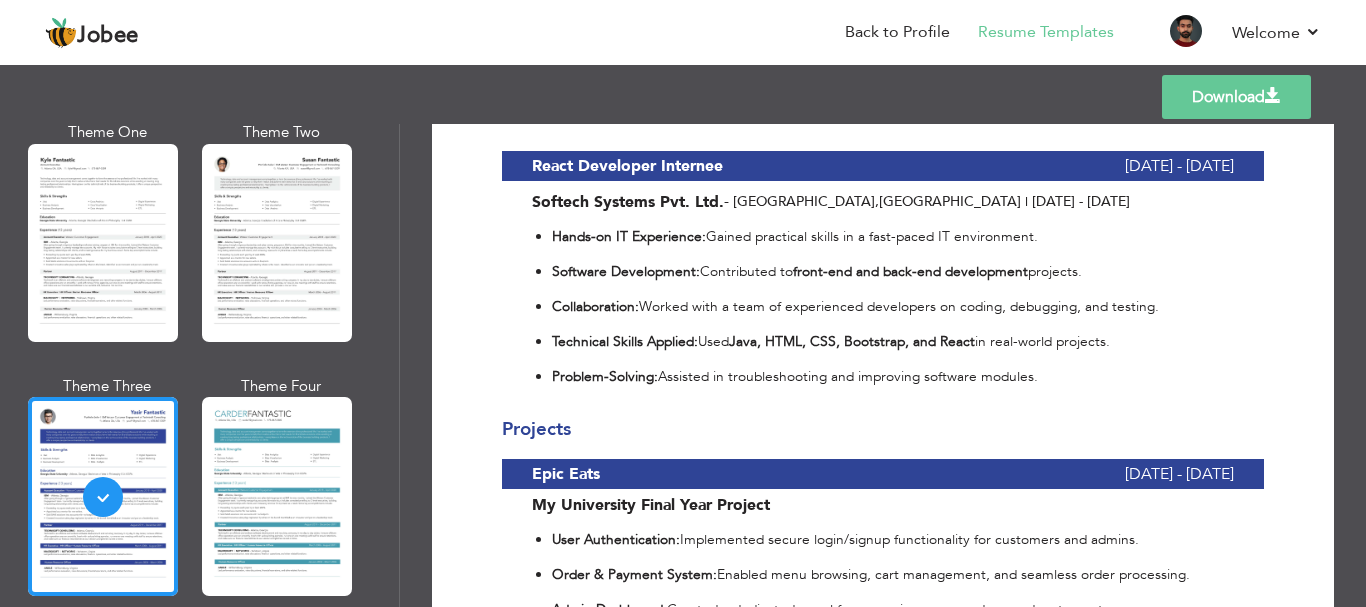 scroll, scrollTop: 1557, scrollLeft: 0, axis: vertical 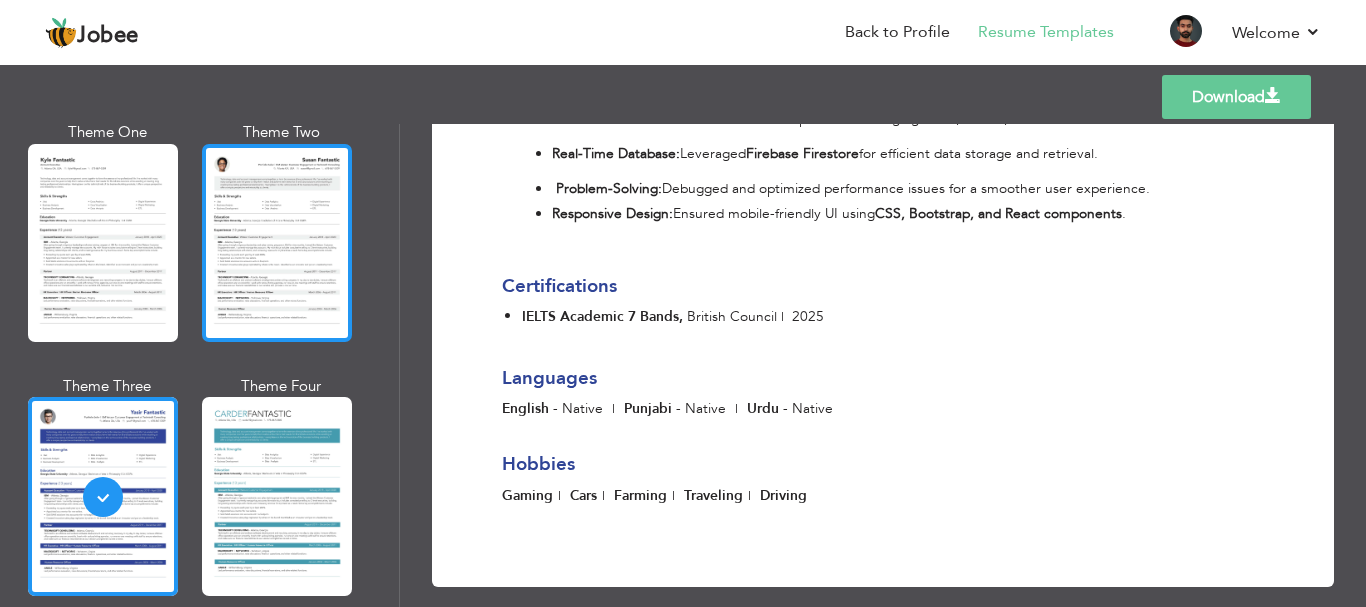 click at bounding box center [277, 243] 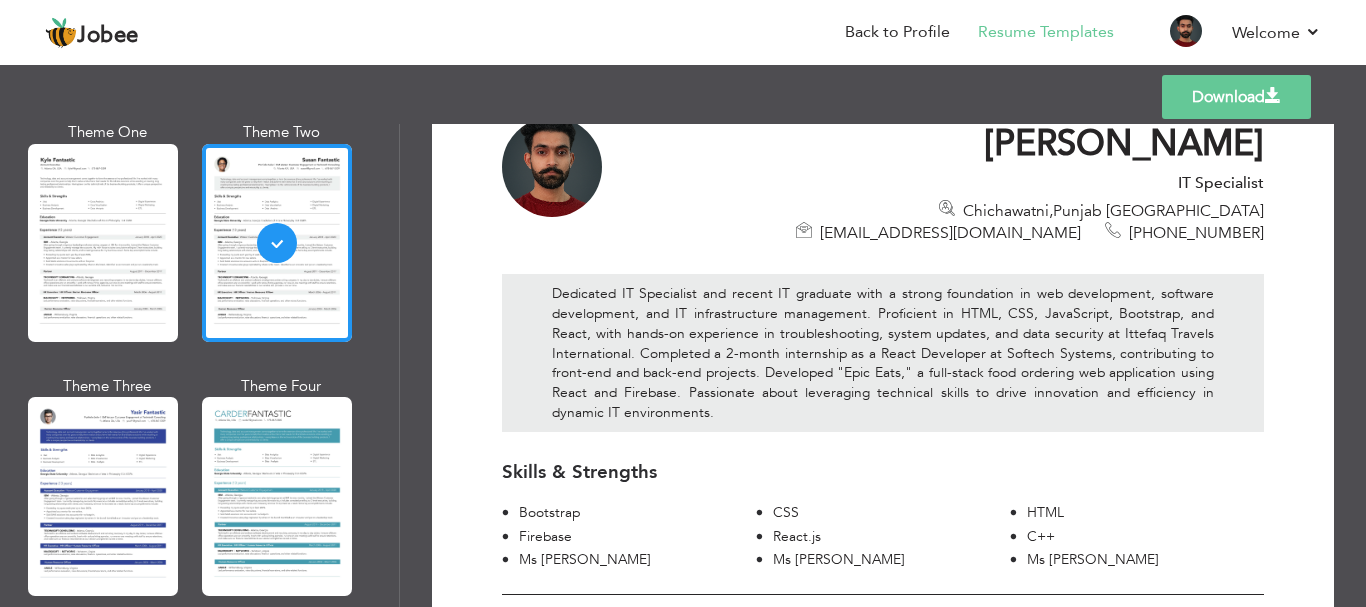 scroll, scrollTop: 0, scrollLeft: 0, axis: both 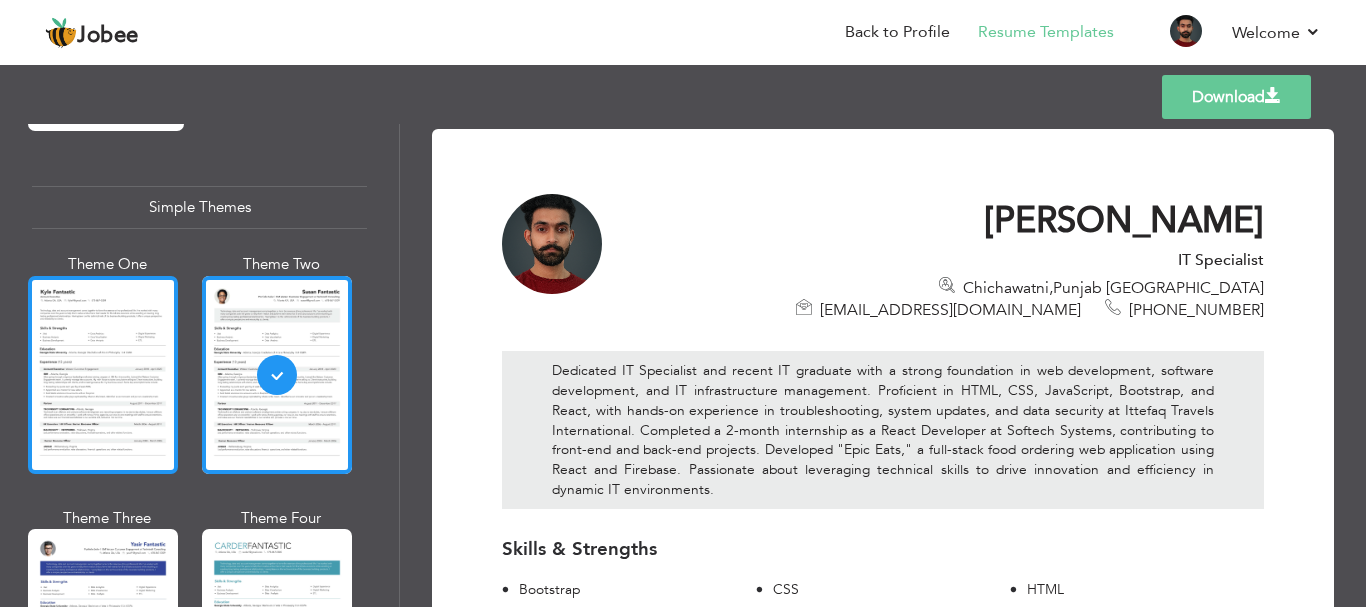 click at bounding box center (103, 375) 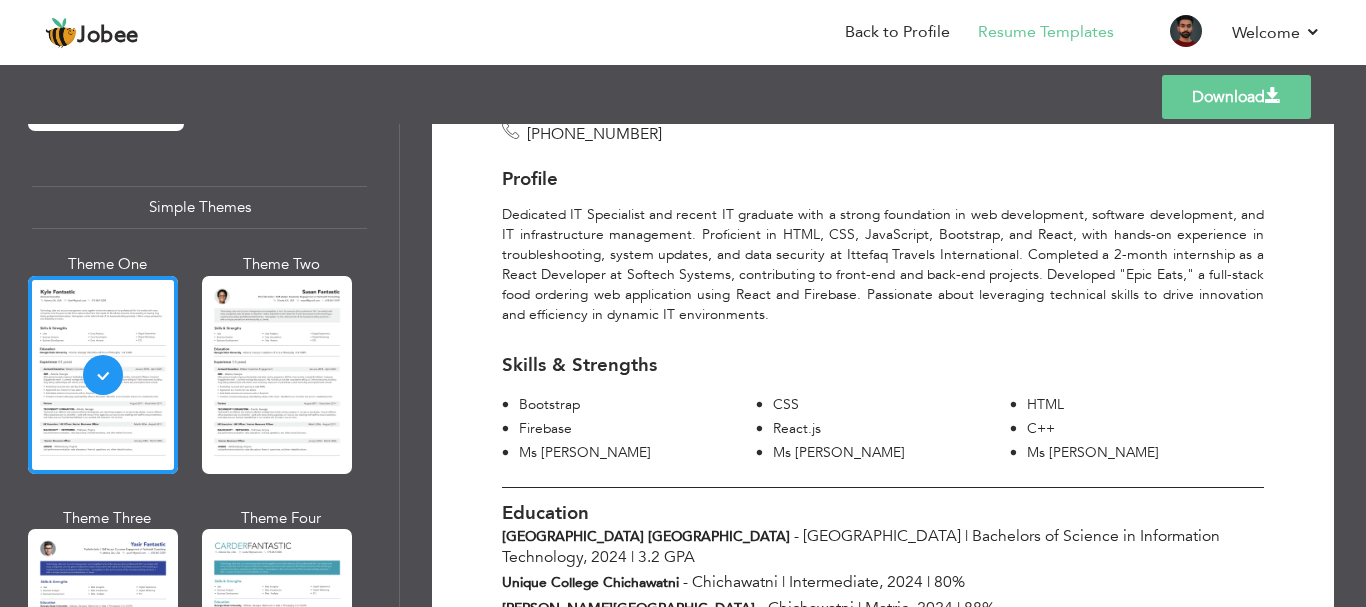 scroll, scrollTop: 0, scrollLeft: 0, axis: both 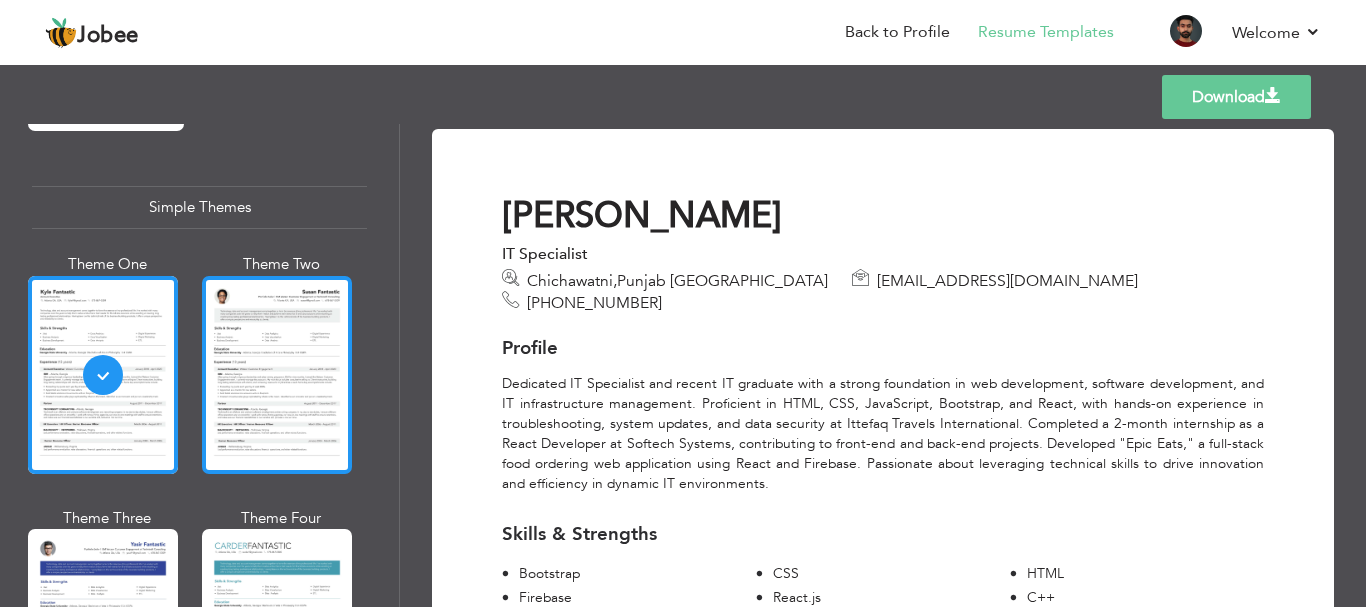 click at bounding box center [277, 375] 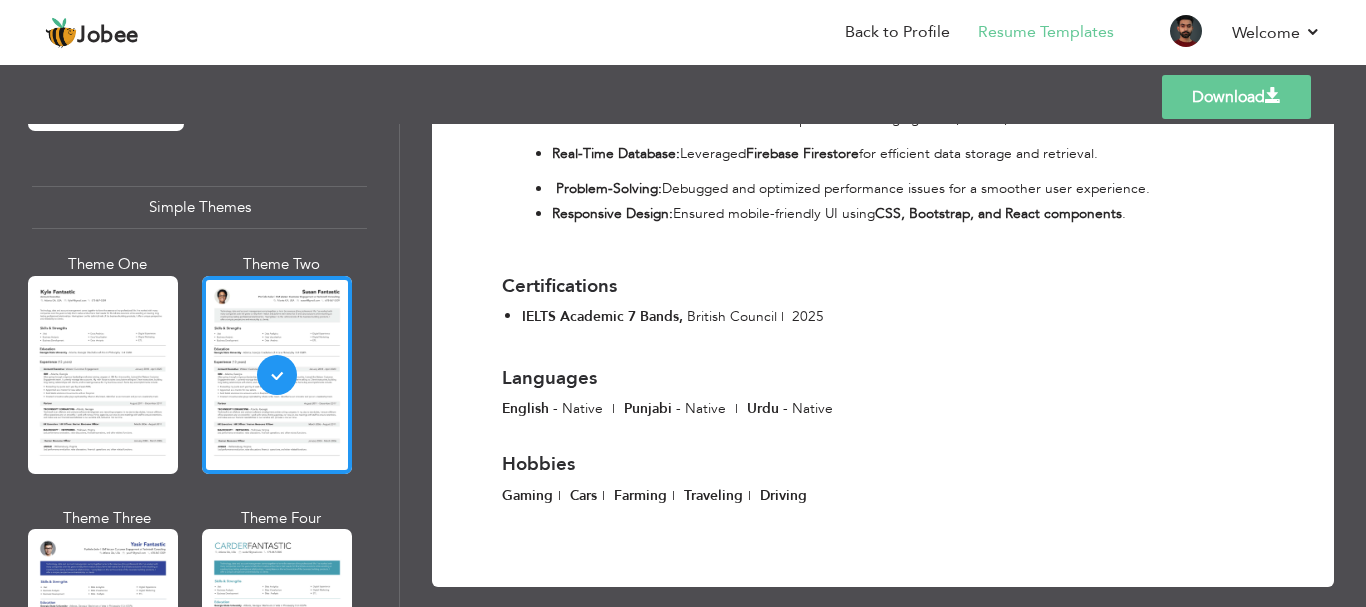 scroll, scrollTop: 0, scrollLeft: 0, axis: both 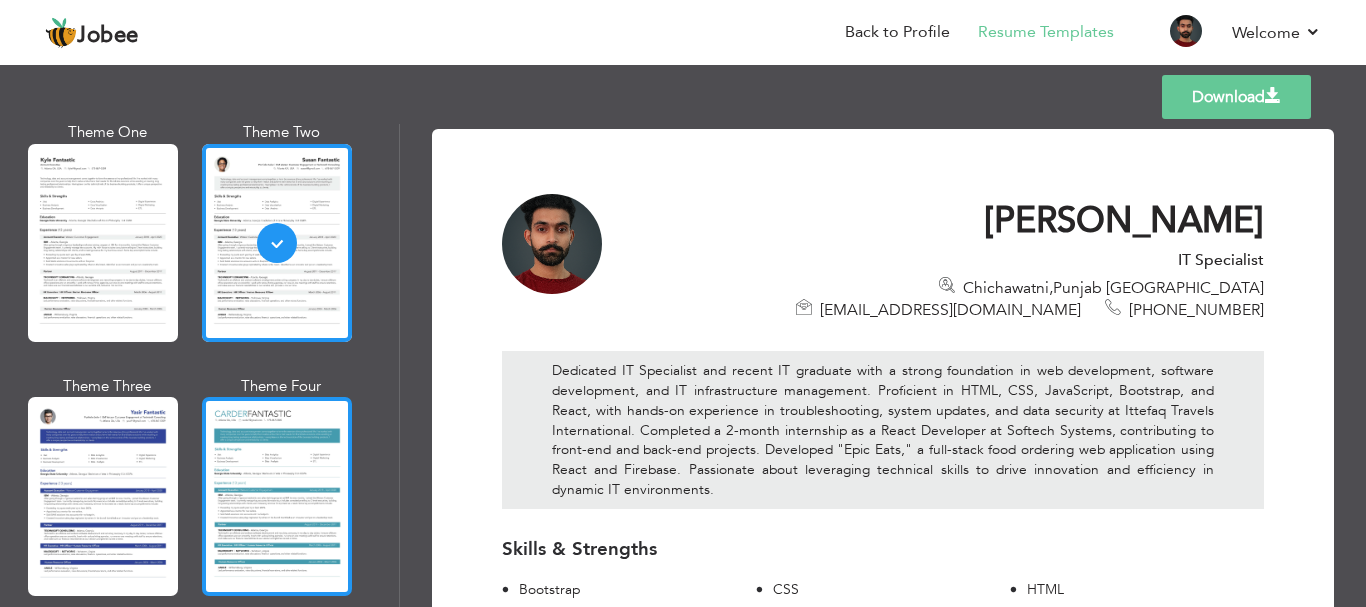 click at bounding box center (277, 496) 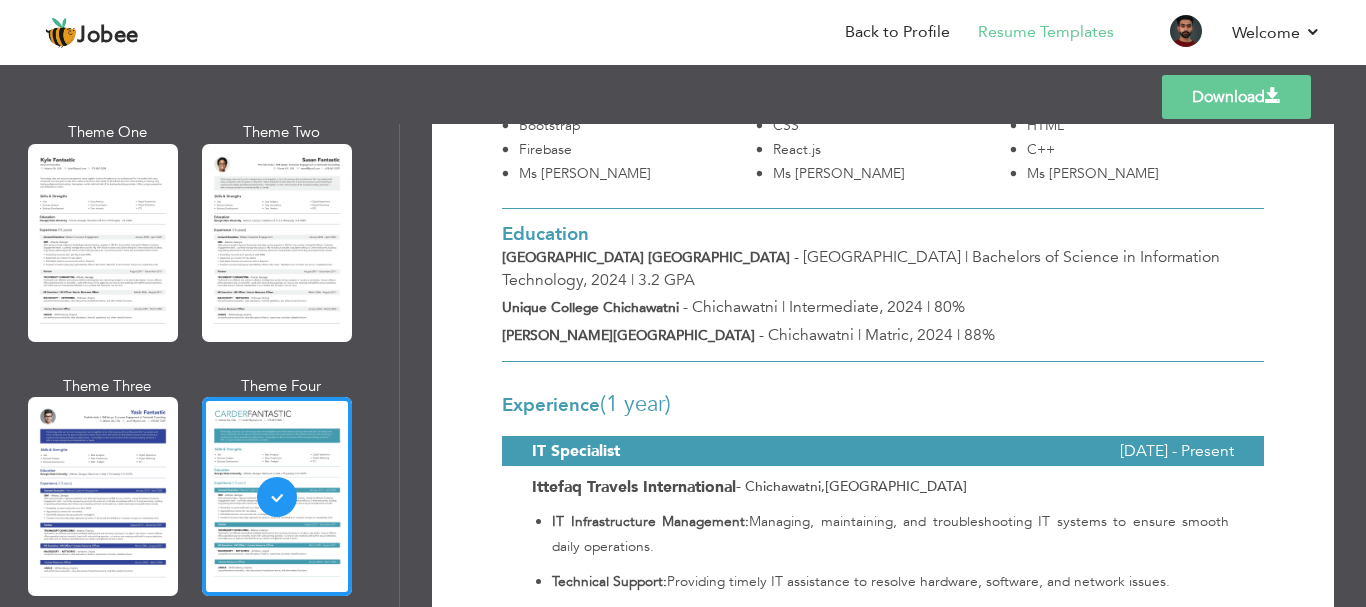 scroll, scrollTop: 437, scrollLeft: 0, axis: vertical 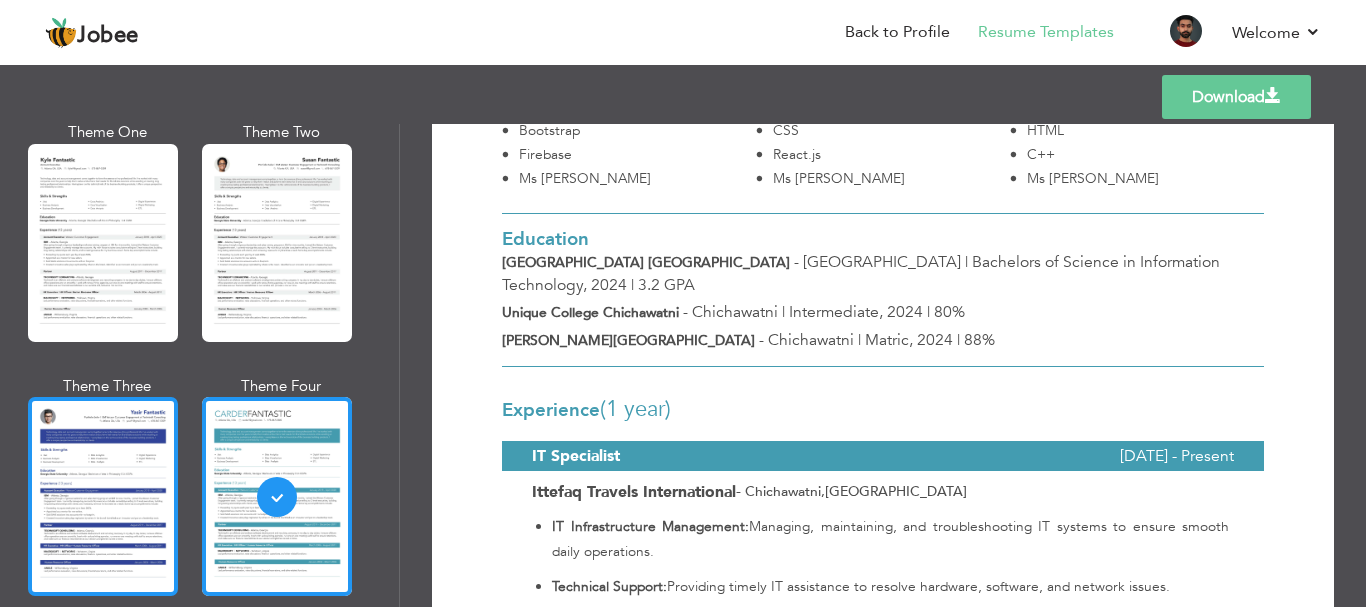 click at bounding box center [103, 496] 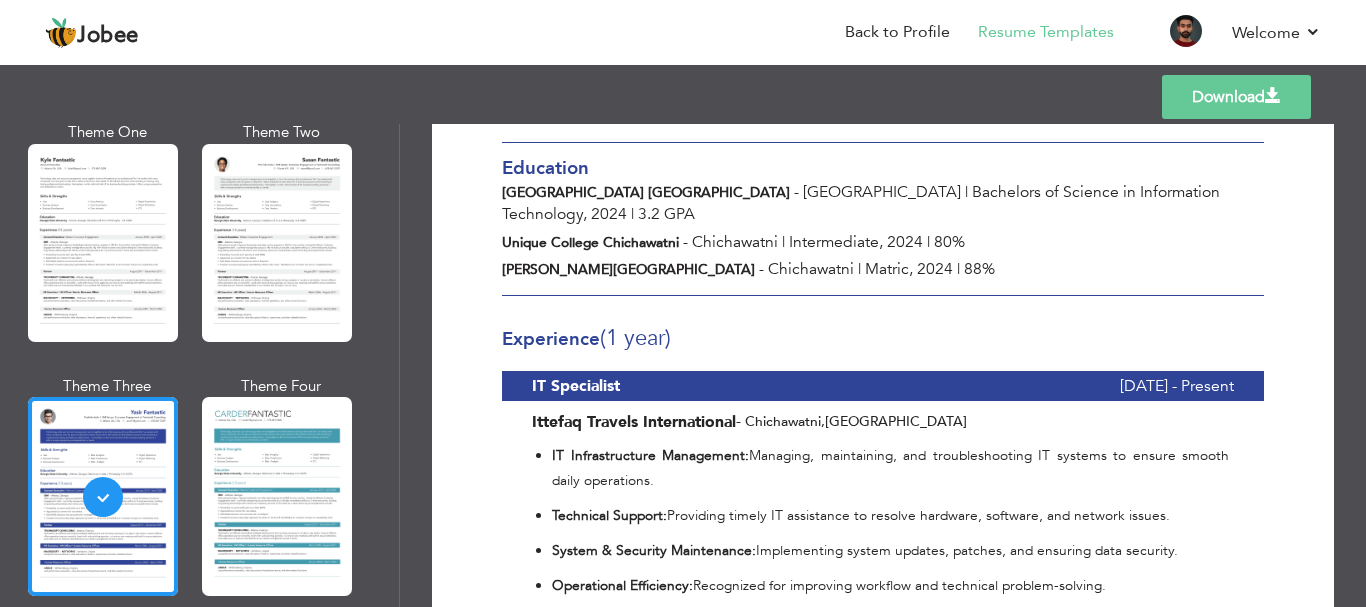 scroll, scrollTop: 513, scrollLeft: 0, axis: vertical 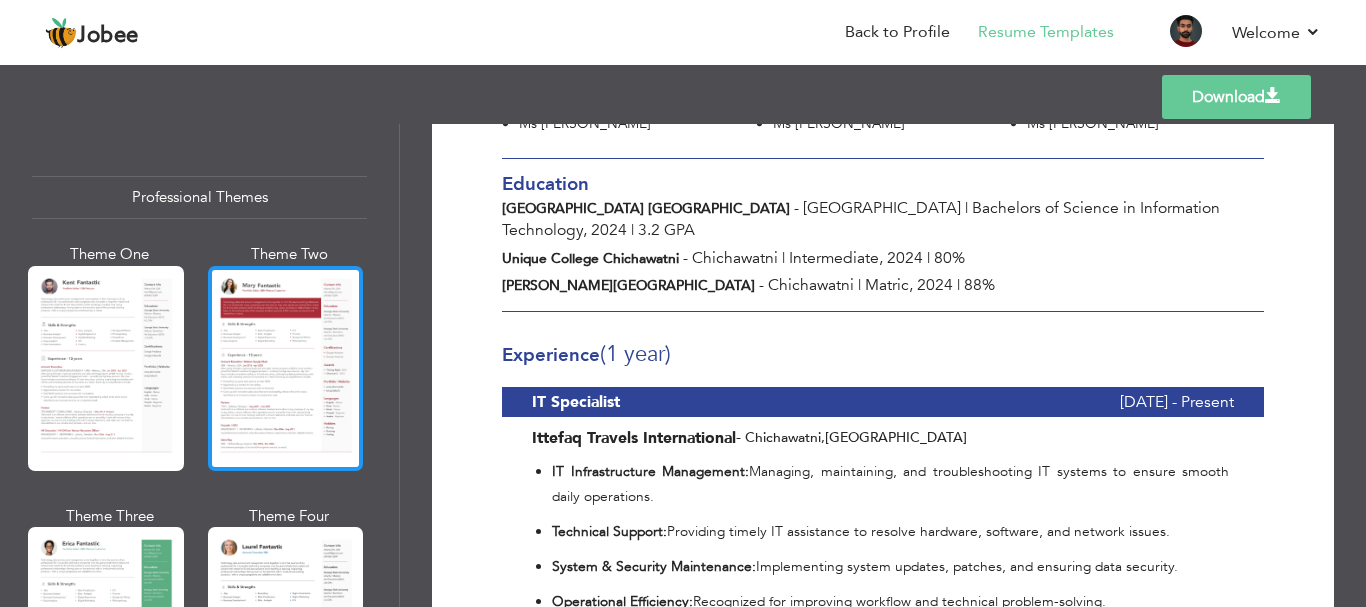 click at bounding box center [286, 368] 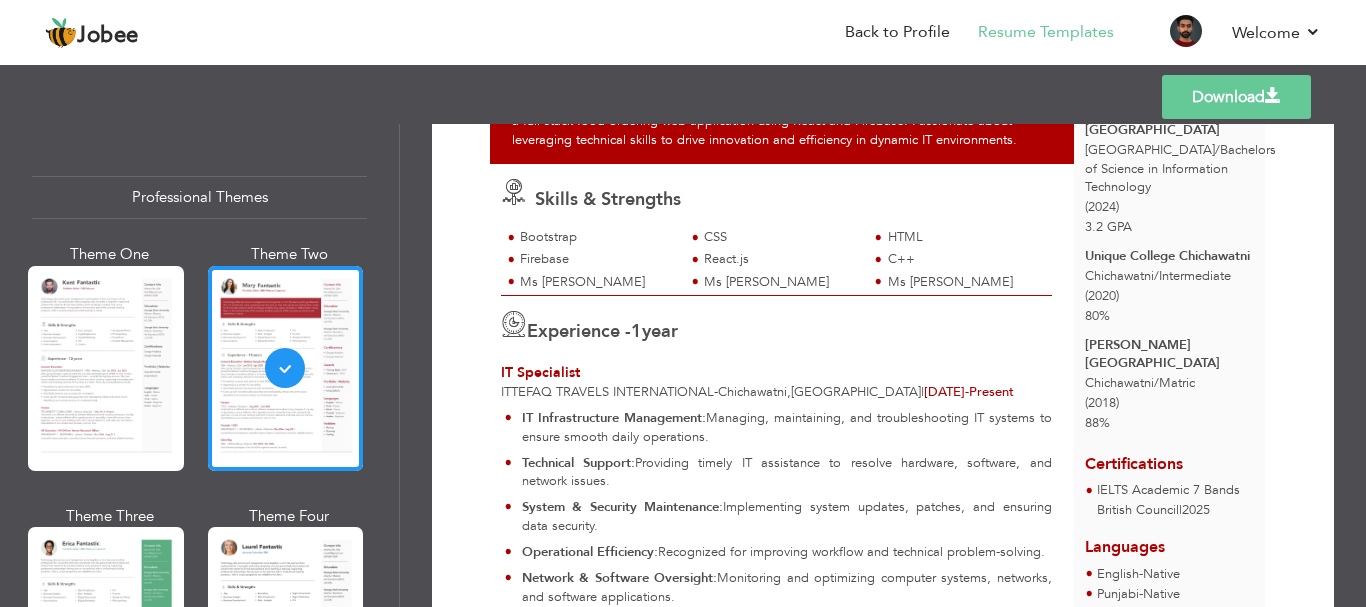 scroll, scrollTop: 304, scrollLeft: 0, axis: vertical 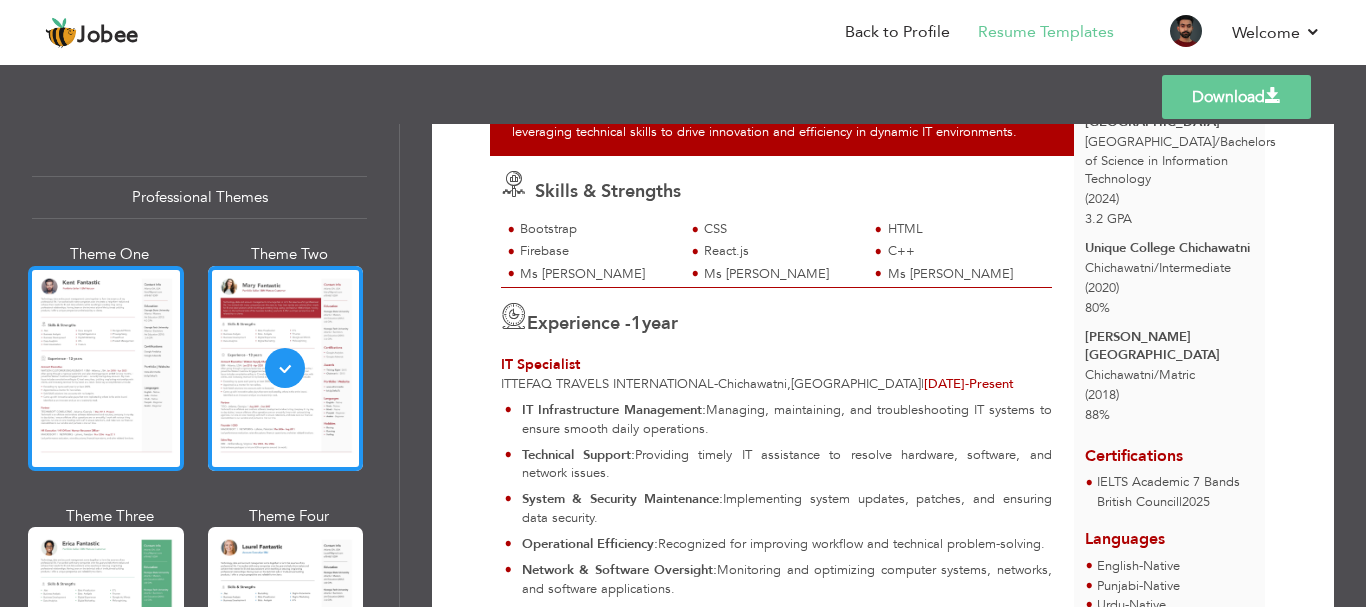 click at bounding box center (106, 368) 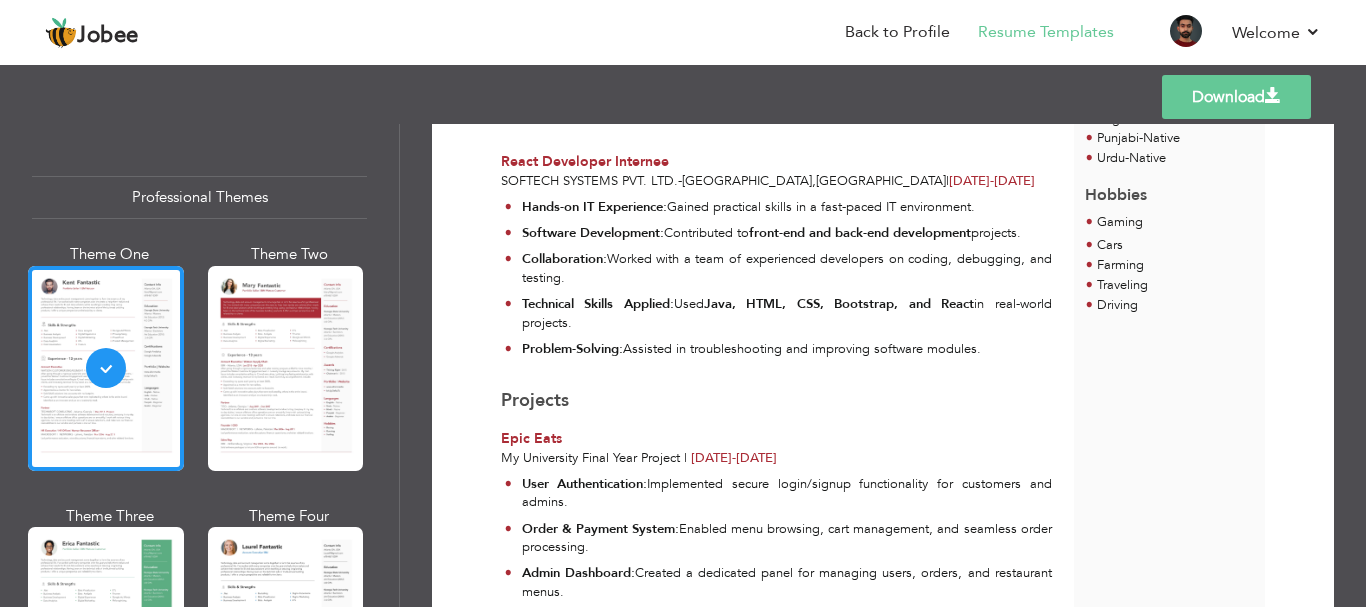 scroll, scrollTop: 0, scrollLeft: 0, axis: both 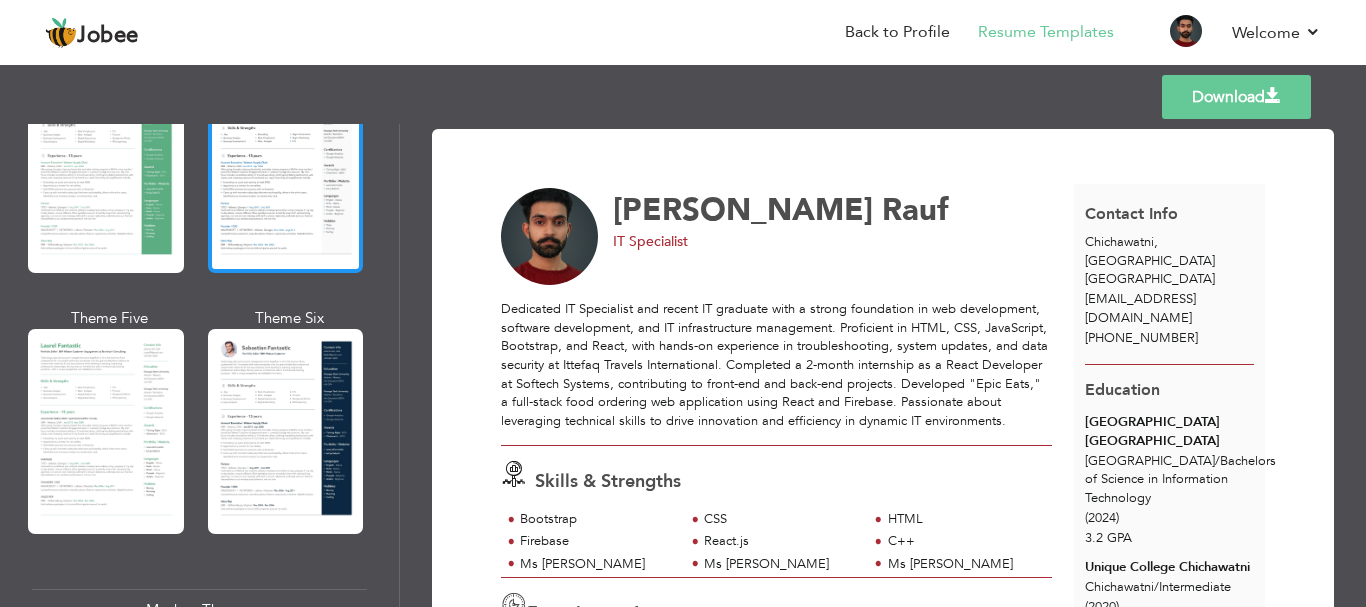 click at bounding box center (286, 170) 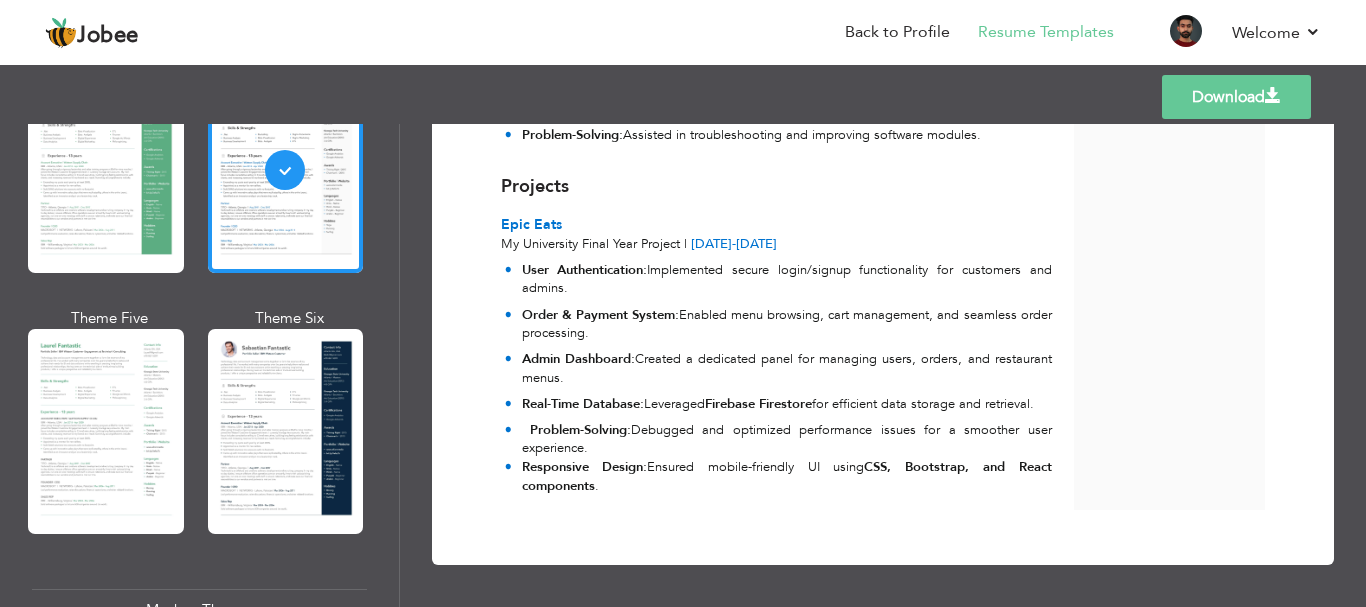 scroll, scrollTop: 0, scrollLeft: 0, axis: both 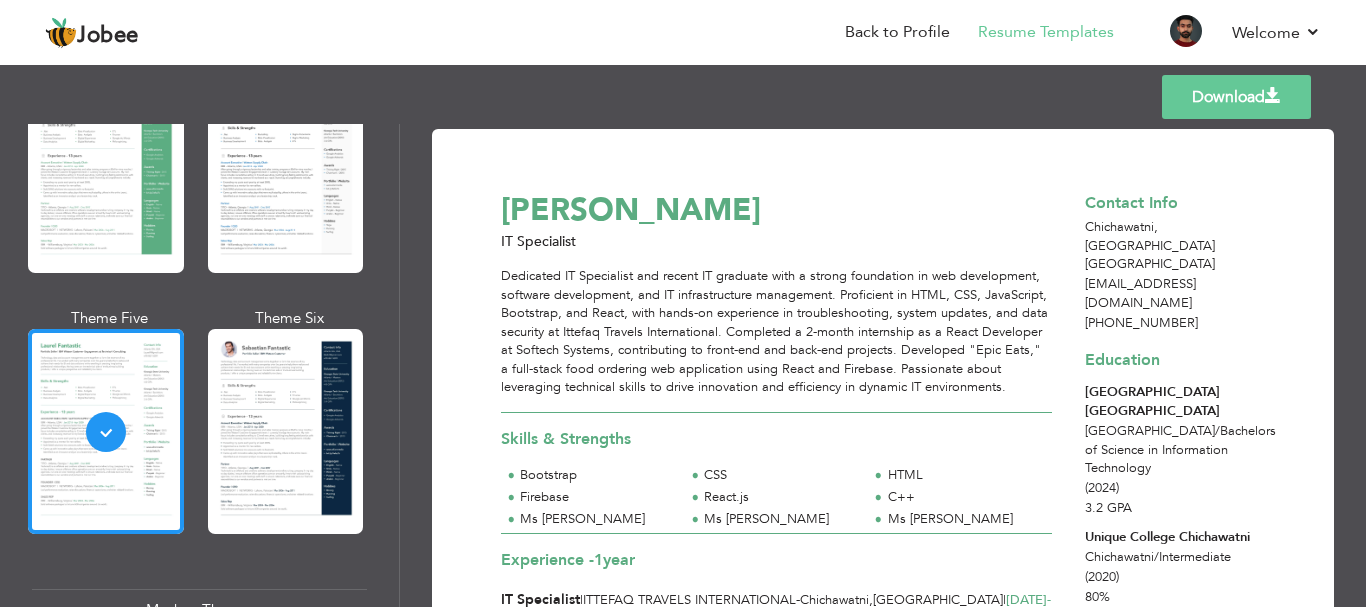 click at bounding box center [286, 431] 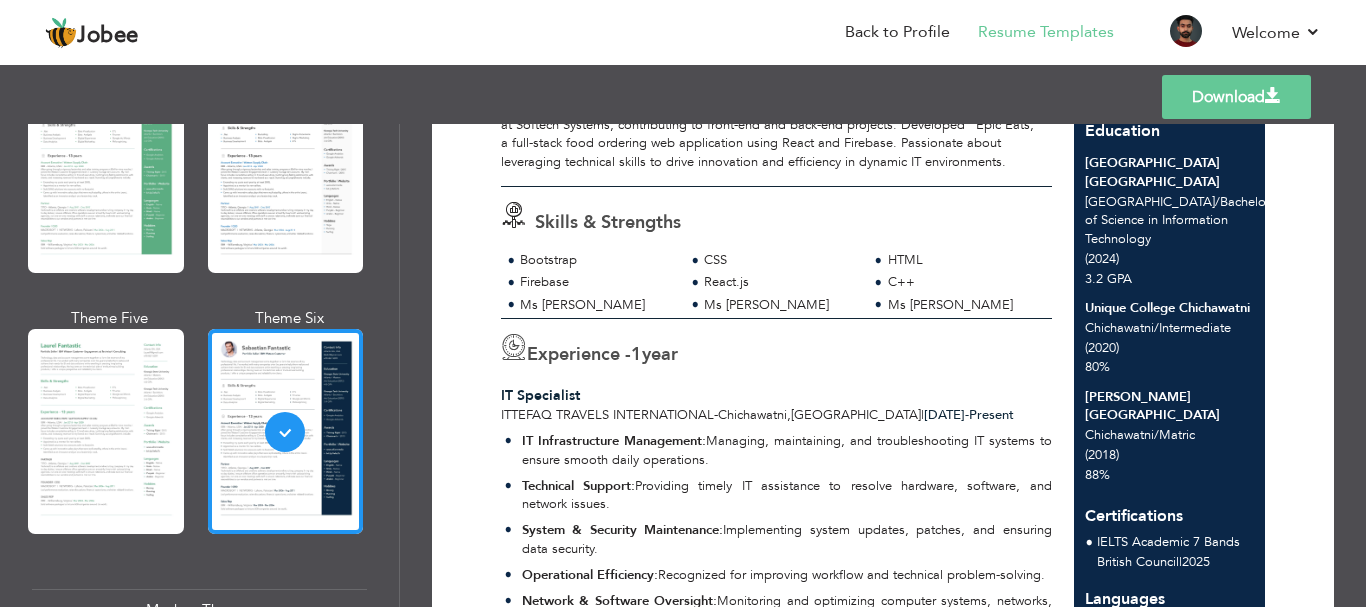 scroll, scrollTop: 264, scrollLeft: 0, axis: vertical 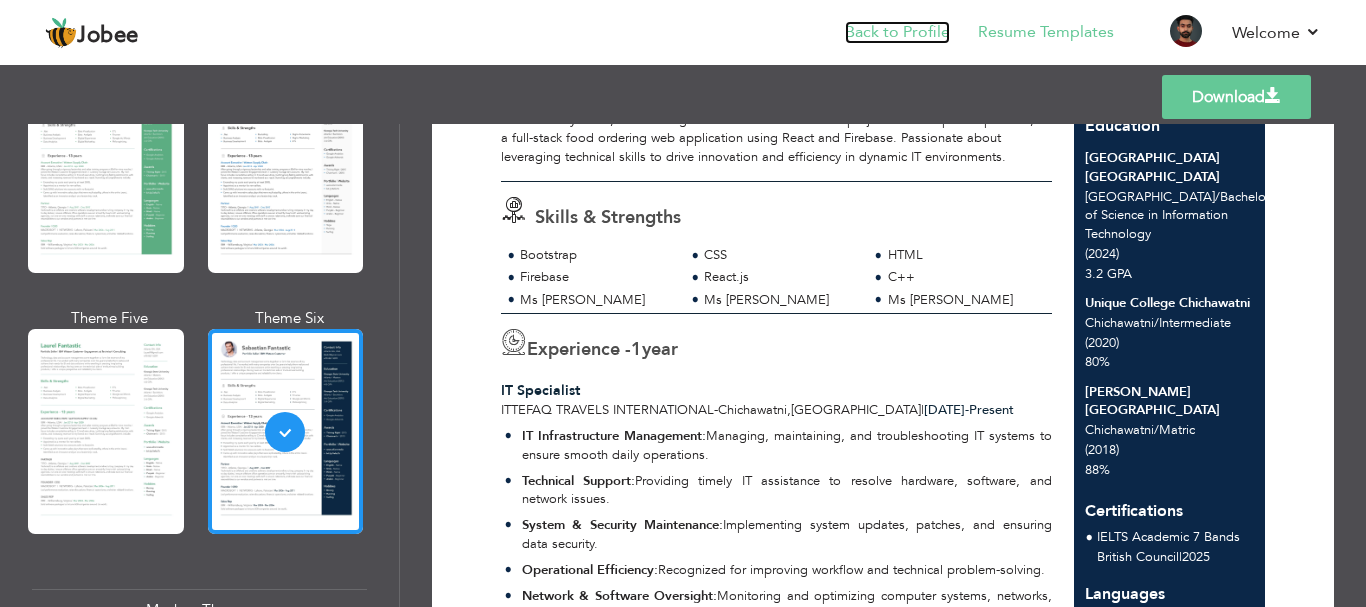 click on "Back to Profile" at bounding box center (897, 32) 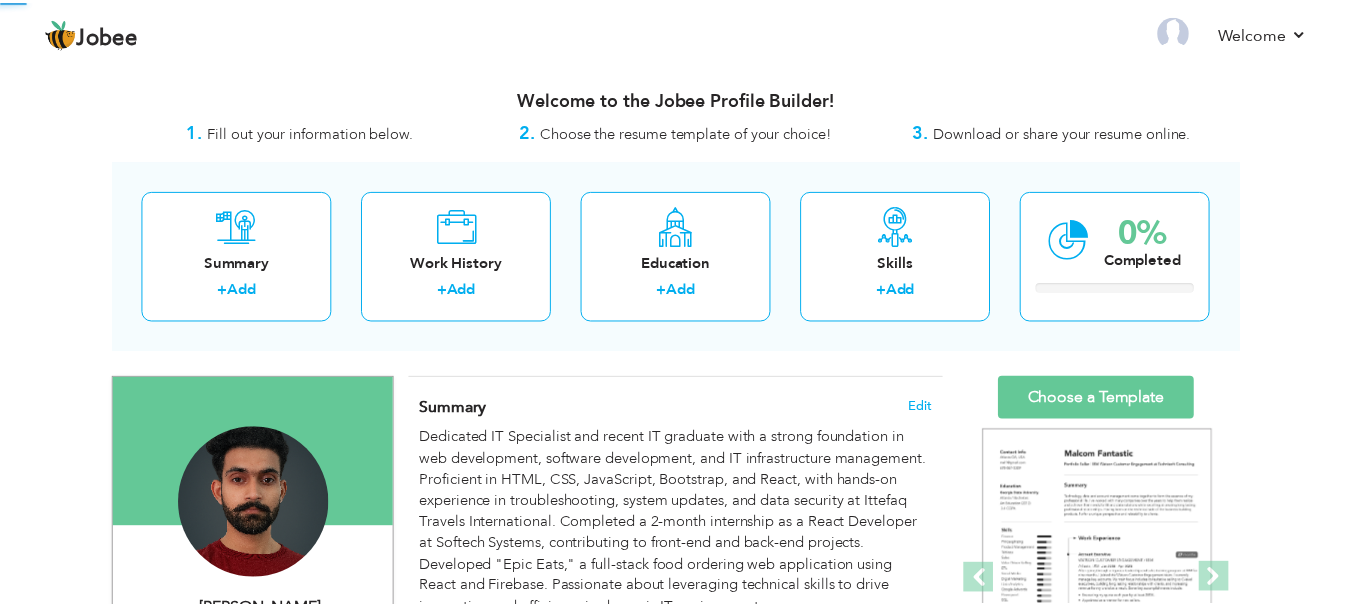 scroll, scrollTop: 0, scrollLeft: 0, axis: both 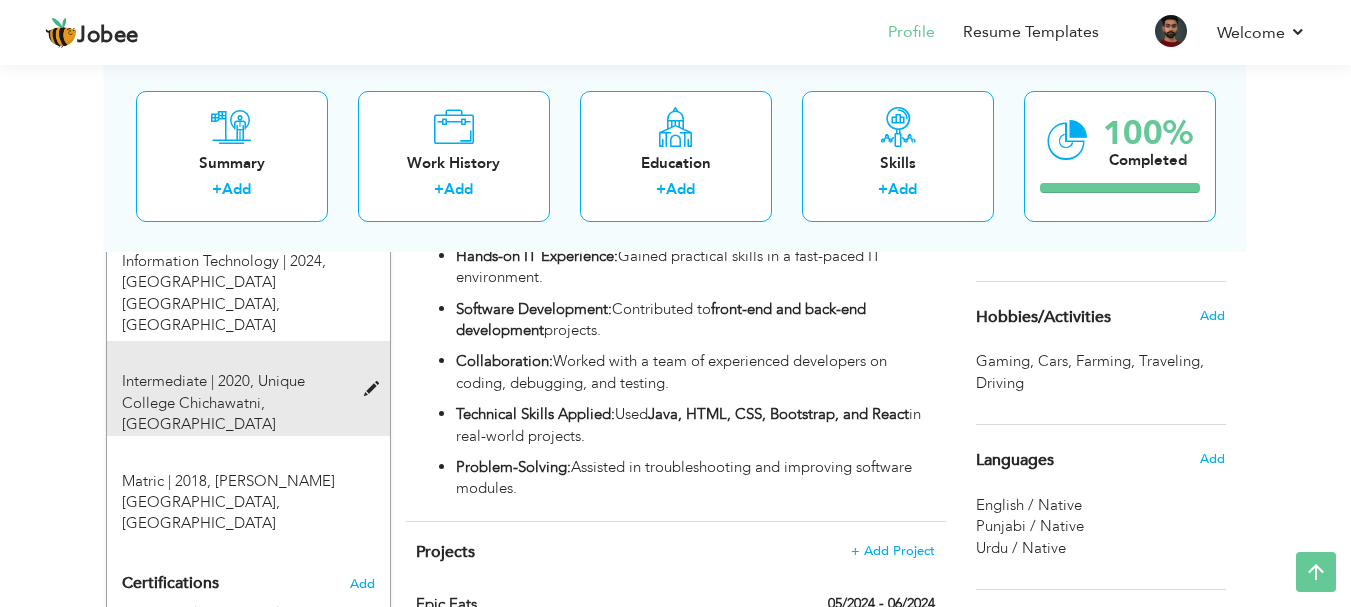 click at bounding box center [376, 389] 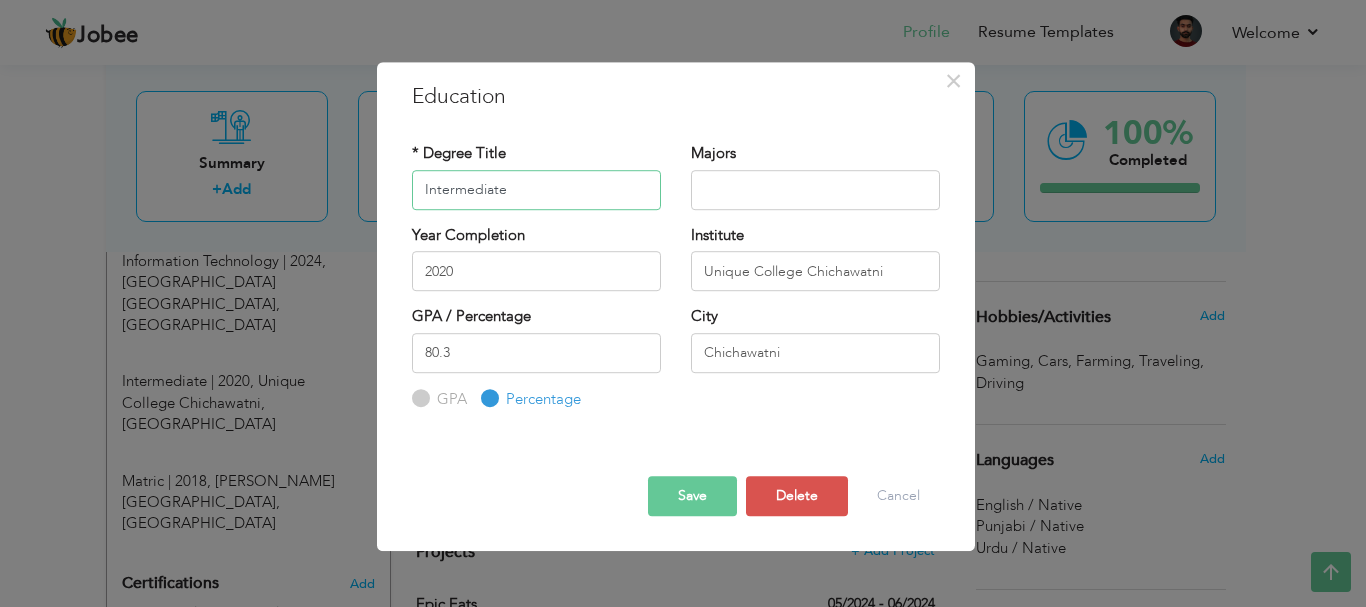 type on "Intermediate" 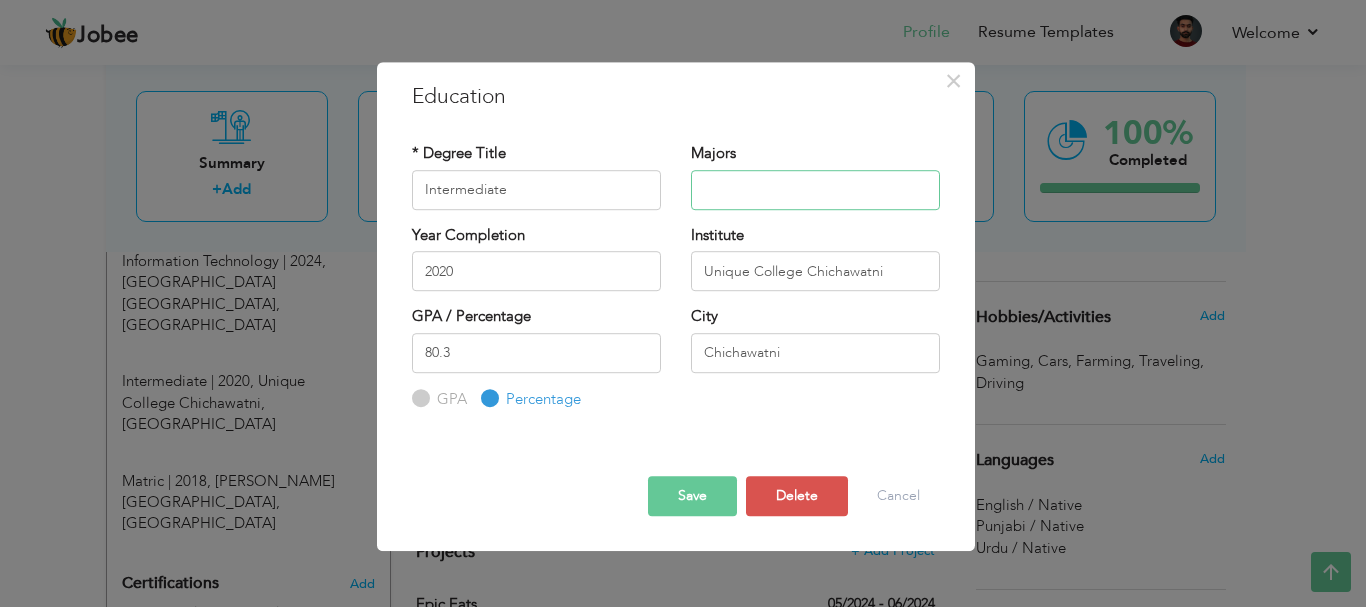 click at bounding box center [815, 190] 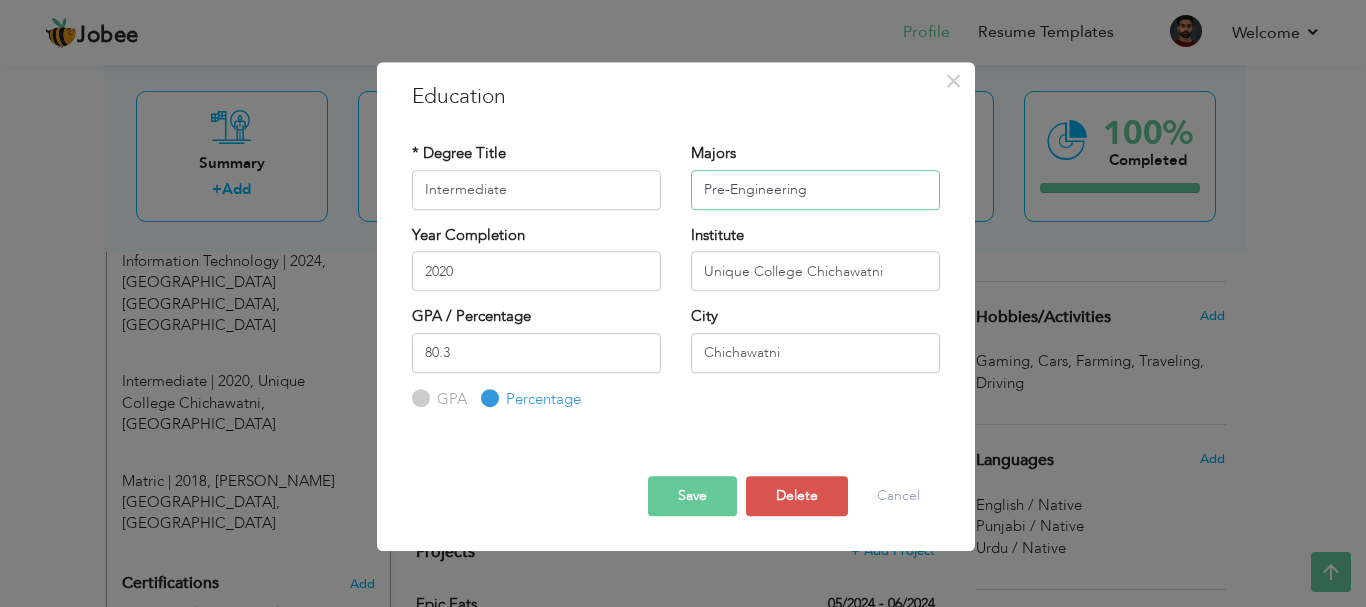 type on "Pre-Engineering" 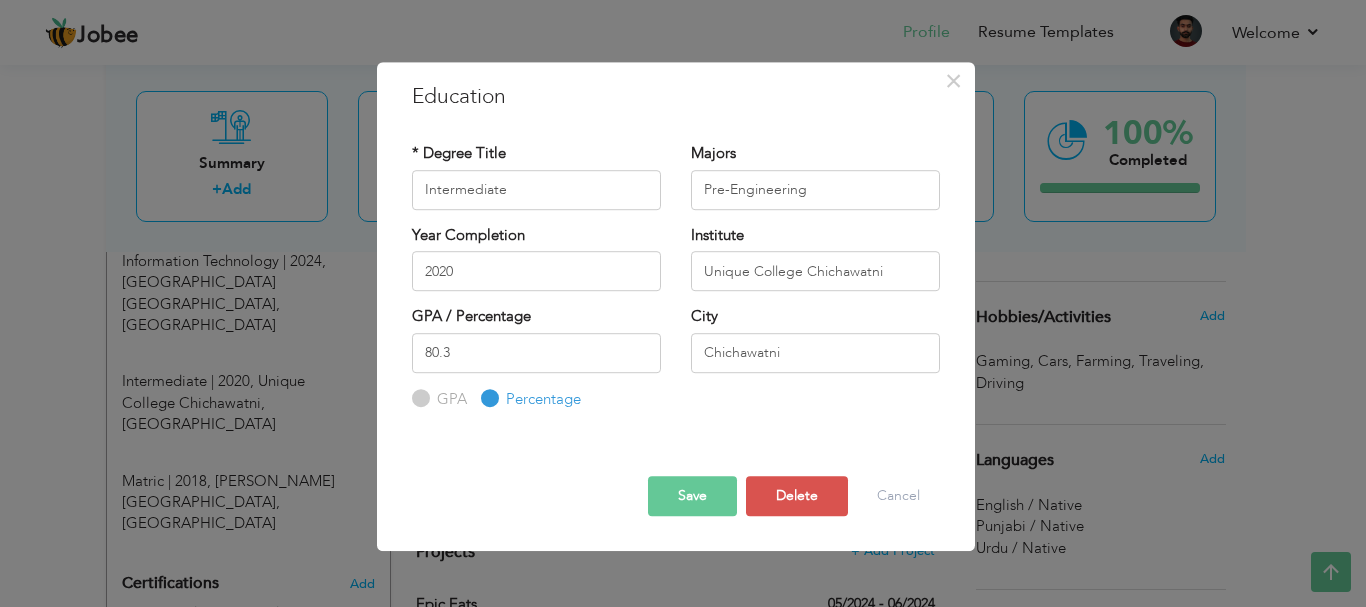 click on "Save" at bounding box center [692, 496] 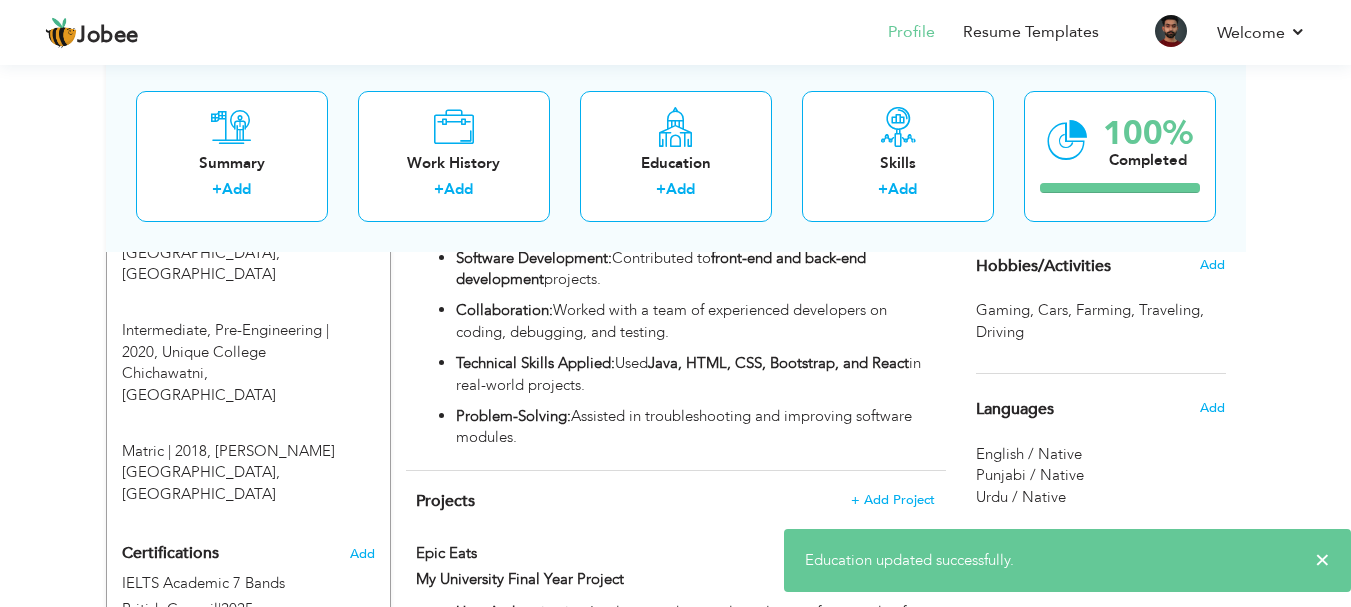 scroll, scrollTop: 972, scrollLeft: 0, axis: vertical 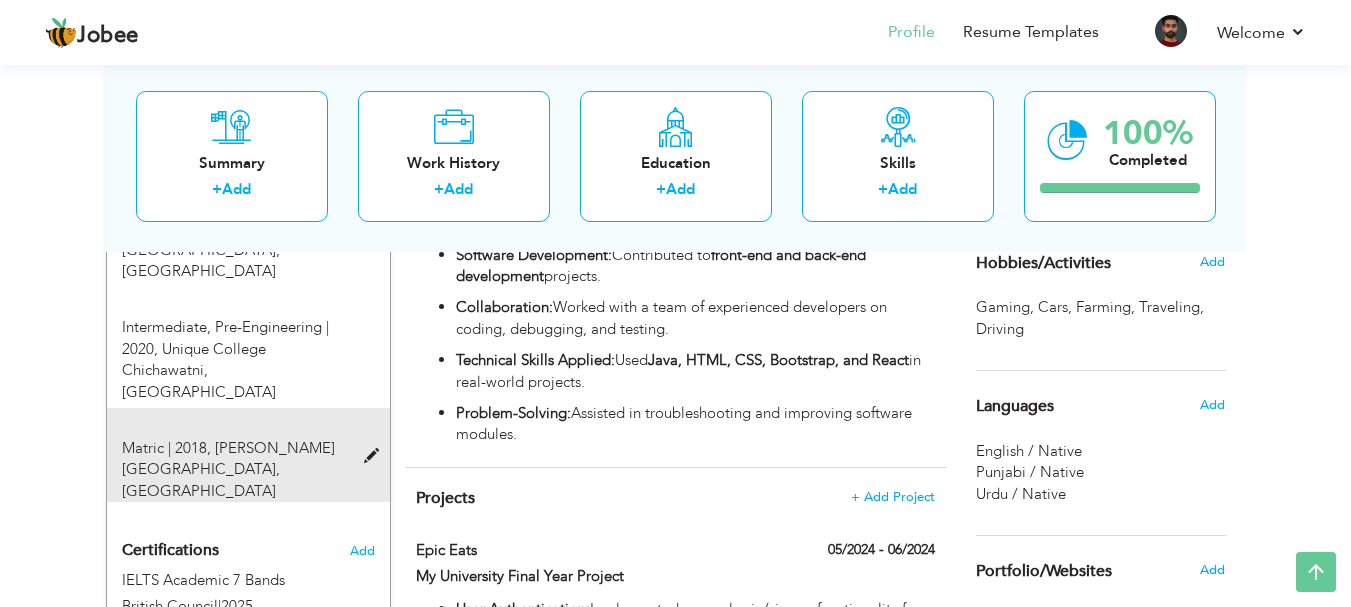 click at bounding box center (376, 456) 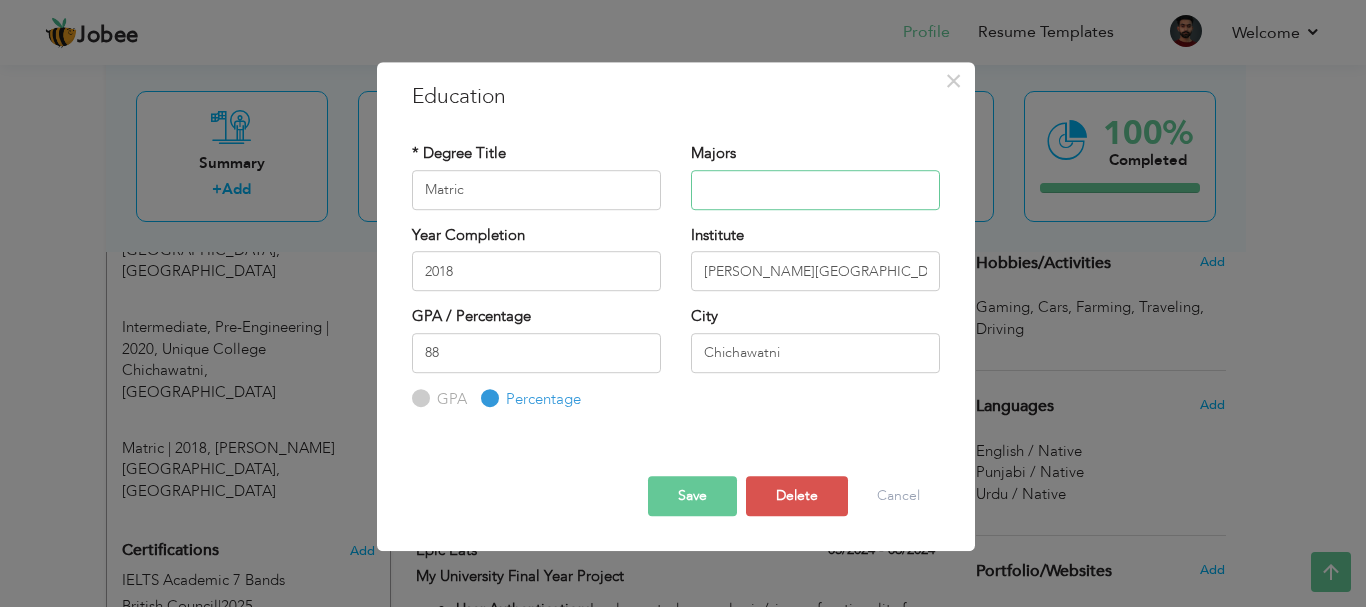 click at bounding box center [815, 190] 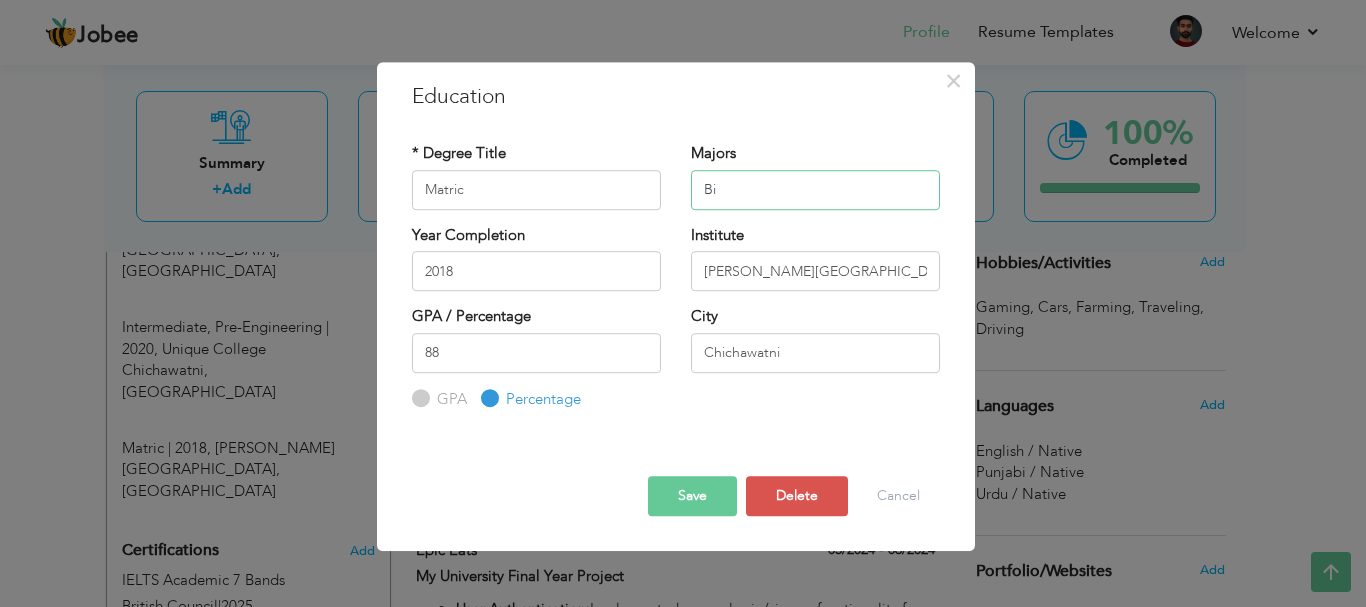 type on "B" 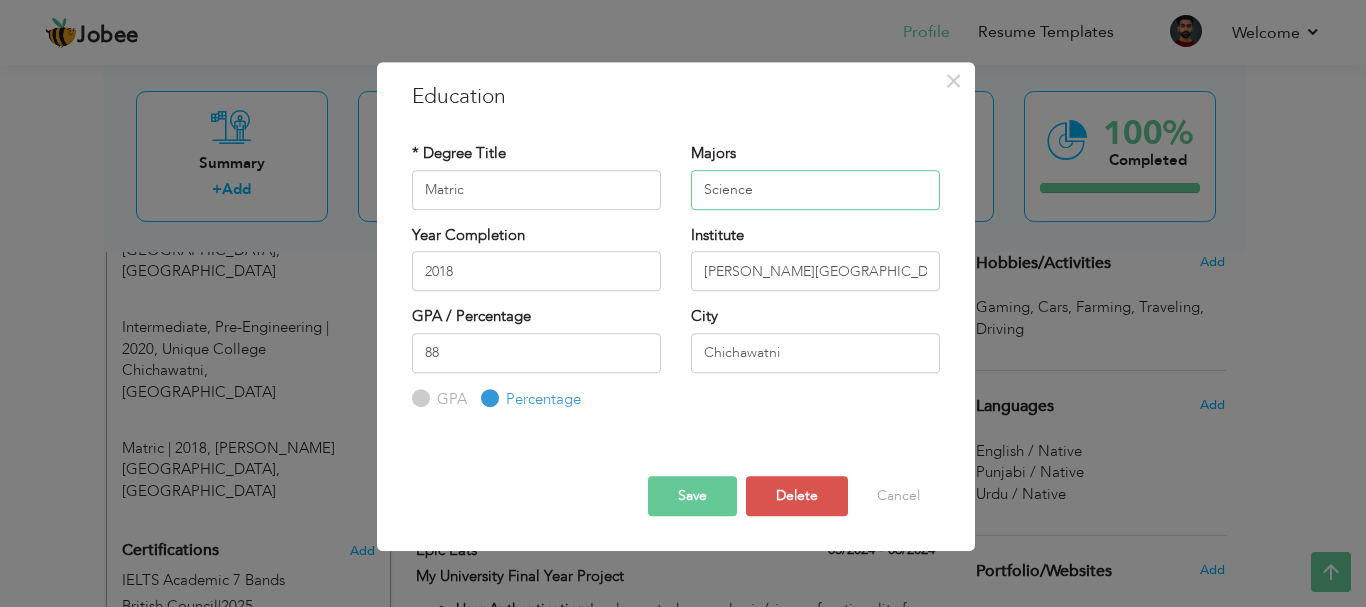 type on "Science" 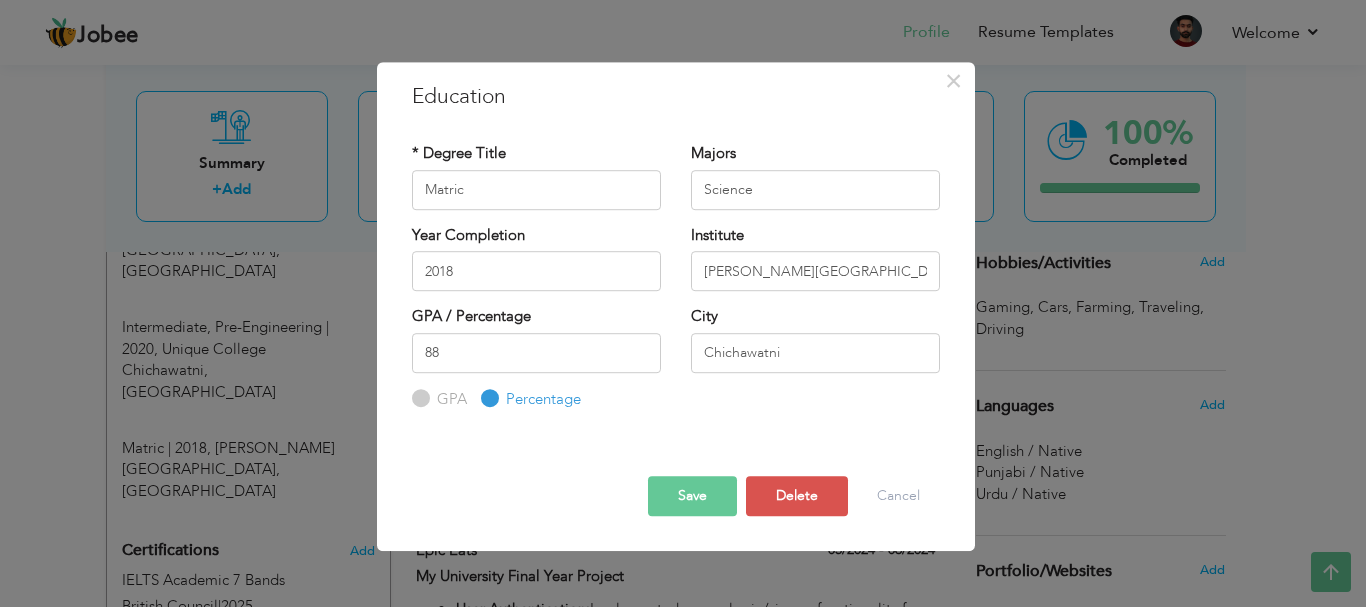 click on "Save" at bounding box center (692, 496) 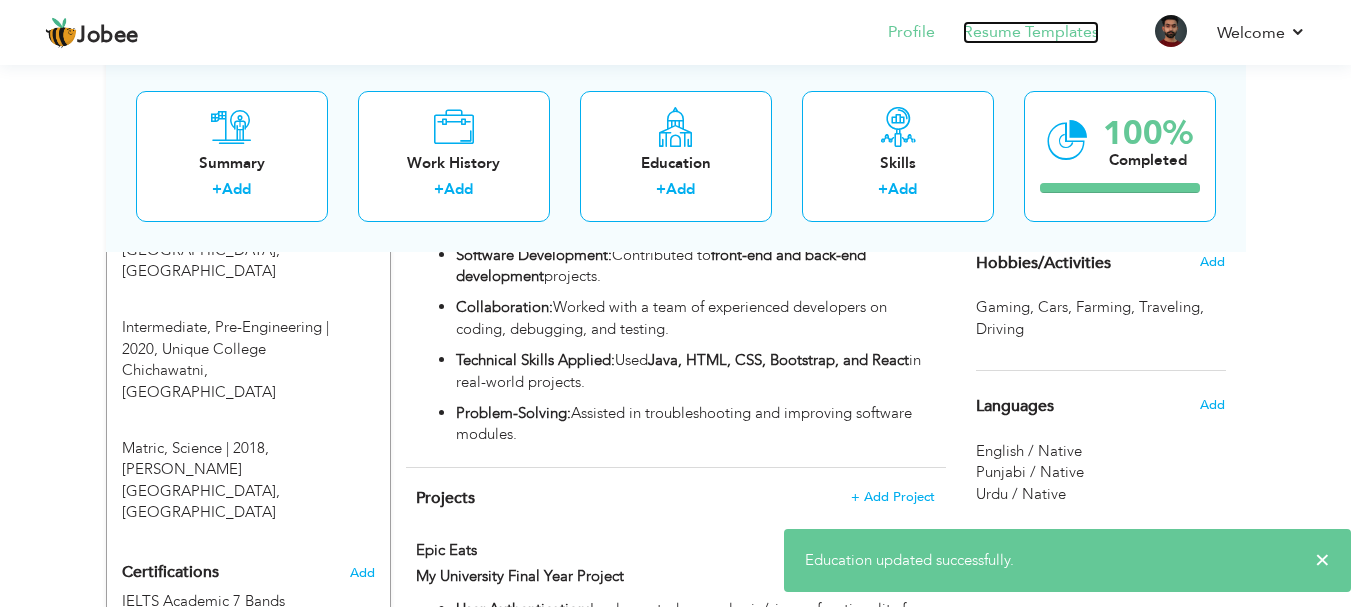 click on "Resume Templates" at bounding box center [1031, 32] 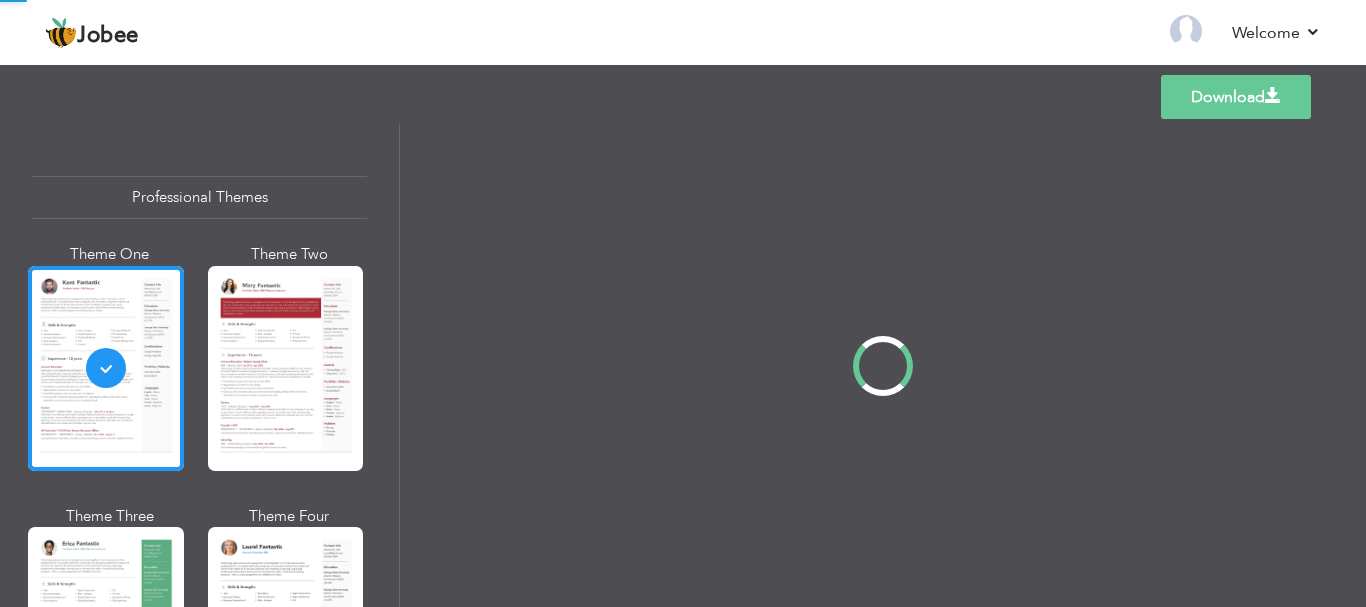 scroll, scrollTop: 0, scrollLeft: 0, axis: both 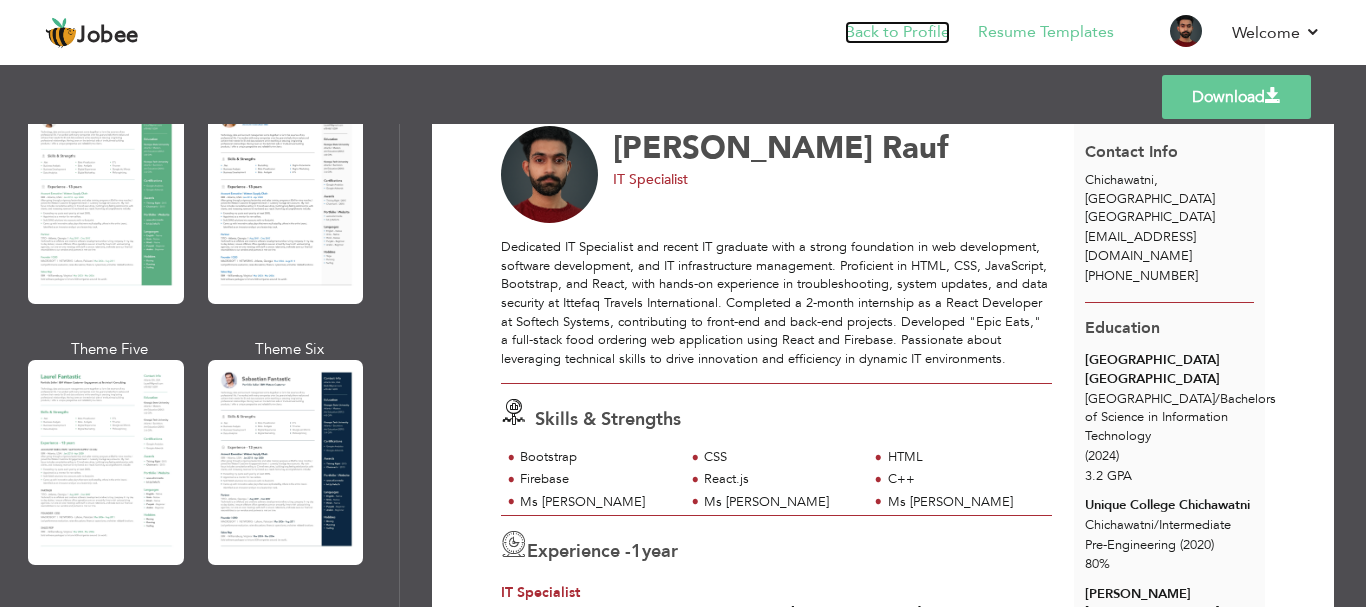 click on "Back to Profile" at bounding box center (897, 32) 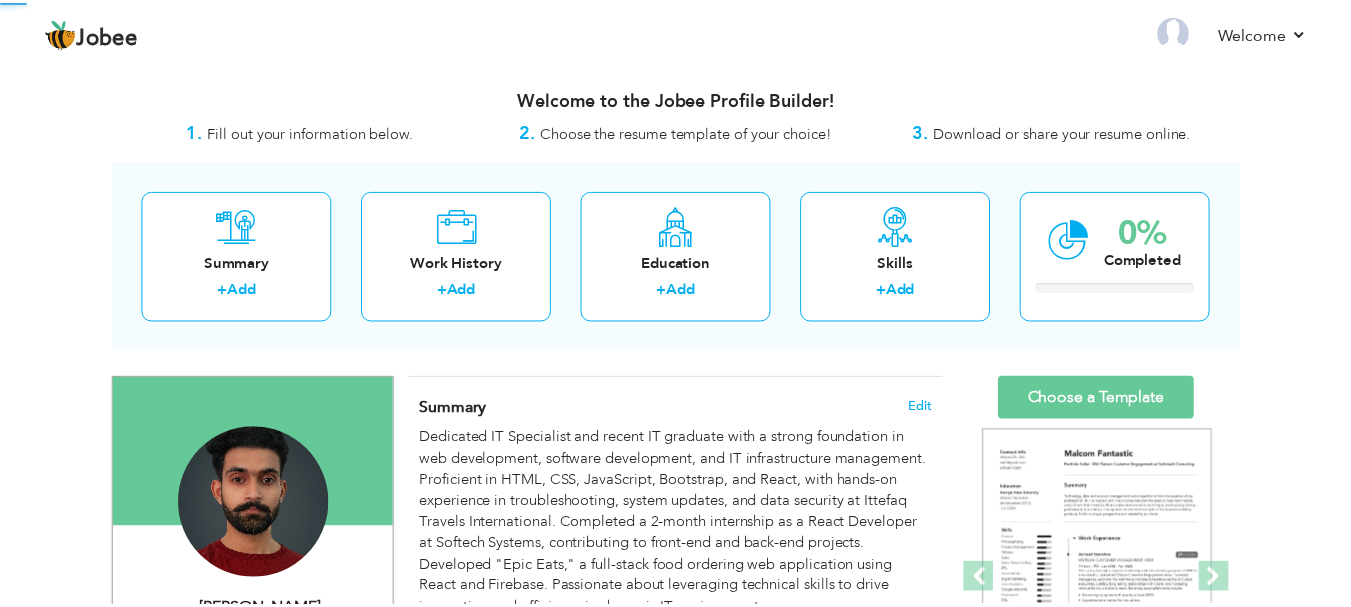scroll, scrollTop: 0, scrollLeft: 0, axis: both 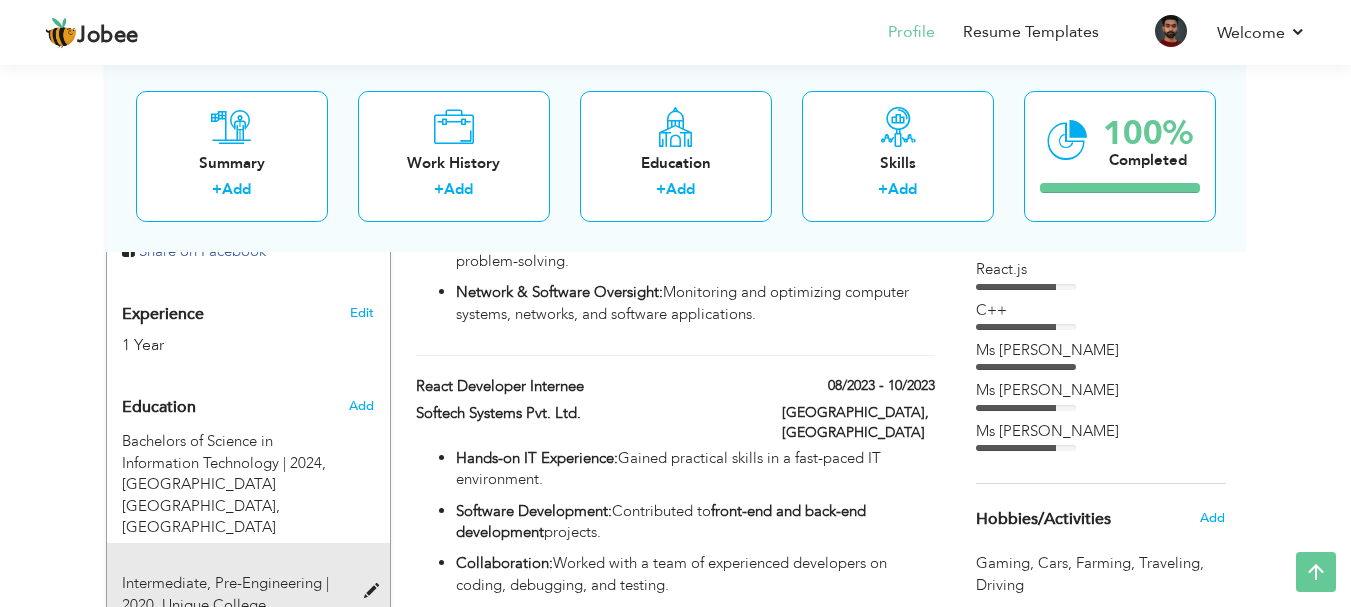 click on "Intermediate,  Pre-Engineering  |  2020,
Unique College Chichawatni, [GEOGRAPHIC_DATA]" at bounding box center [236, 616] 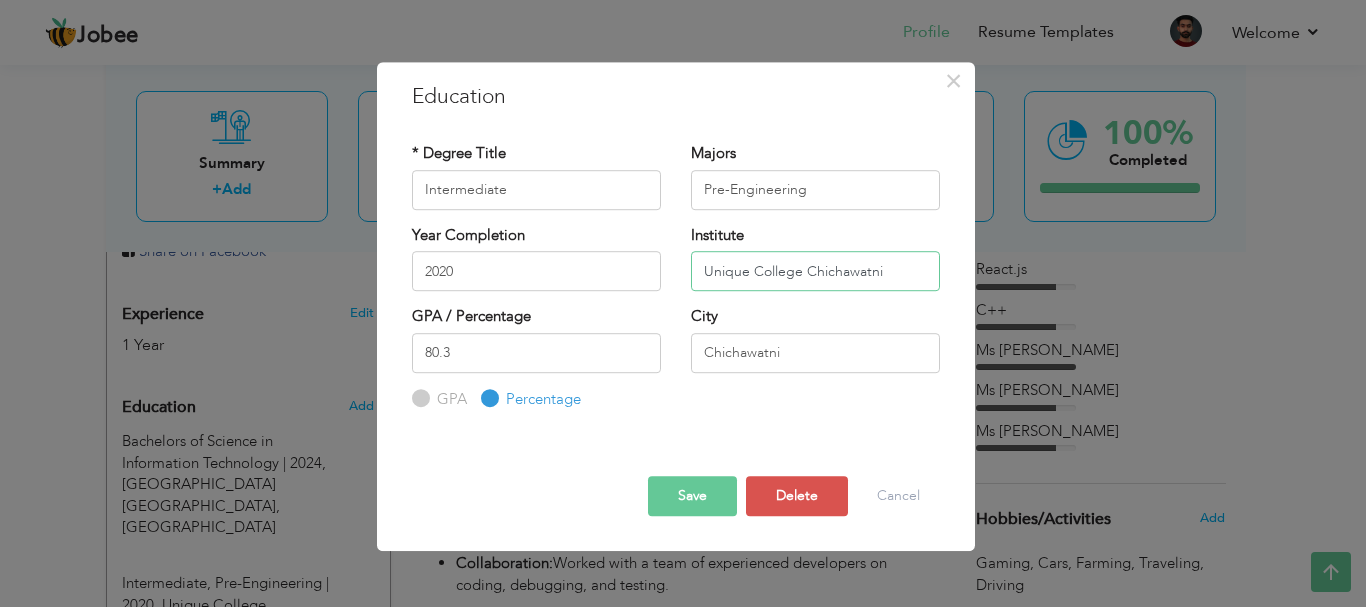 click on "Unique College Chichawatni" at bounding box center [815, 271] 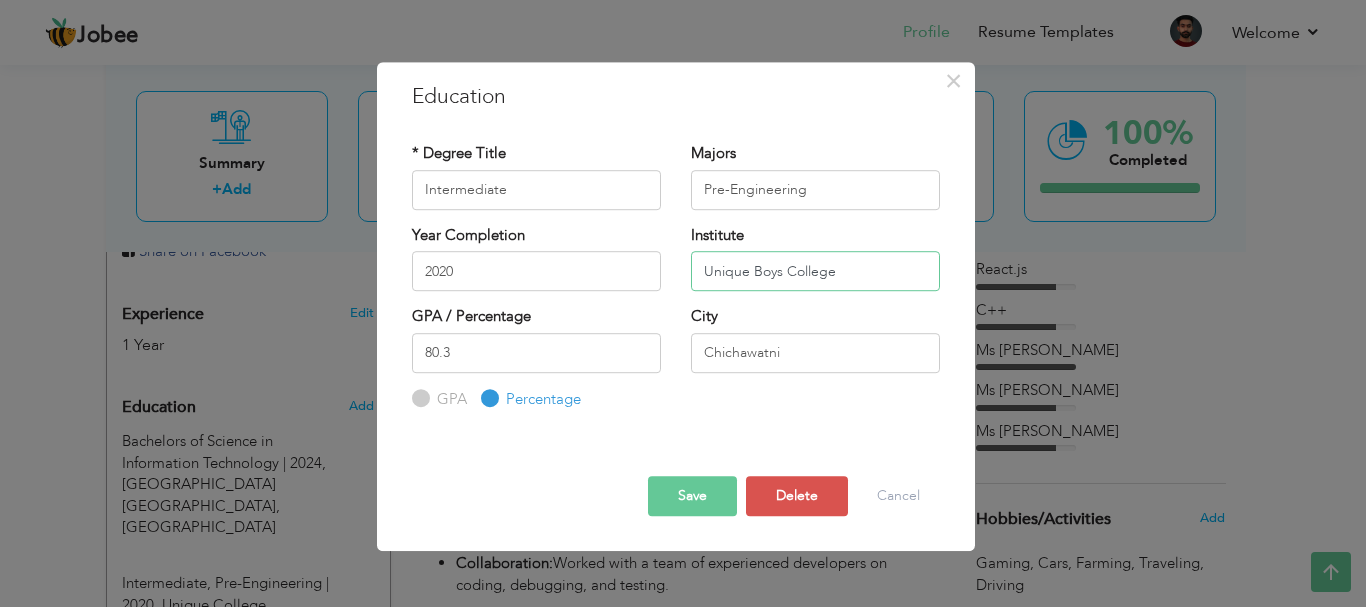 type on "Unique Boys College" 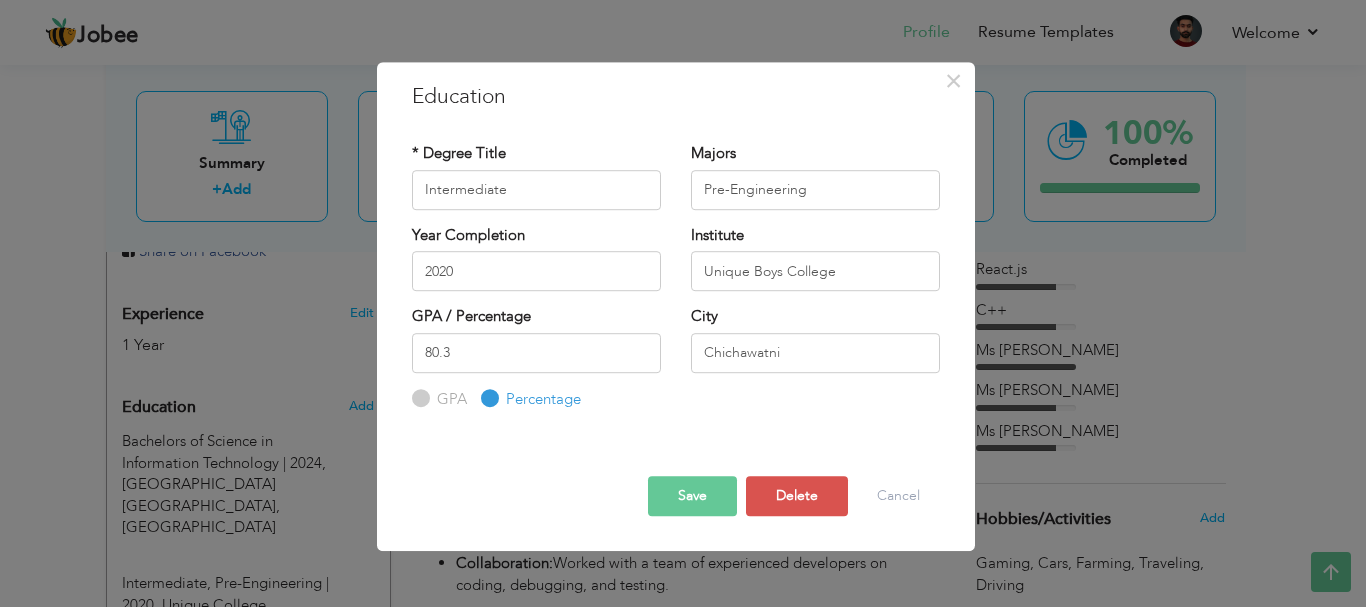 click on "Save" at bounding box center [692, 496] 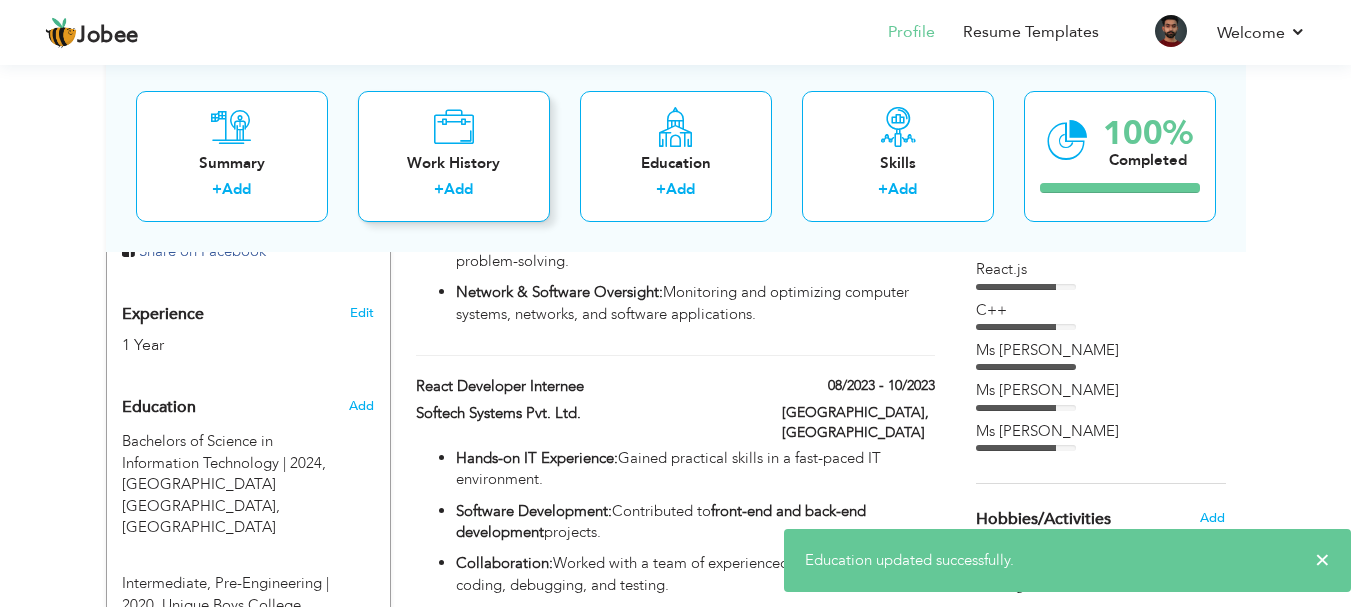 scroll, scrollTop: 0, scrollLeft: 0, axis: both 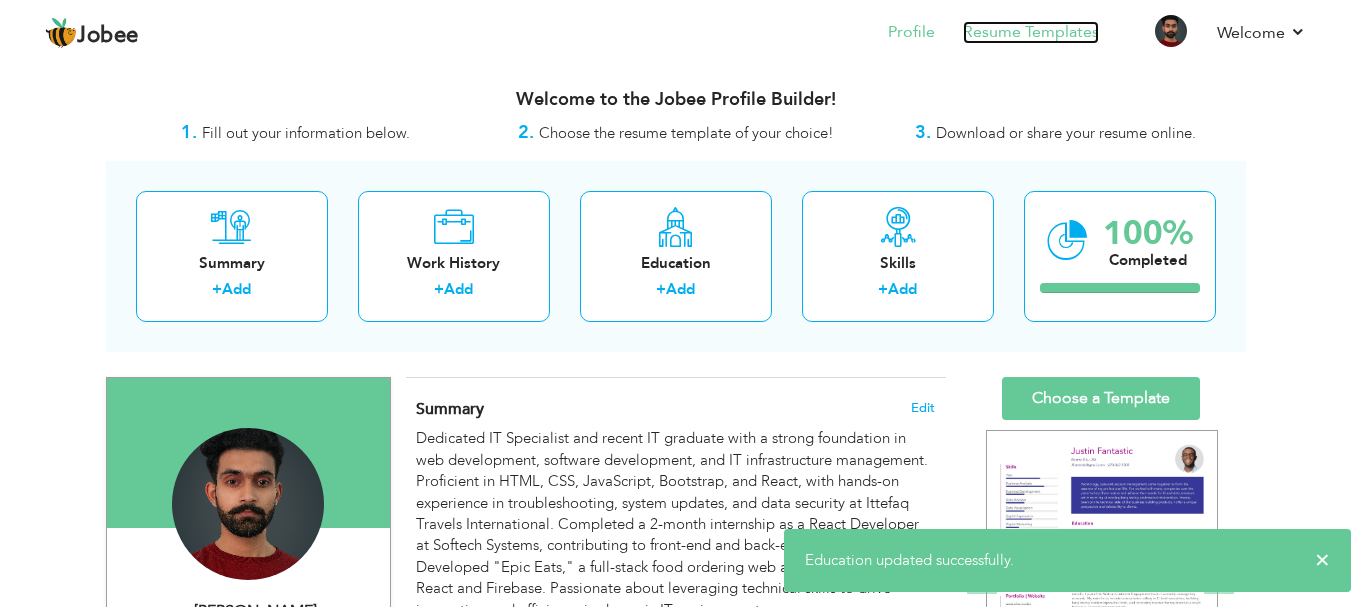 click on "Resume Templates" at bounding box center [1031, 32] 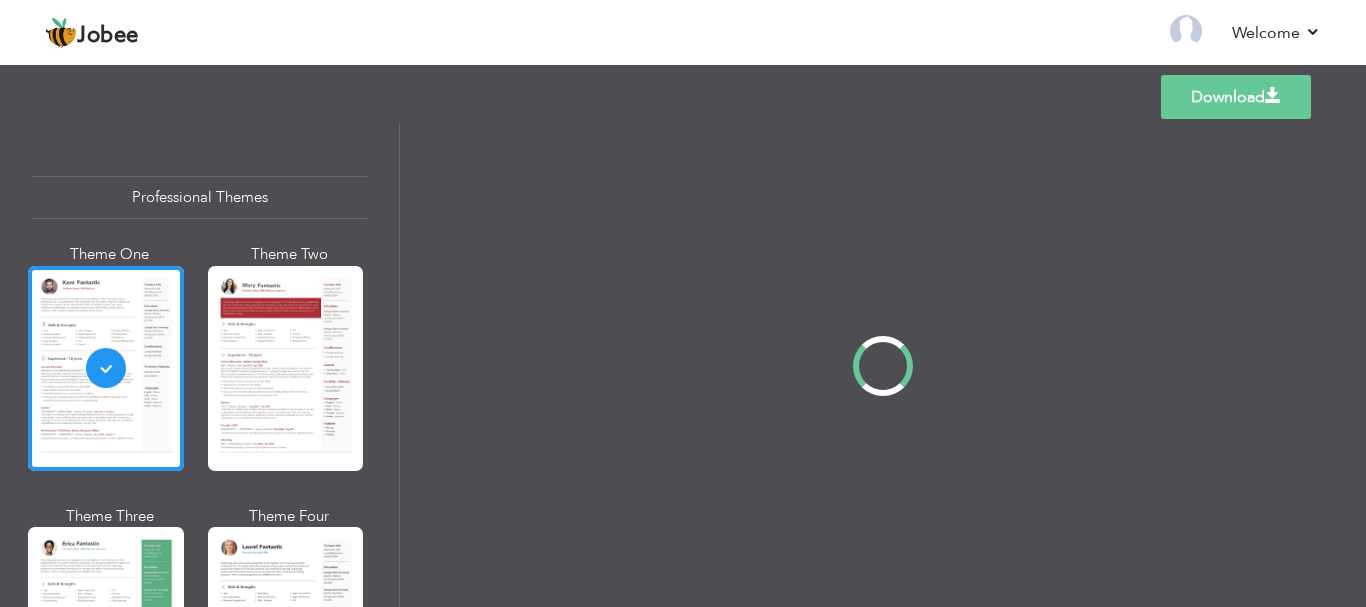 scroll, scrollTop: 0, scrollLeft: 0, axis: both 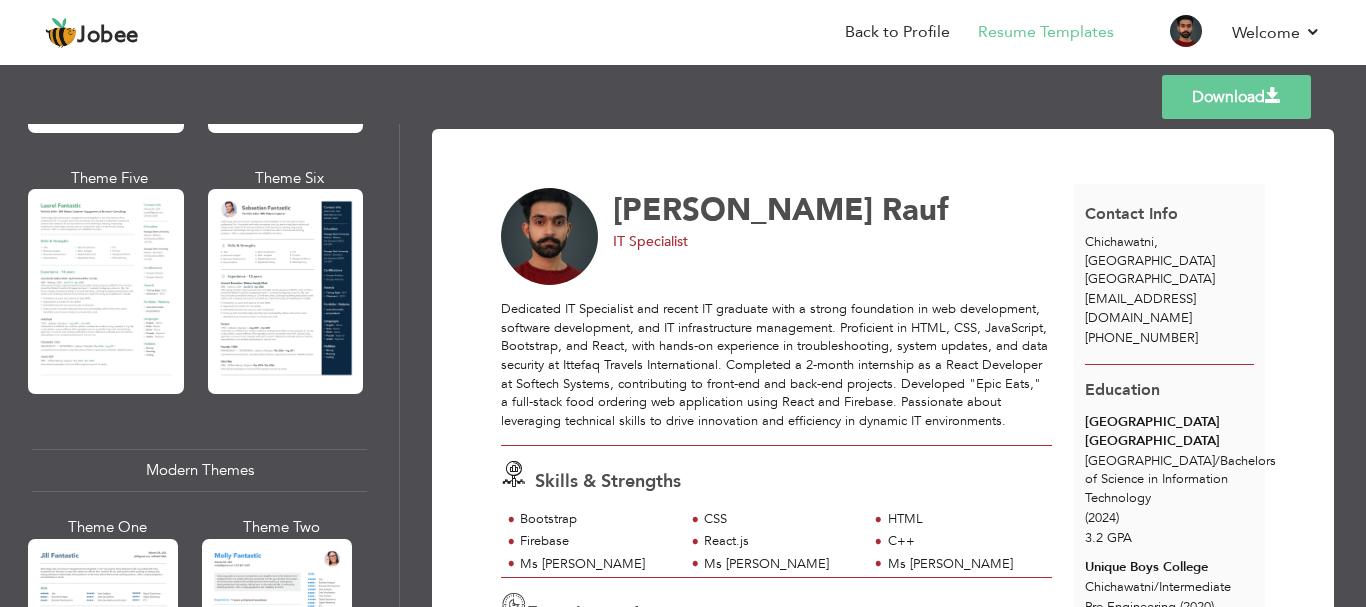 click at bounding box center [286, 291] 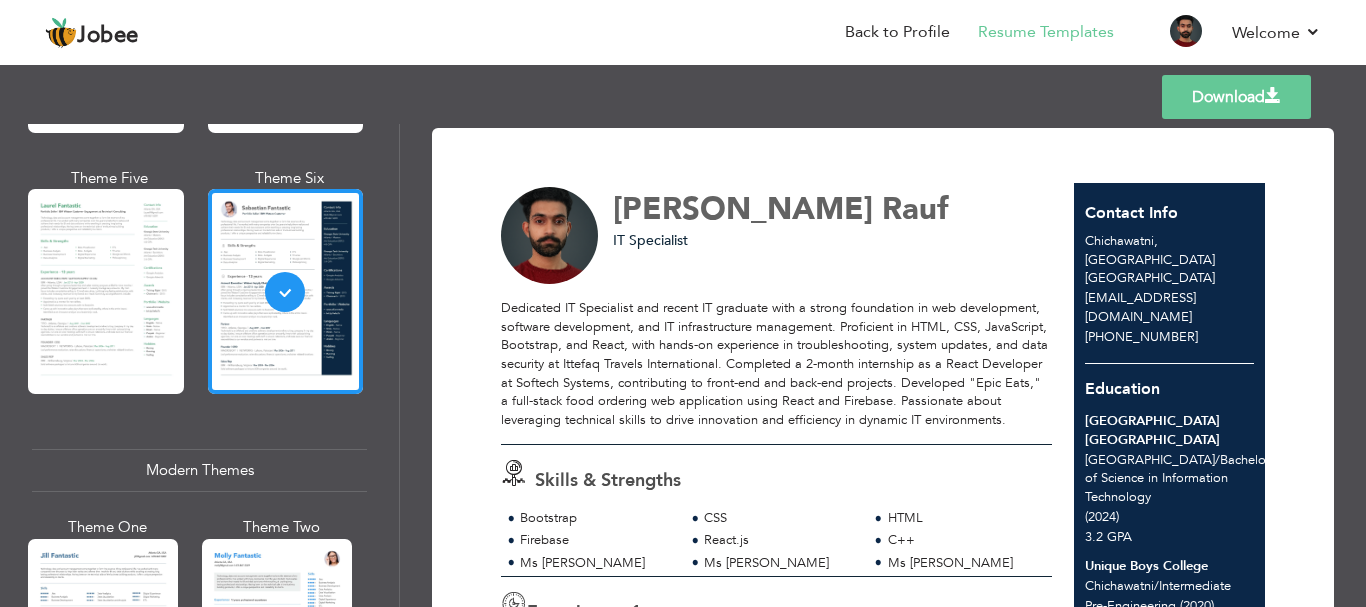 scroll, scrollTop: 0, scrollLeft: 0, axis: both 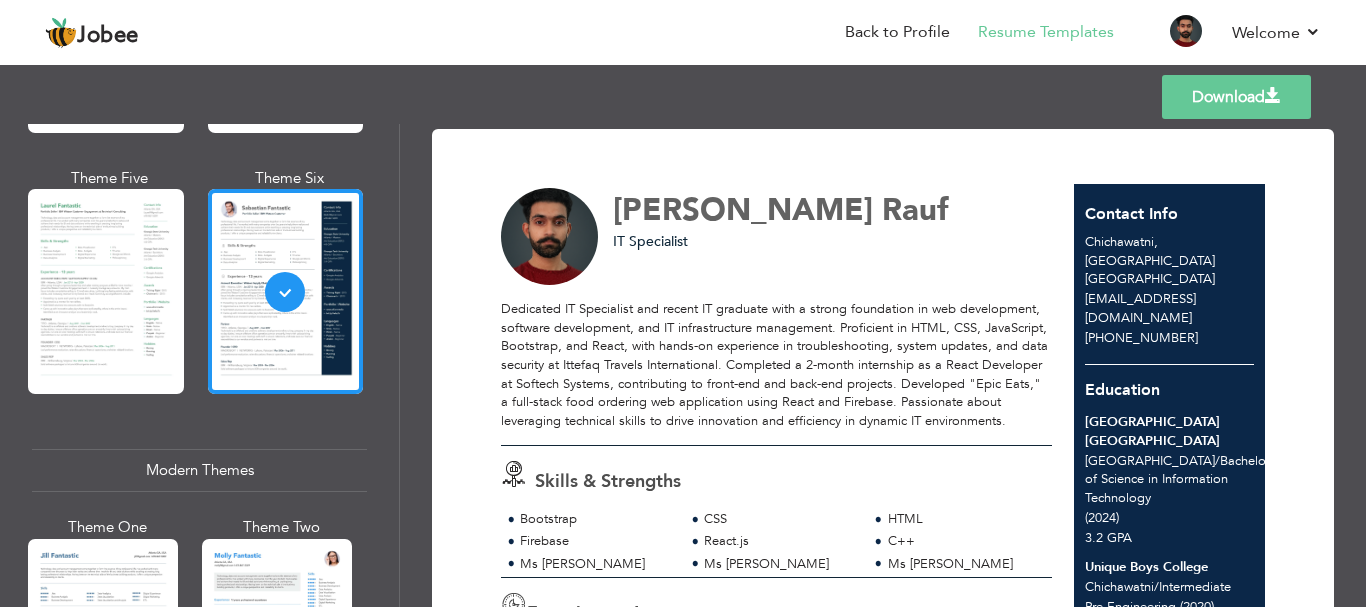 click on "Download" at bounding box center [1236, 97] 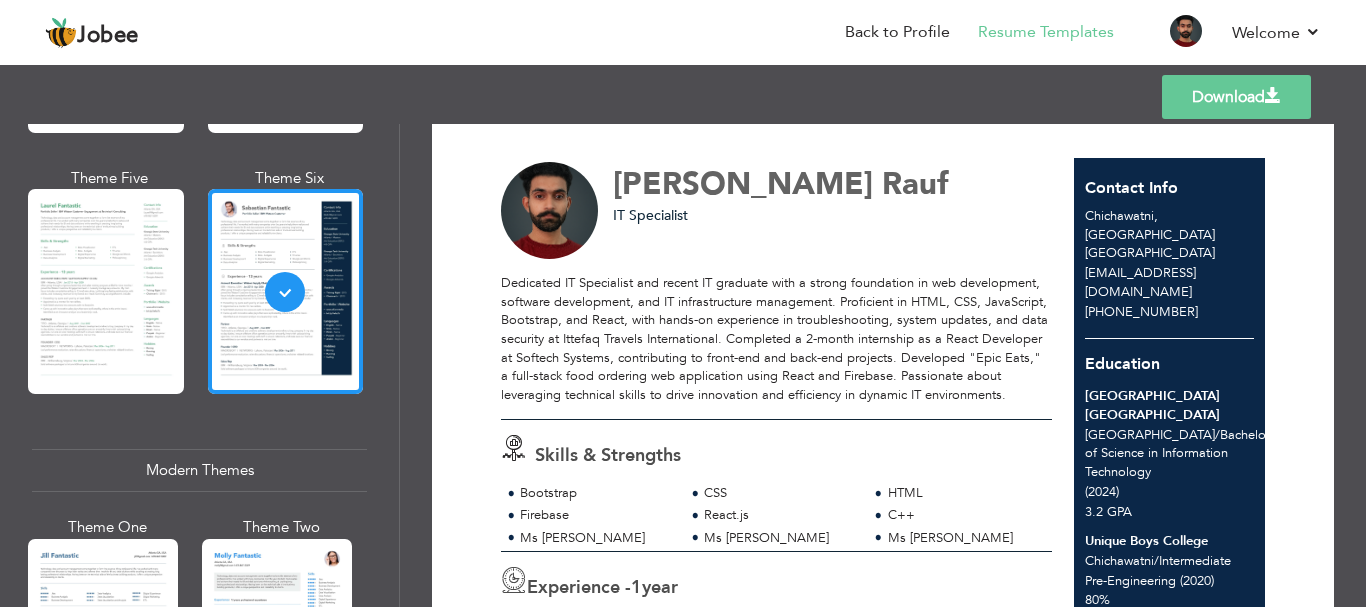 scroll, scrollTop: 0, scrollLeft: 0, axis: both 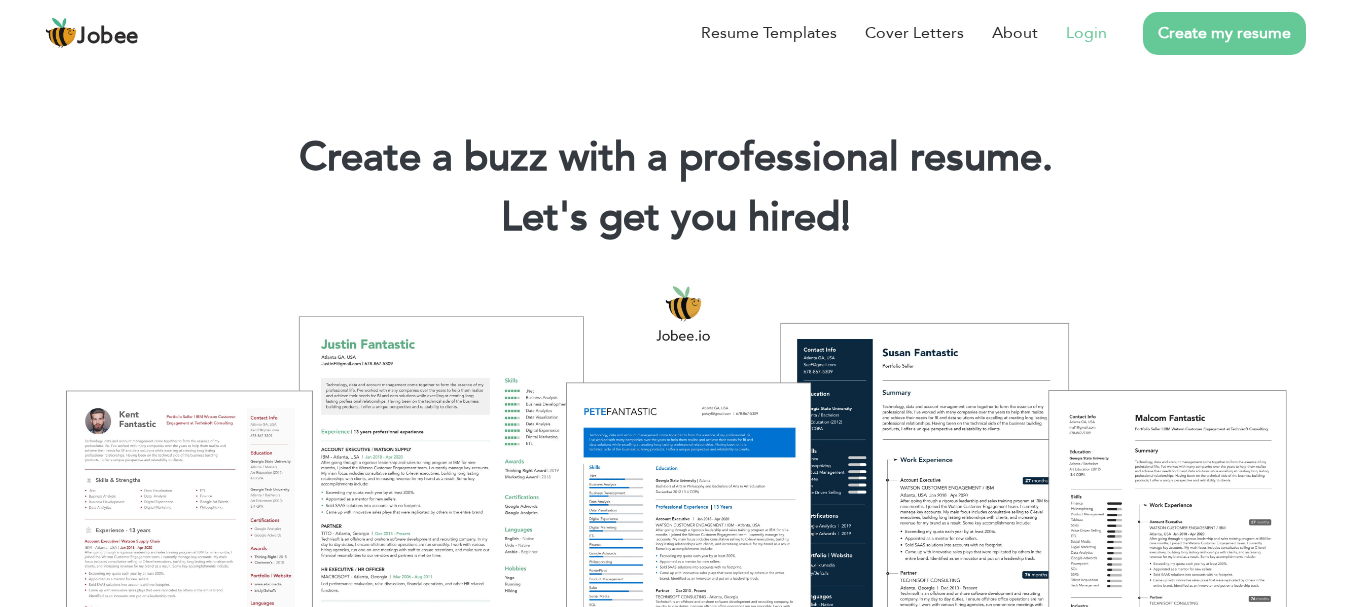 click on "Login" at bounding box center [1086, 33] 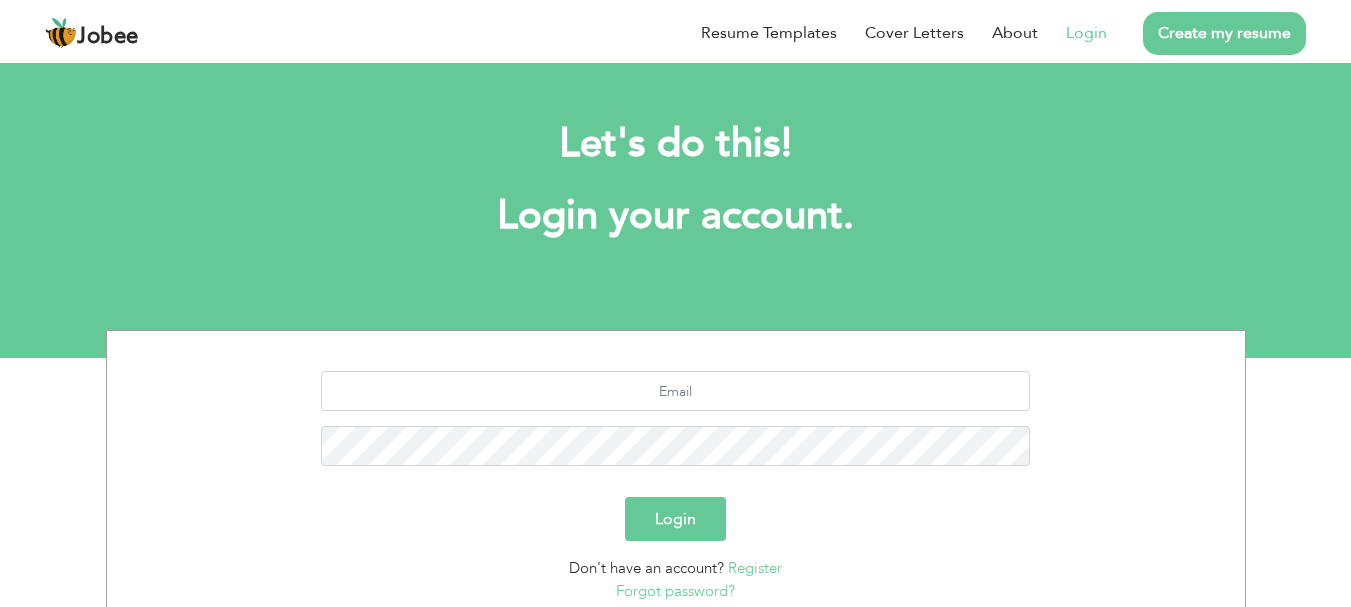 scroll, scrollTop: 0, scrollLeft: 0, axis: both 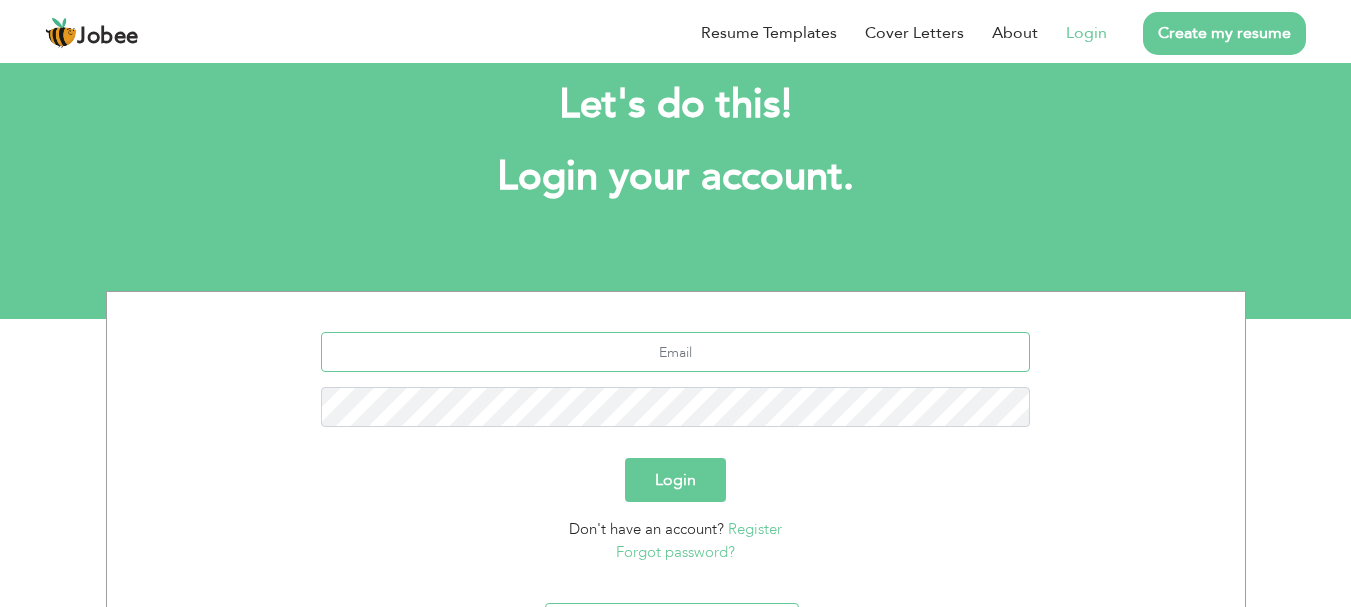 type on "[EMAIL_ADDRESS][DOMAIN_NAME]" 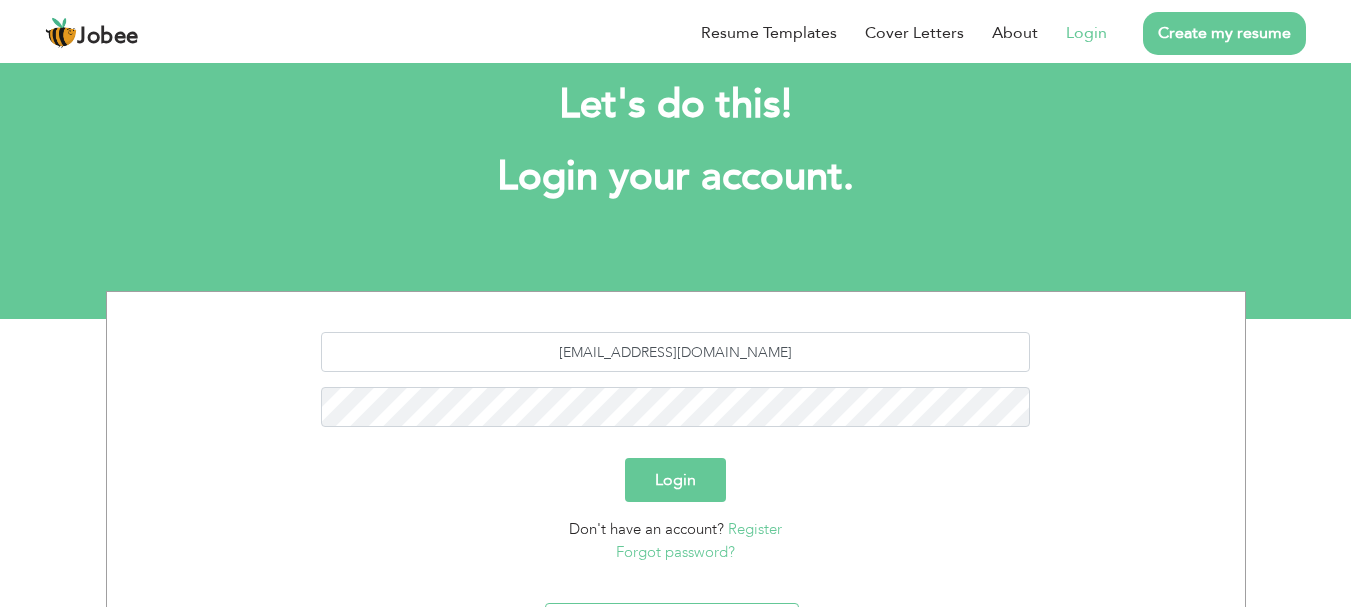 click on "Login" at bounding box center [675, 480] 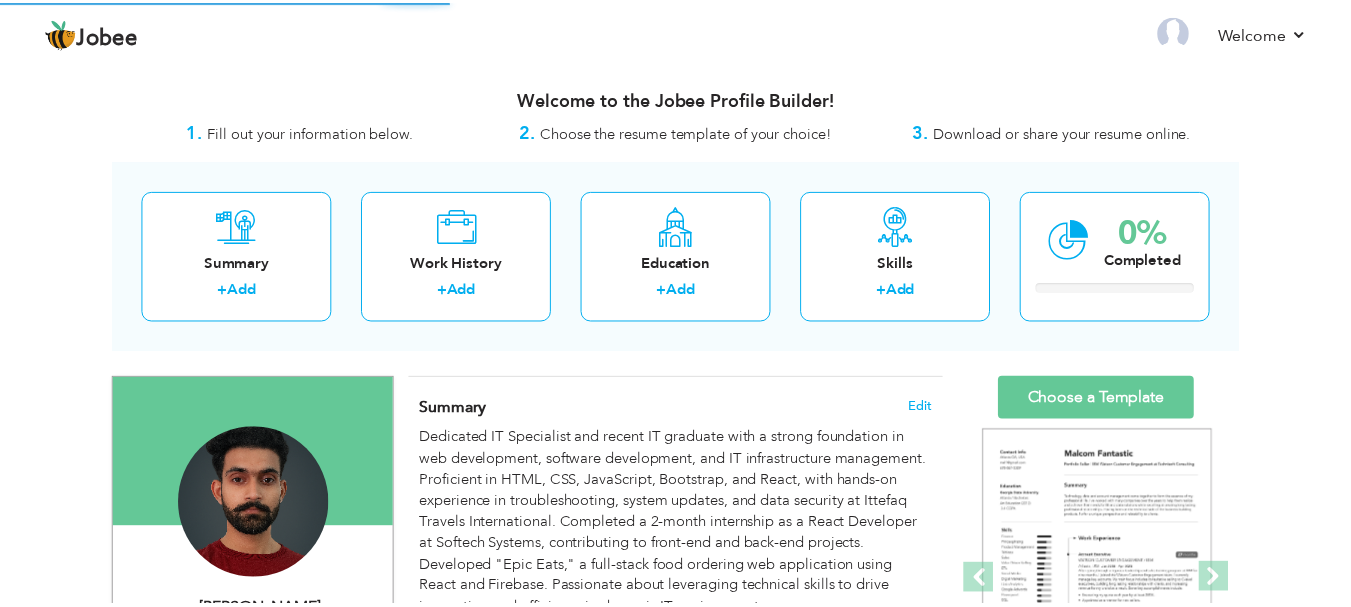 scroll, scrollTop: 0, scrollLeft: 0, axis: both 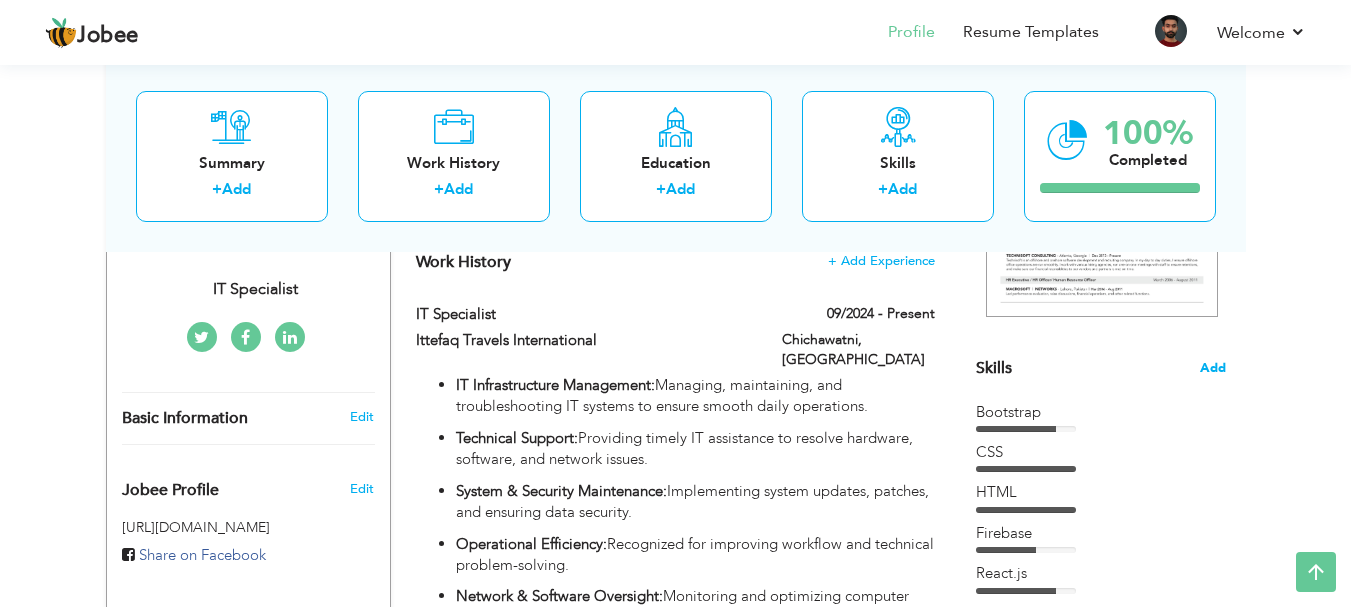 click on "Add" at bounding box center (1213, 368) 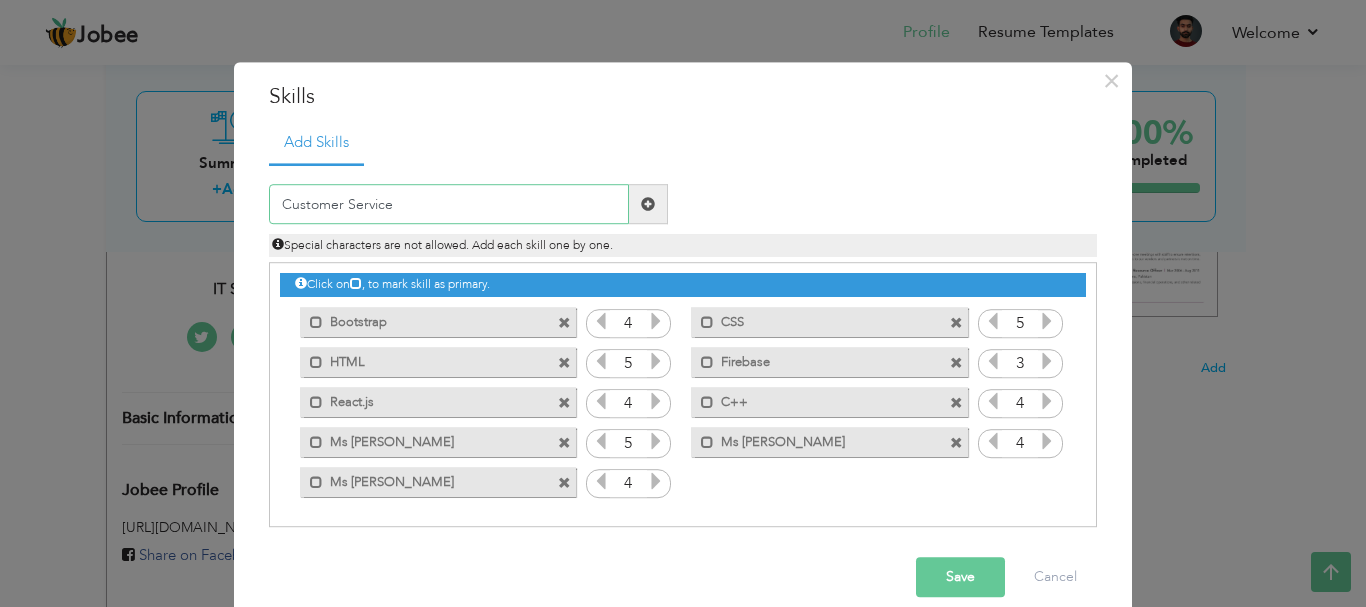 type on "Customer Service" 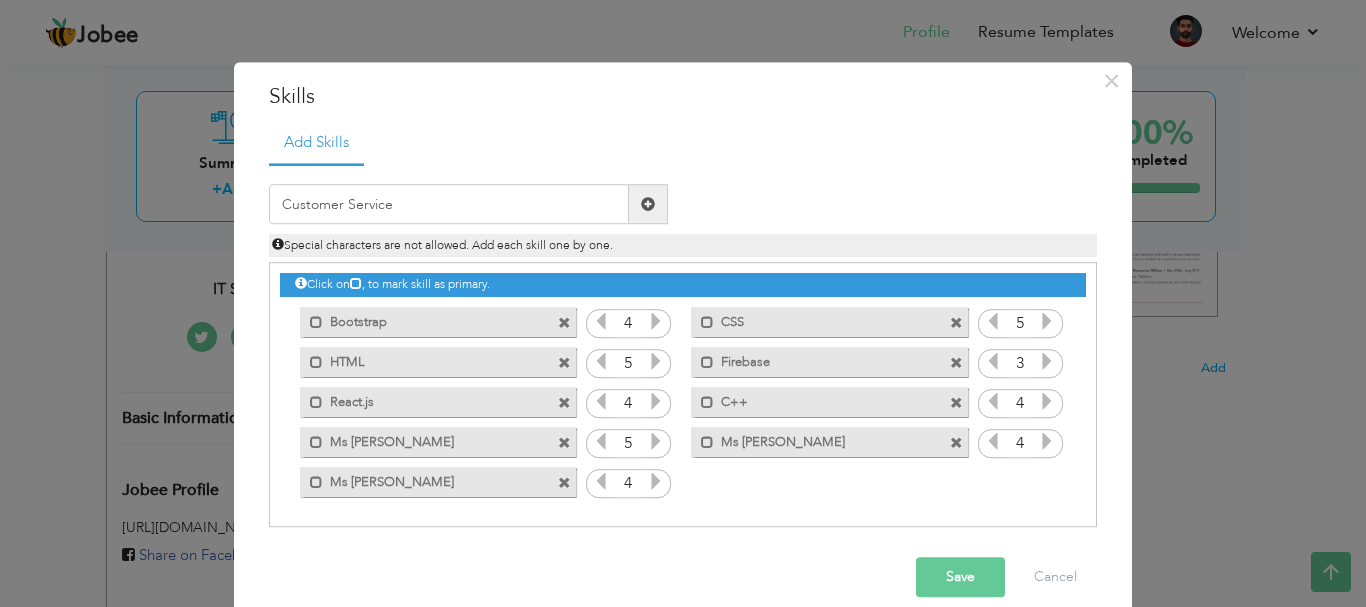 click at bounding box center [648, 204] 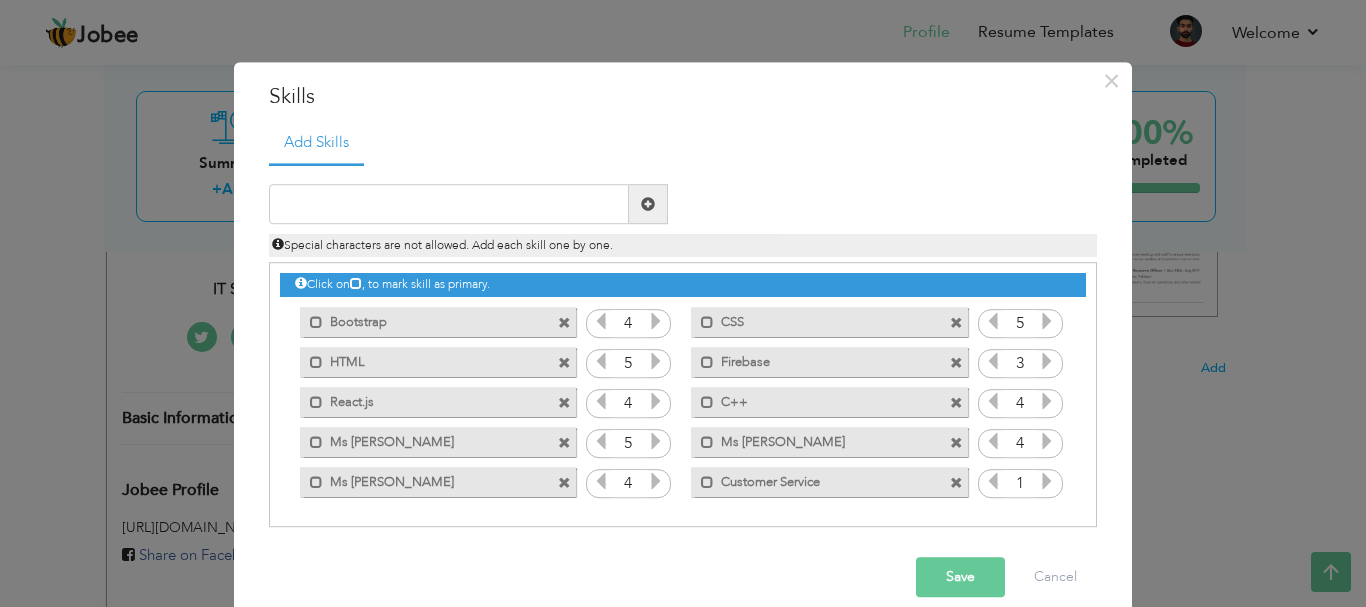 click at bounding box center (1047, 482) 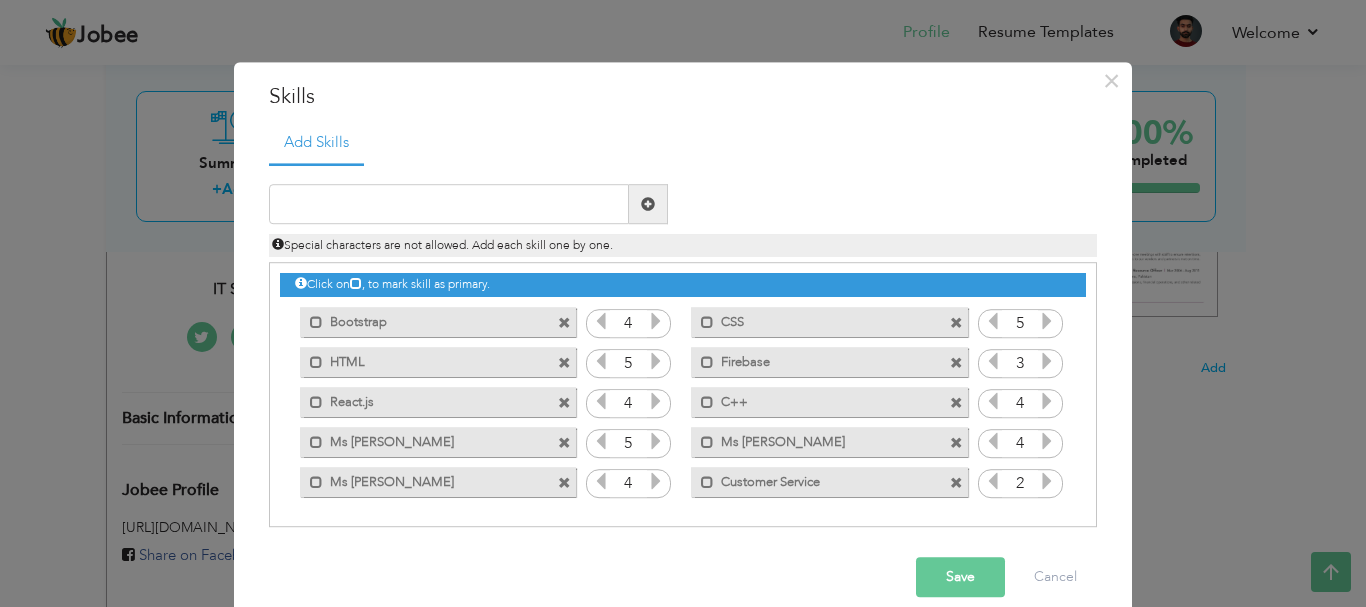 click at bounding box center [1047, 482] 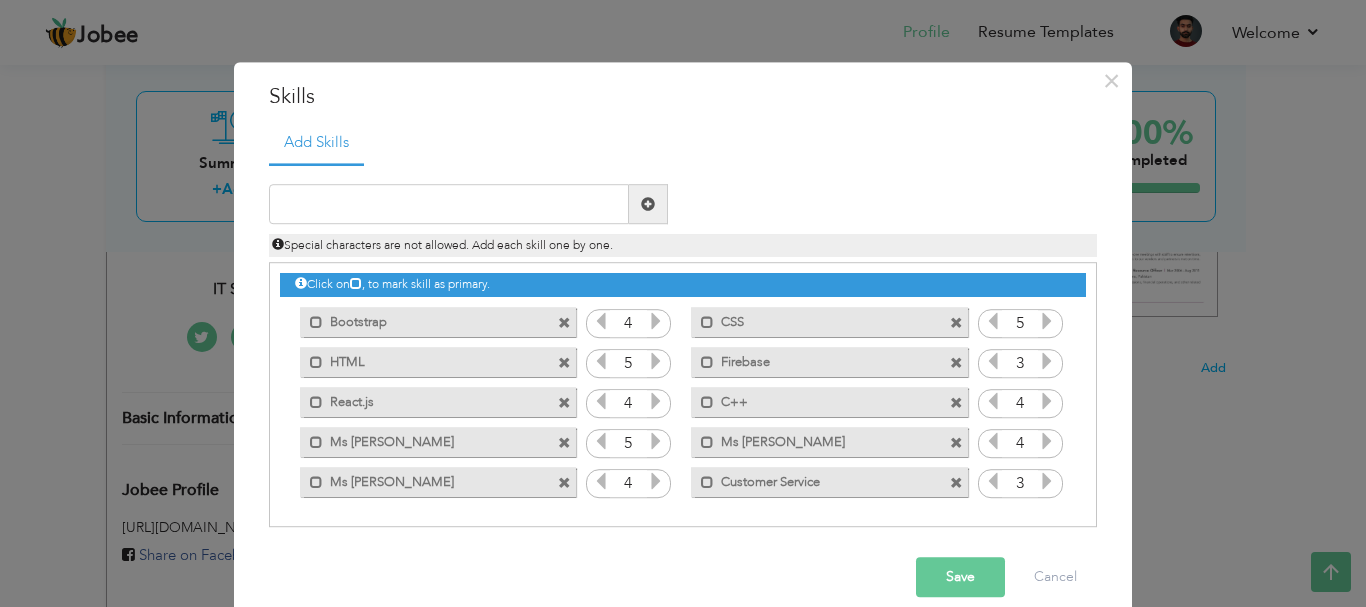 click at bounding box center (1047, 482) 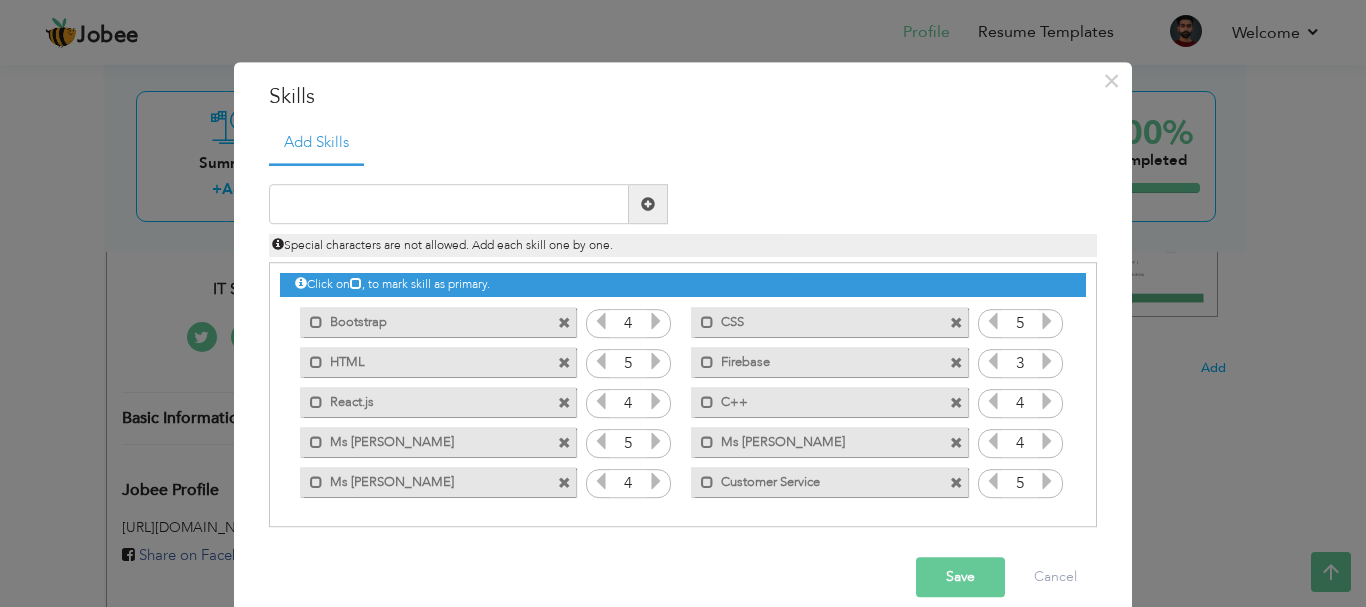 click at bounding box center [993, 482] 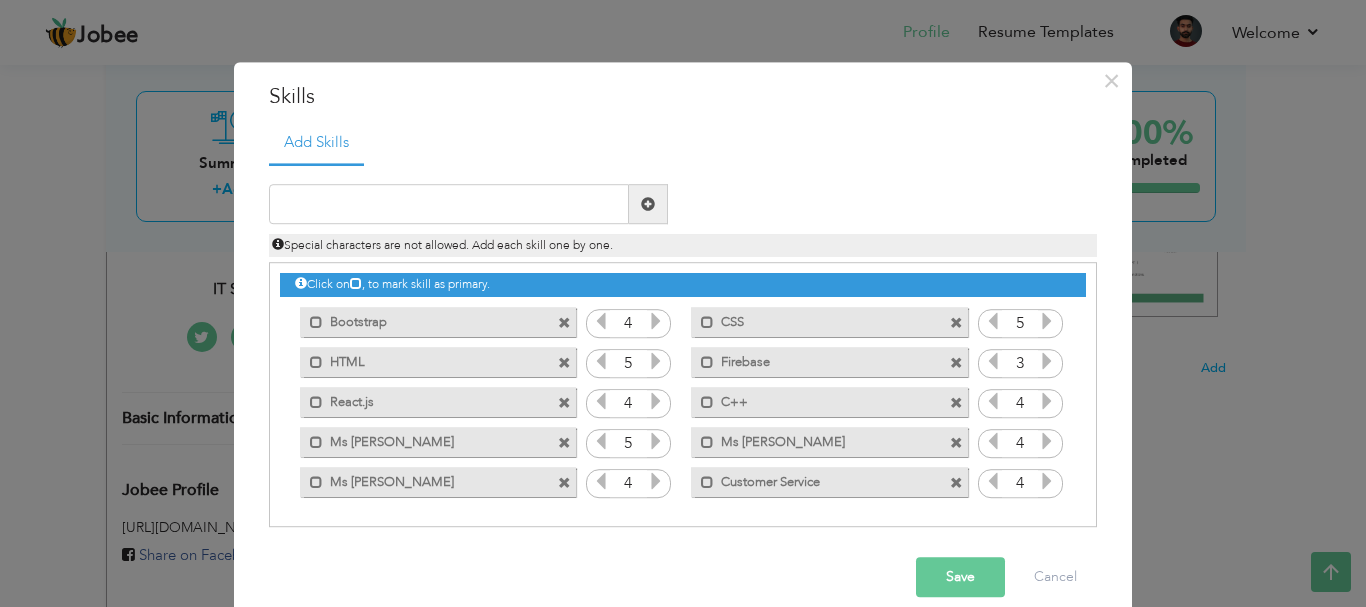 click on "Save" at bounding box center [960, 578] 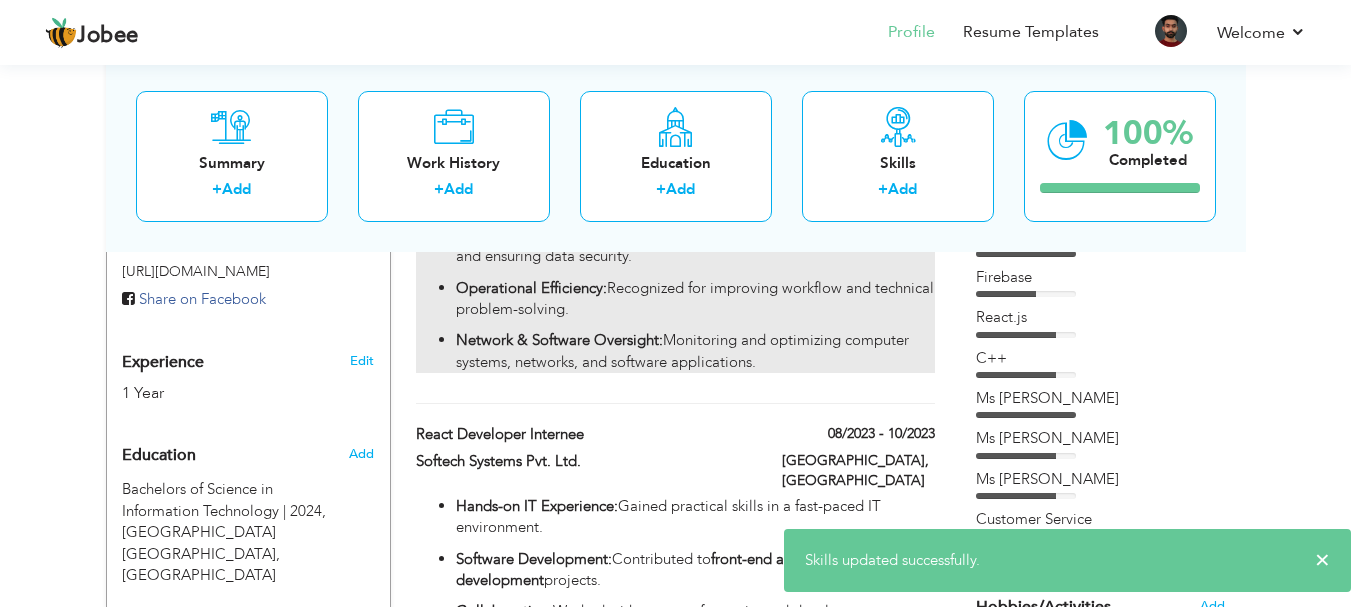 scroll, scrollTop: 801, scrollLeft: 0, axis: vertical 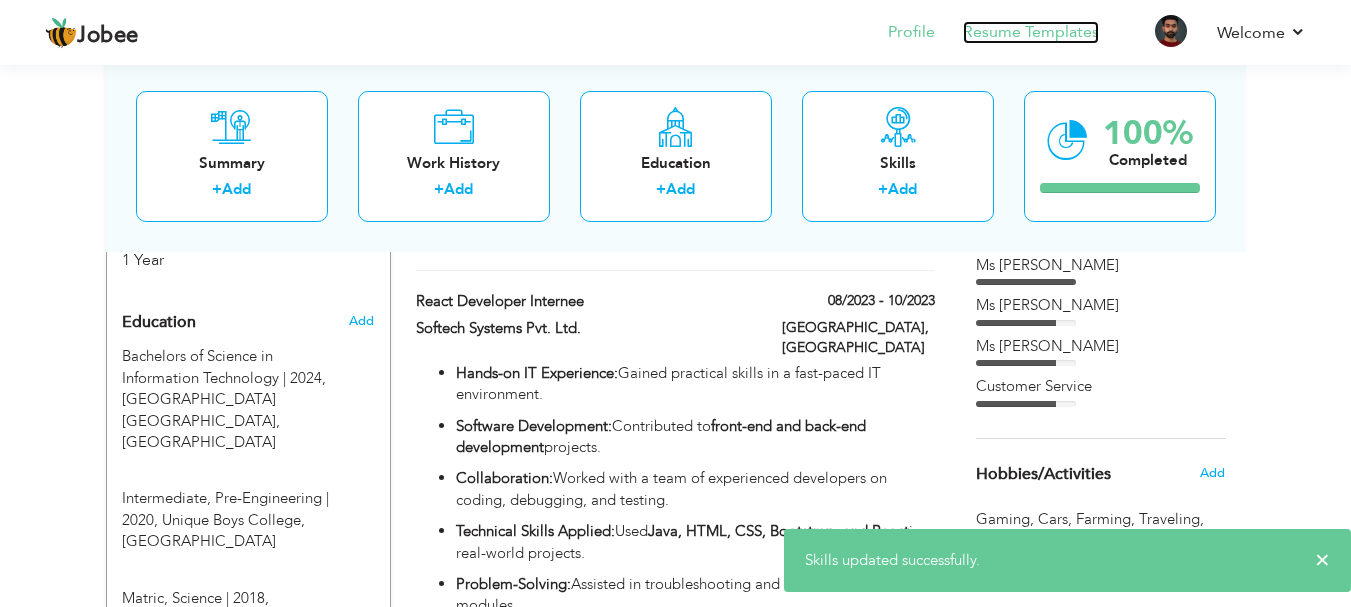 click on "Resume Templates" at bounding box center [1031, 32] 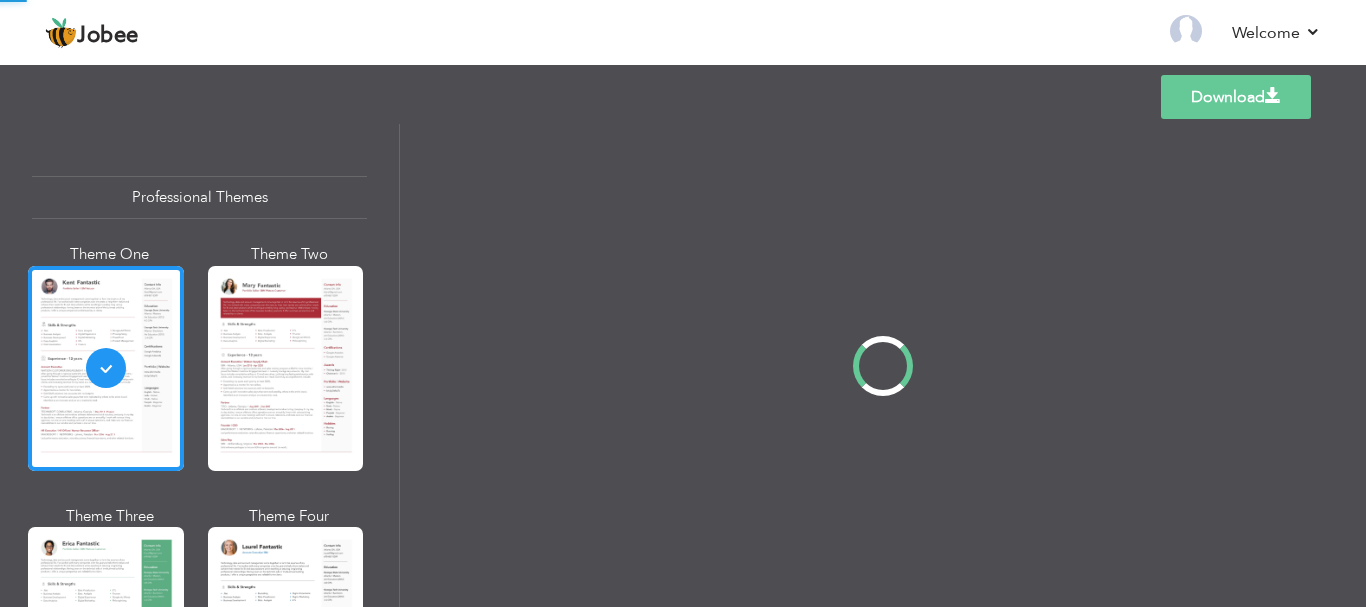 scroll, scrollTop: 0, scrollLeft: 0, axis: both 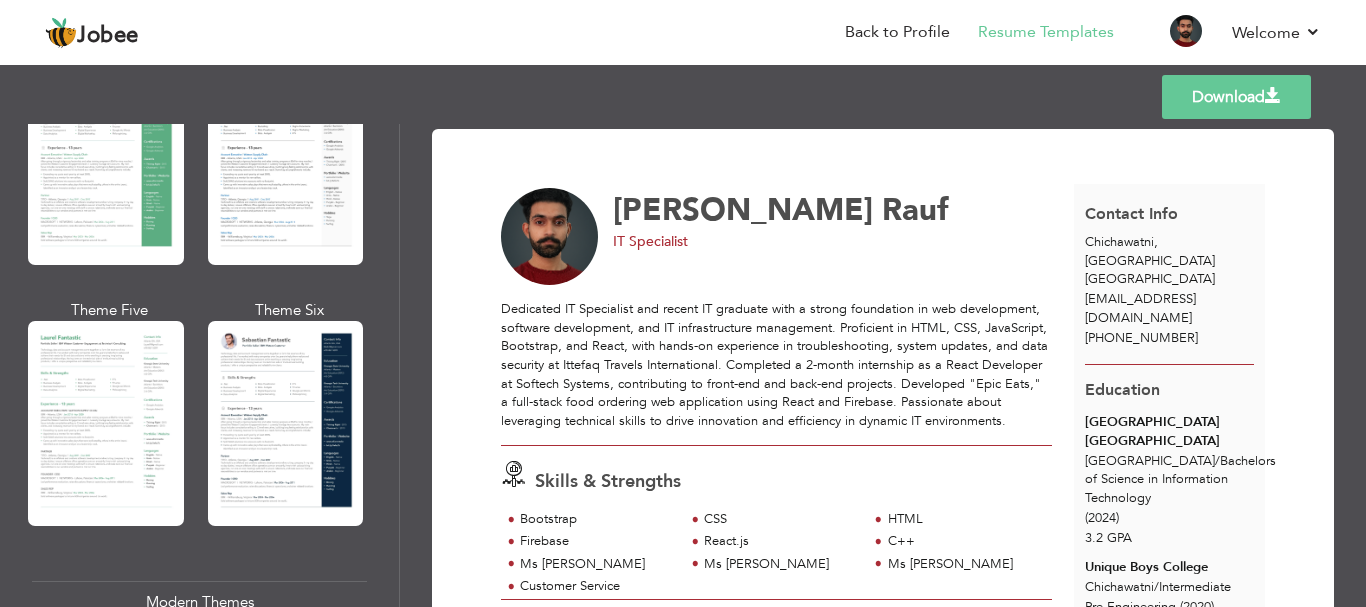 click at bounding box center [286, 423] 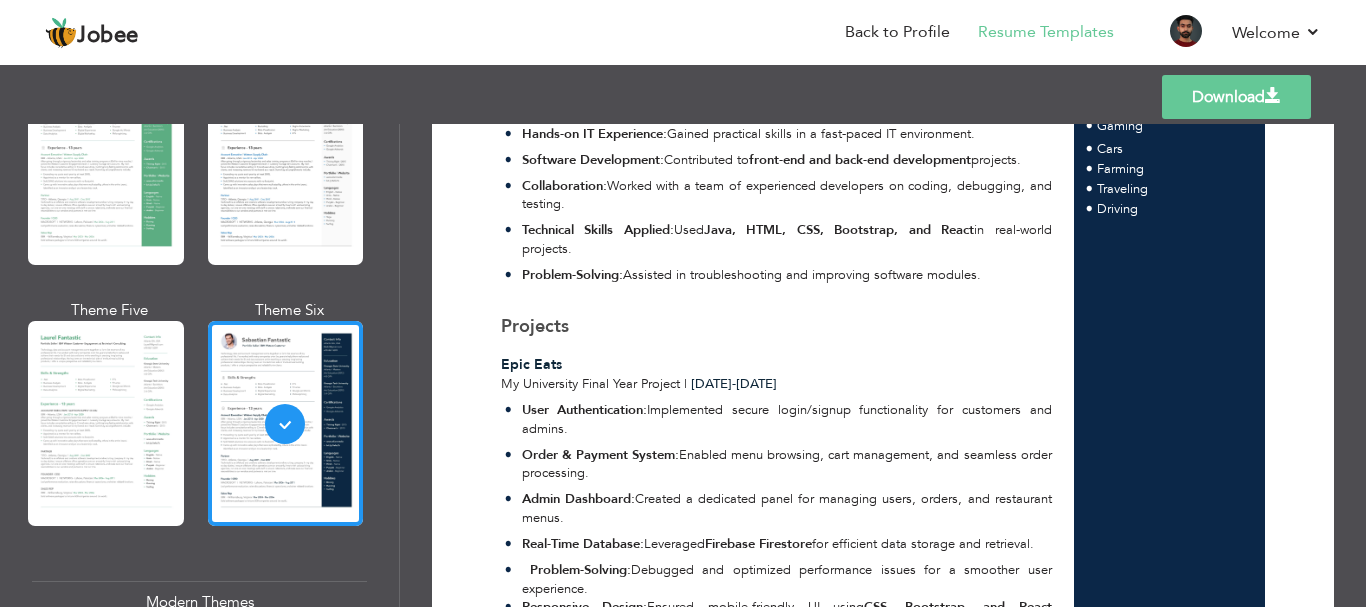 scroll, scrollTop: 1058, scrollLeft: 0, axis: vertical 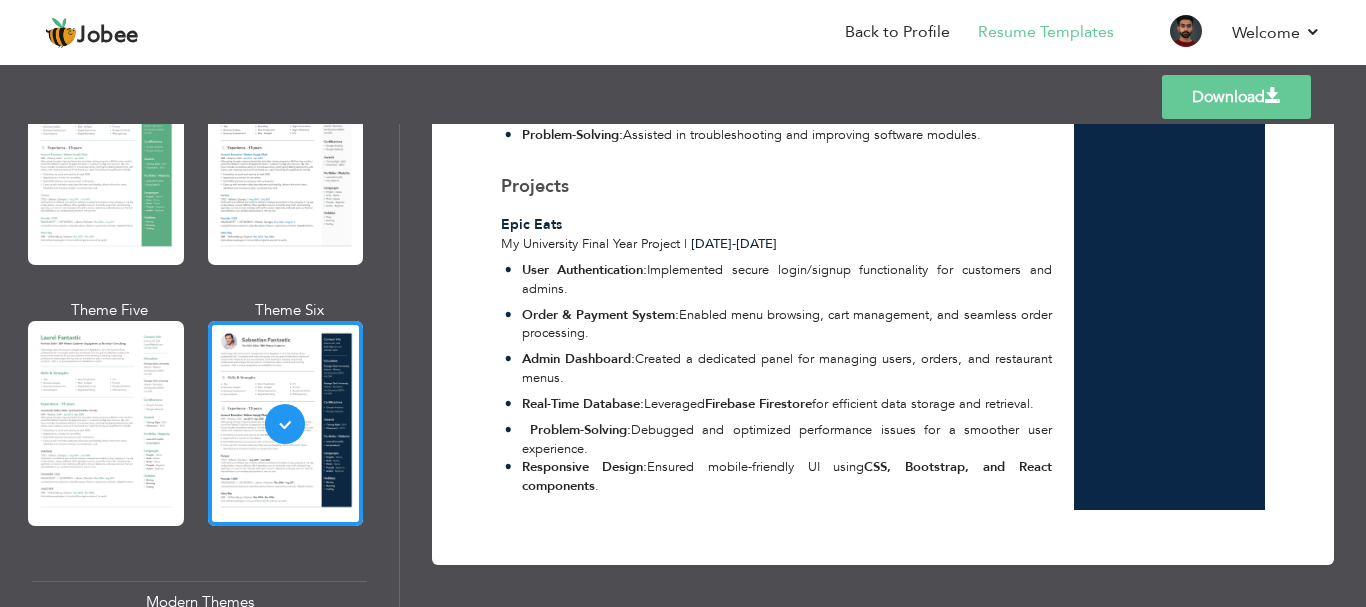 click on "Download" at bounding box center [1236, 97] 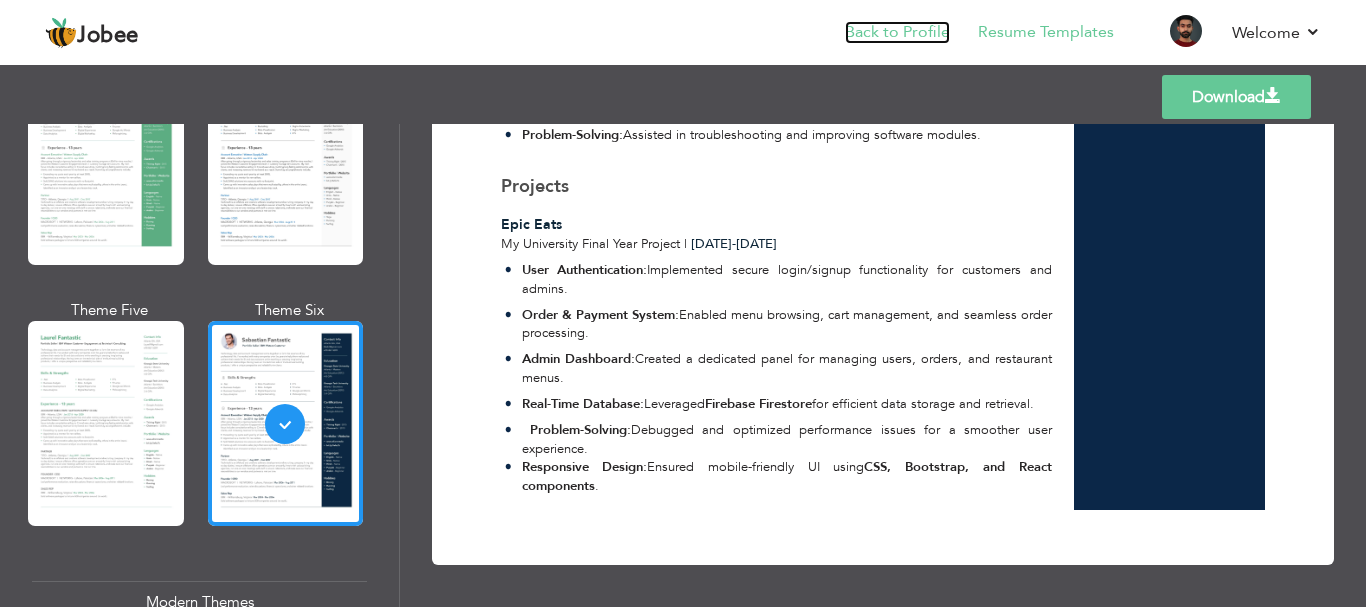 click on "Back to Profile" at bounding box center [897, 32] 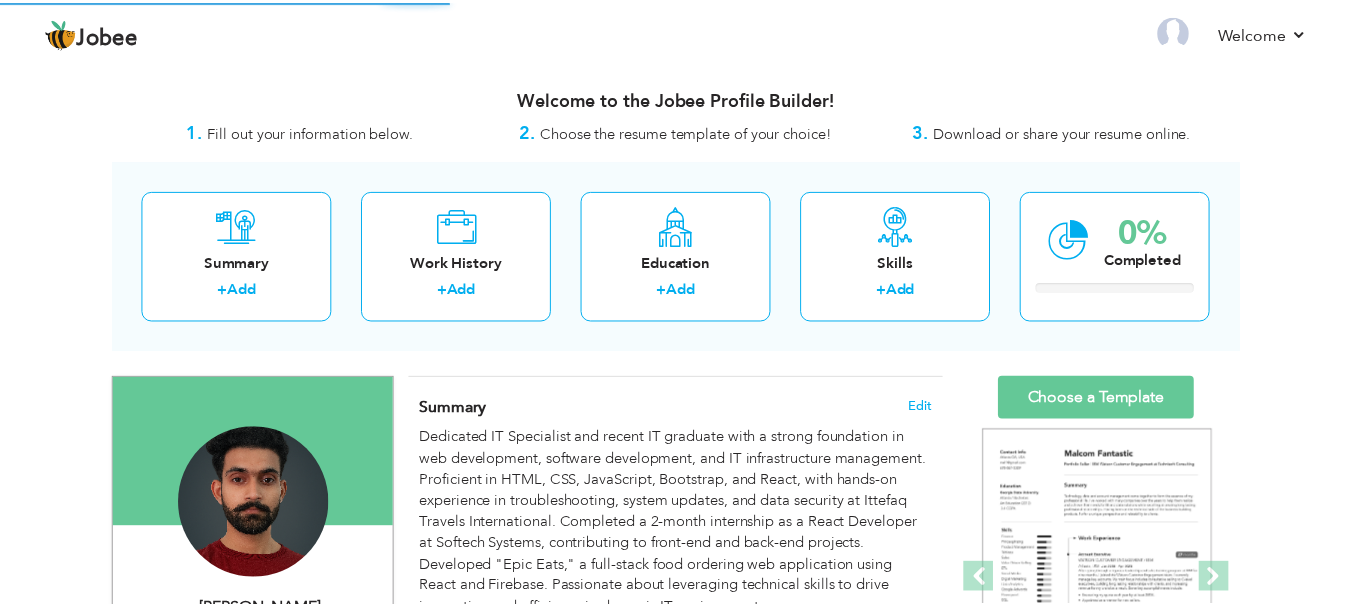 scroll, scrollTop: 0, scrollLeft: 0, axis: both 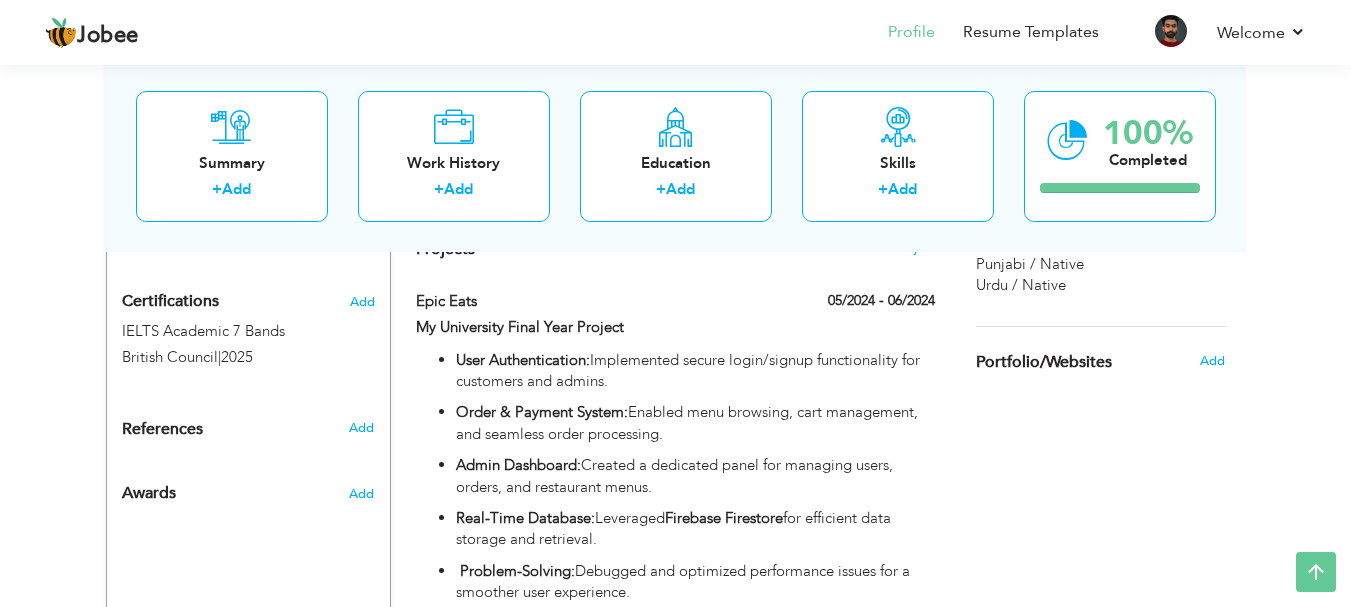 click on "Awards" at bounding box center [149, 494] 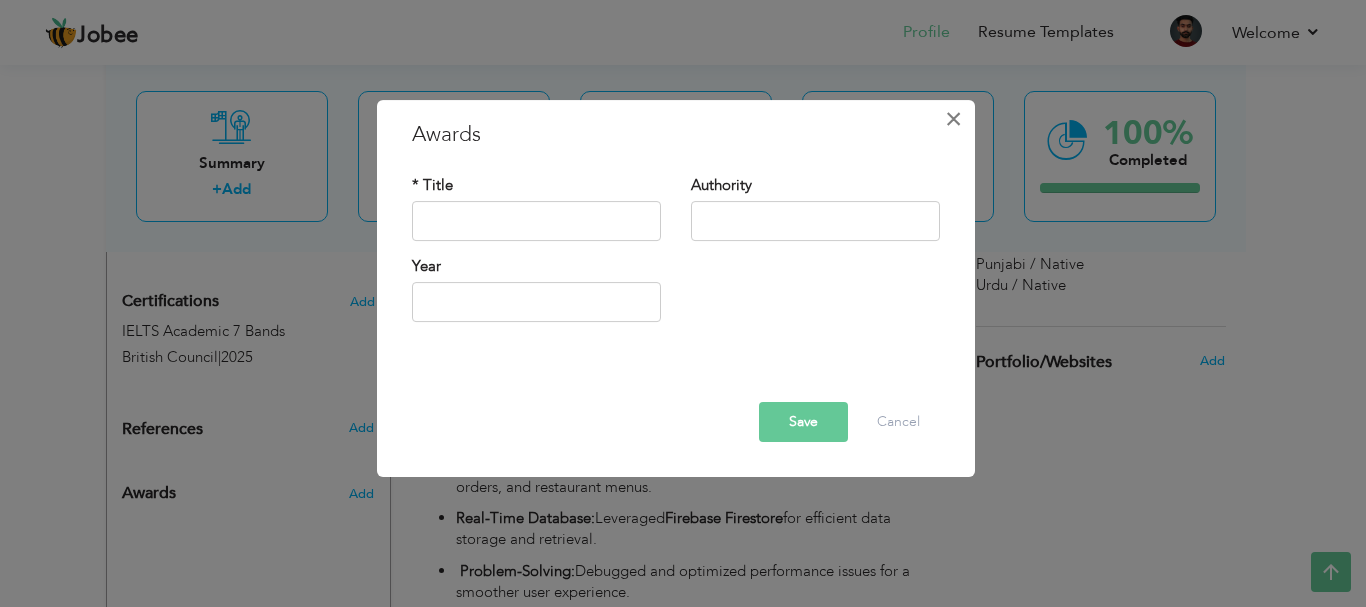 click on "×" at bounding box center [953, 119] 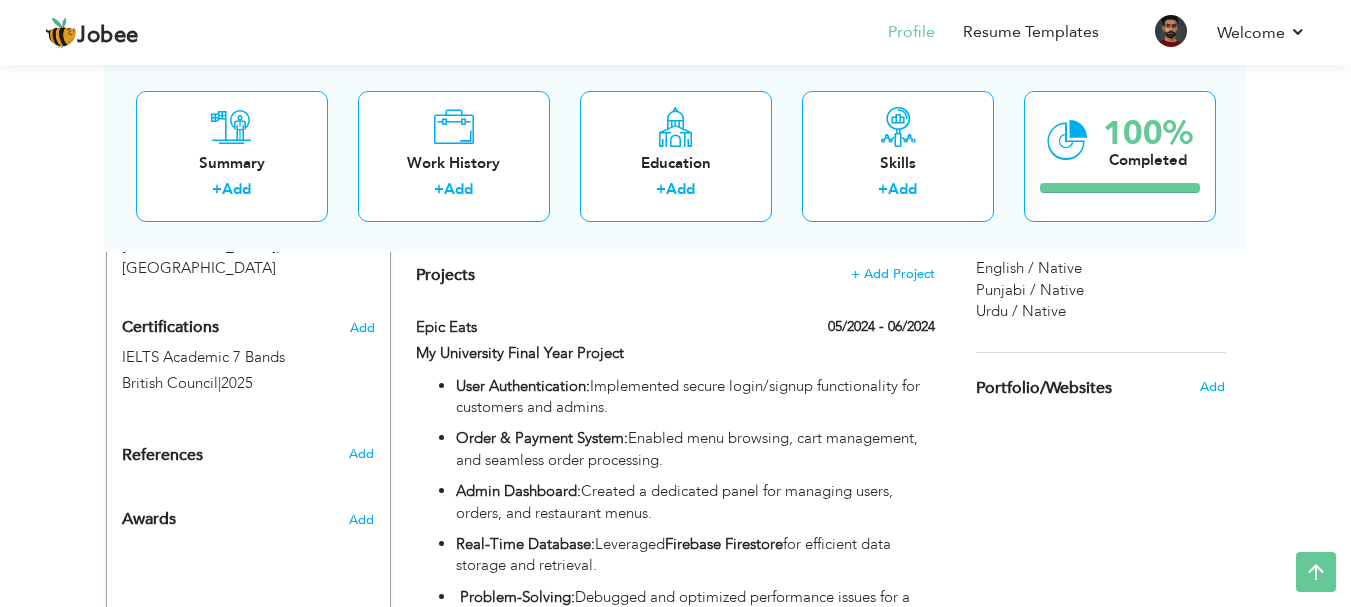 scroll, scrollTop: 1150, scrollLeft: 0, axis: vertical 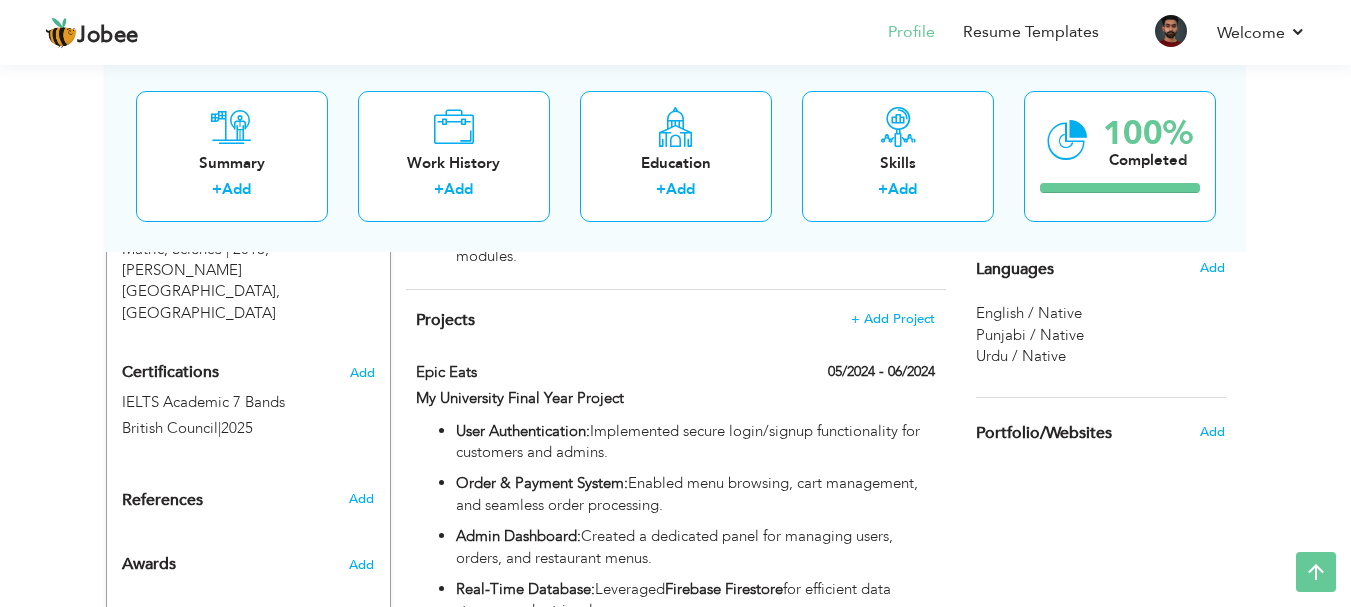 click on "Projects" at bounding box center [445, 320] 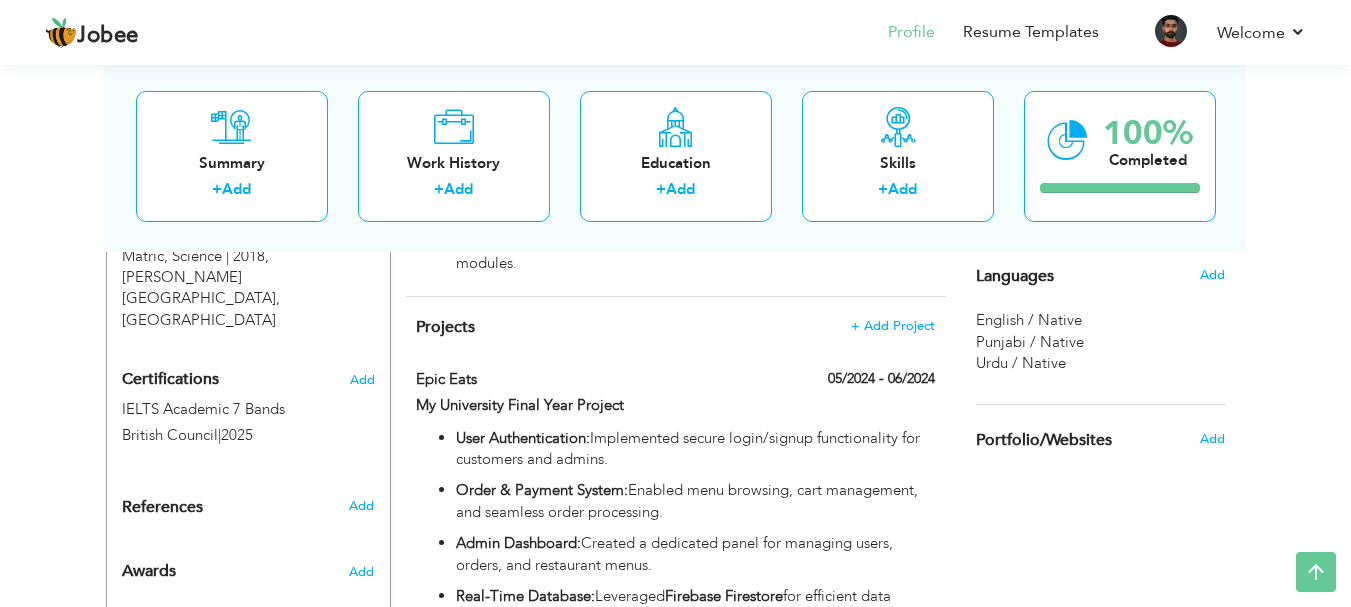 scroll, scrollTop: 1142, scrollLeft: 0, axis: vertical 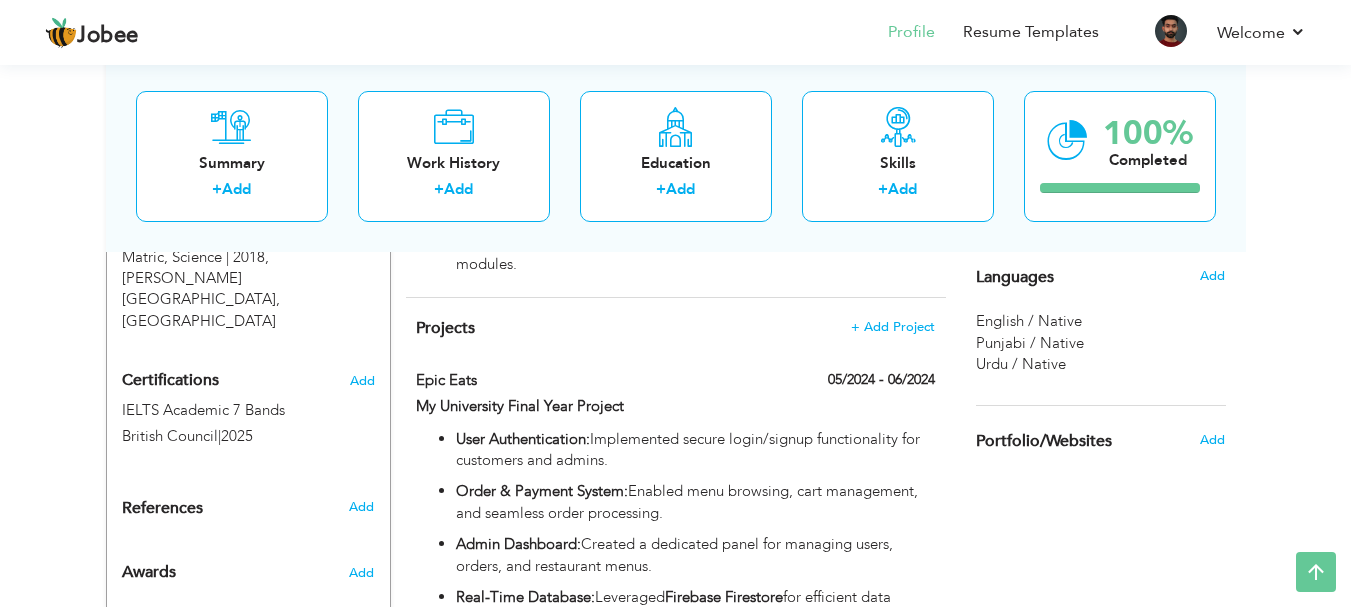 click on "References
Add" at bounding box center [248, 513] 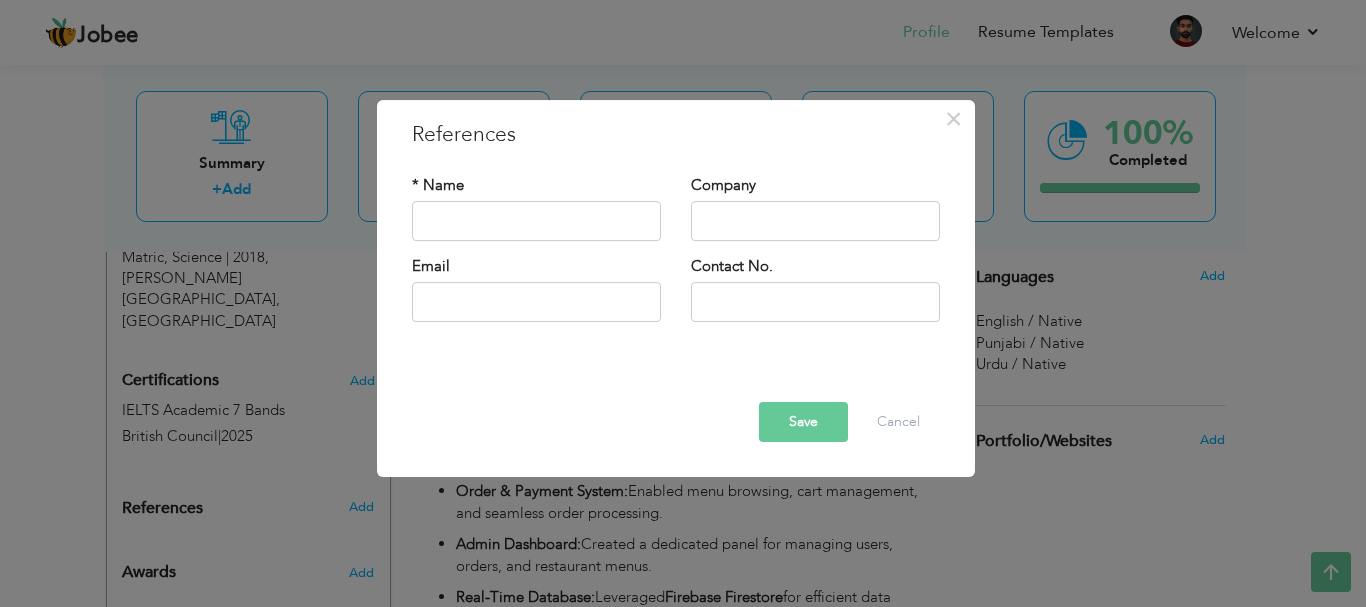 click on "References" at bounding box center [676, 135] 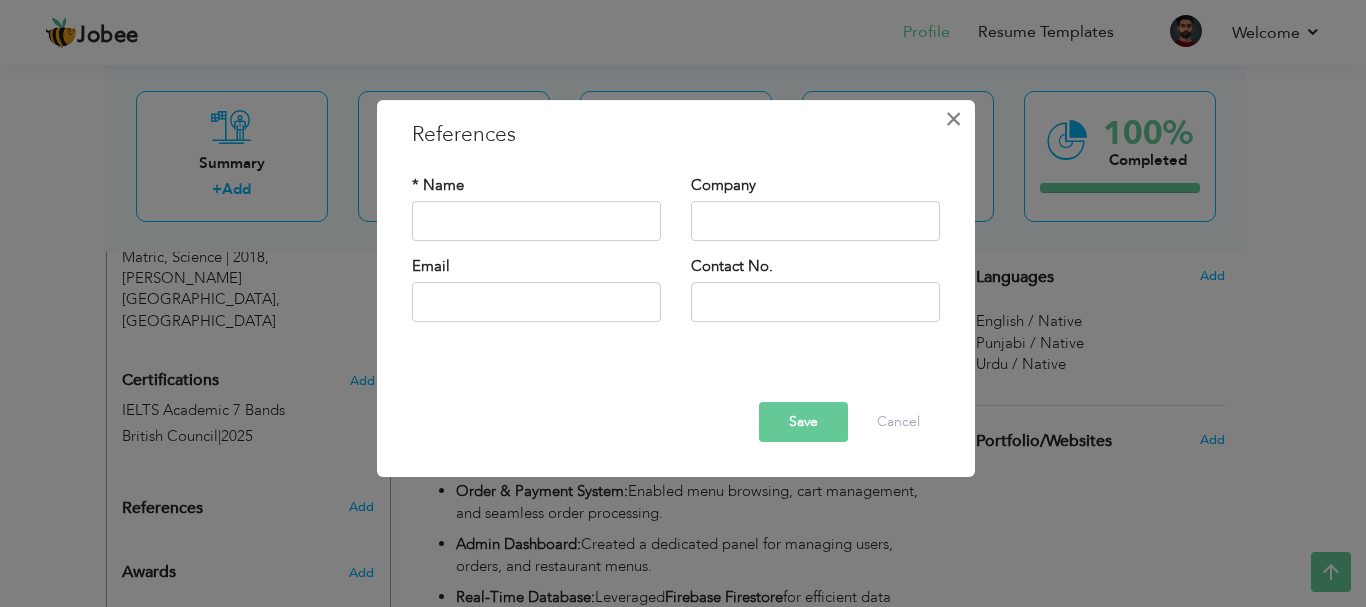 click on "×" at bounding box center [954, 119] 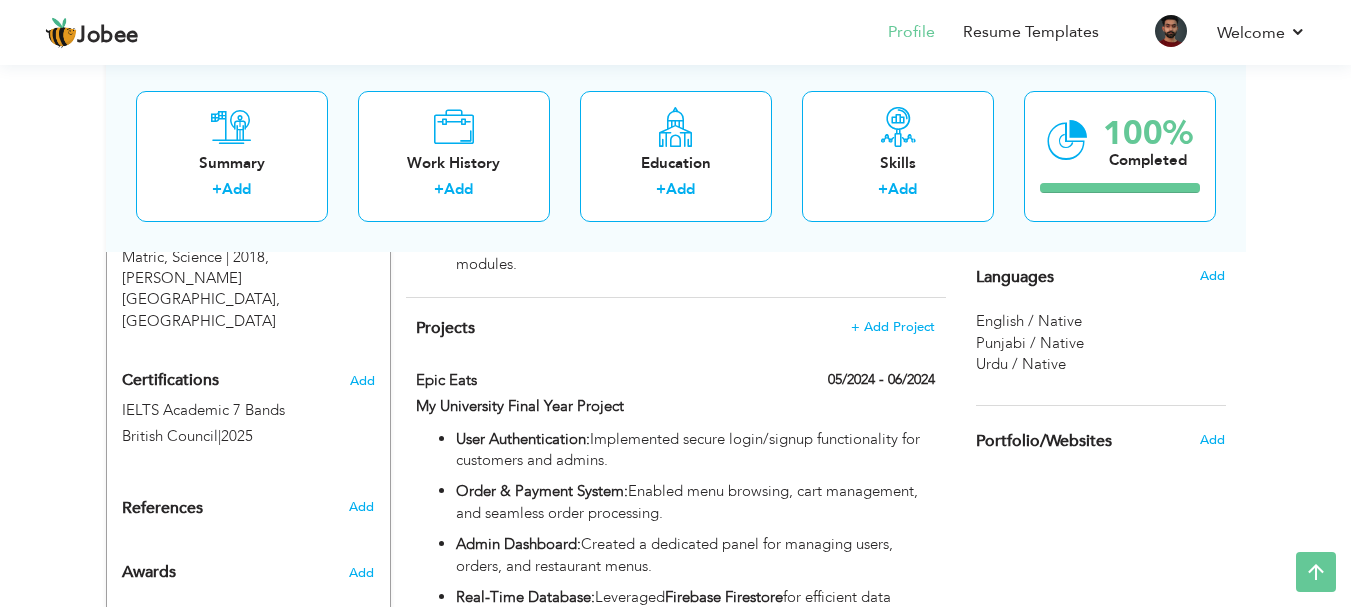 click on "Awards" at bounding box center [149, 573] 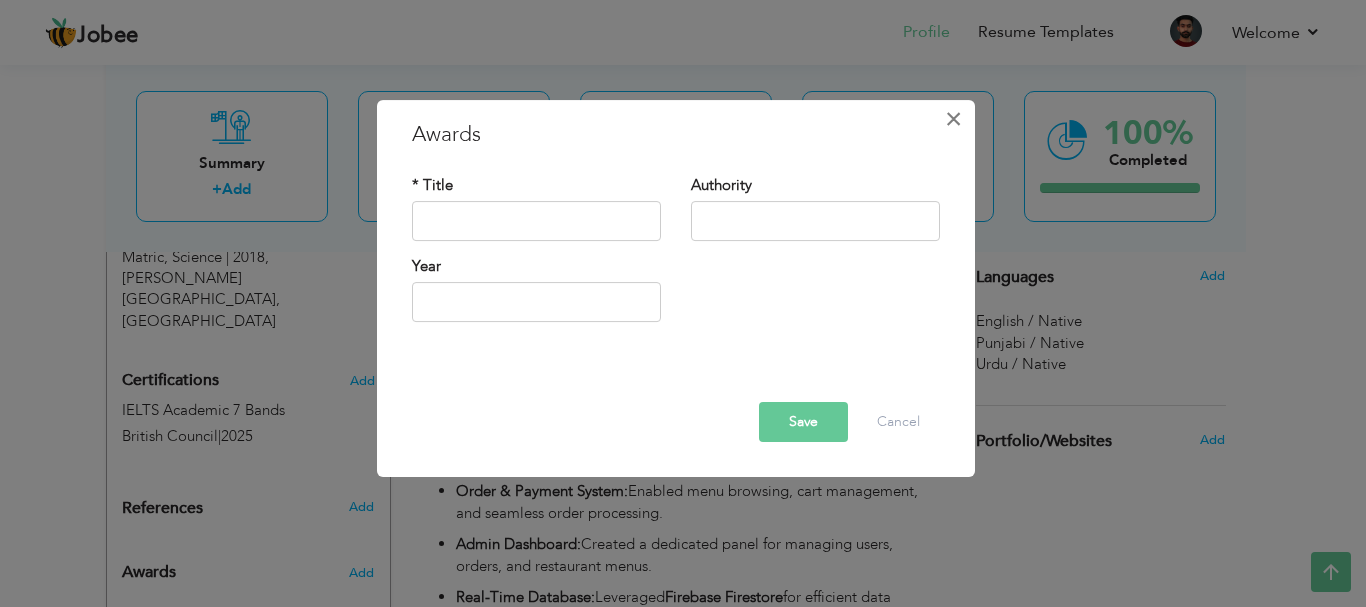 click on "×" at bounding box center [953, 119] 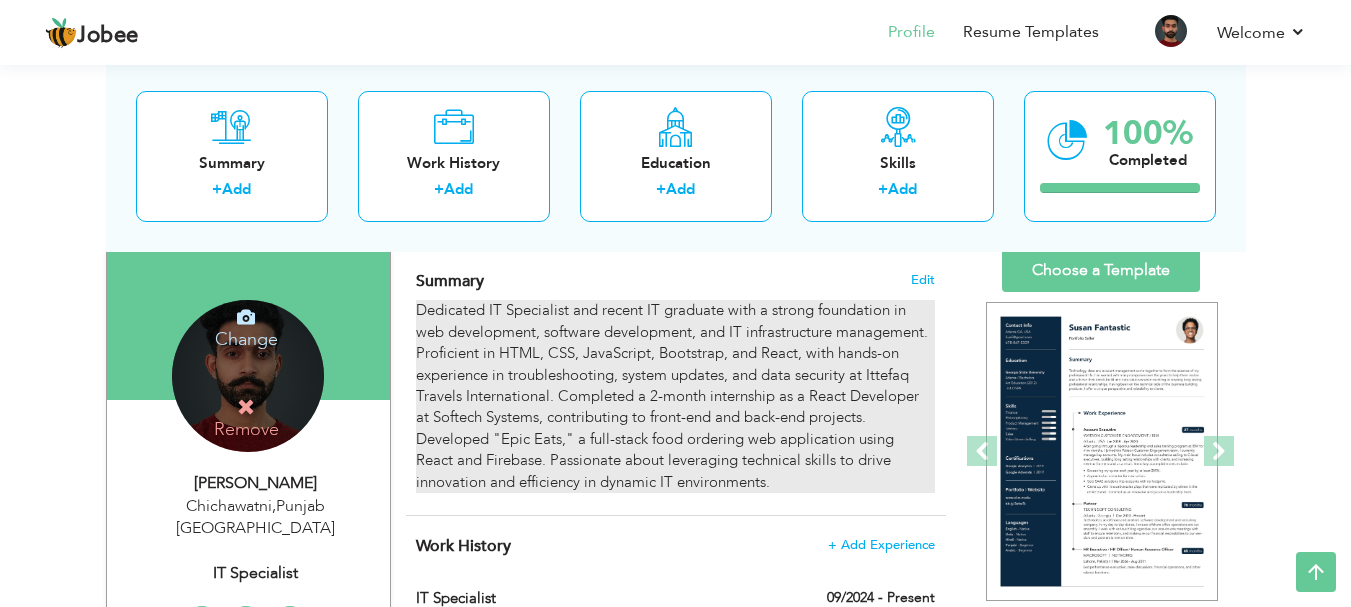 scroll, scrollTop: 124, scrollLeft: 0, axis: vertical 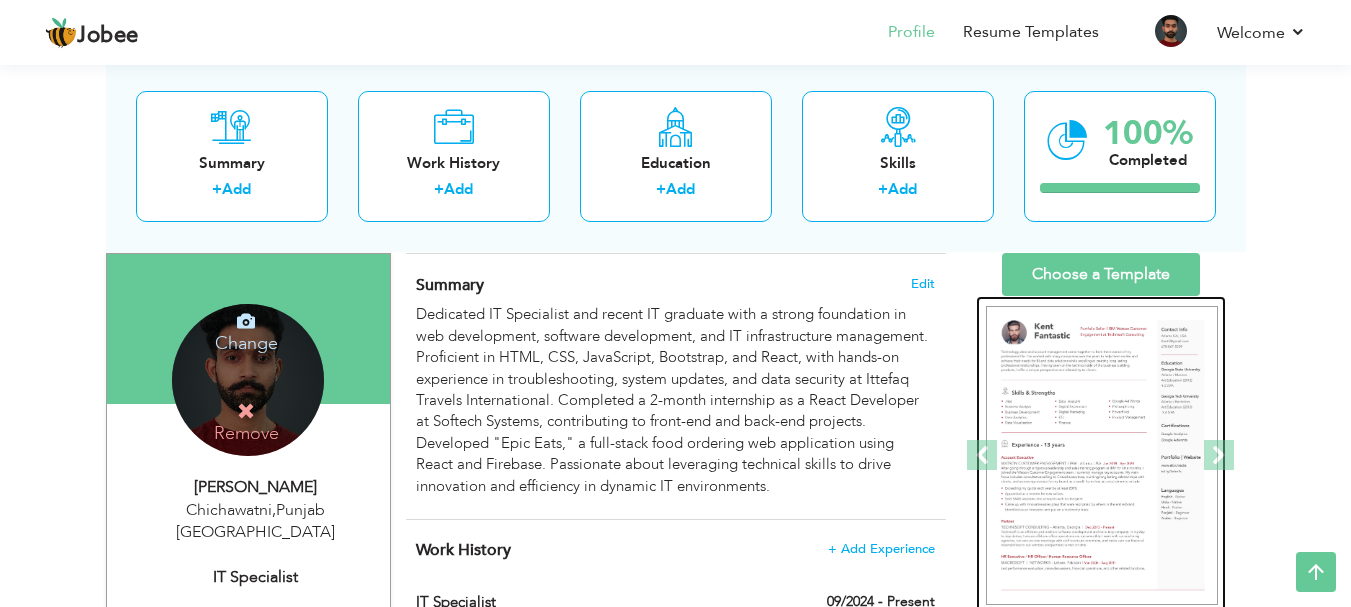 click at bounding box center (976, 456) 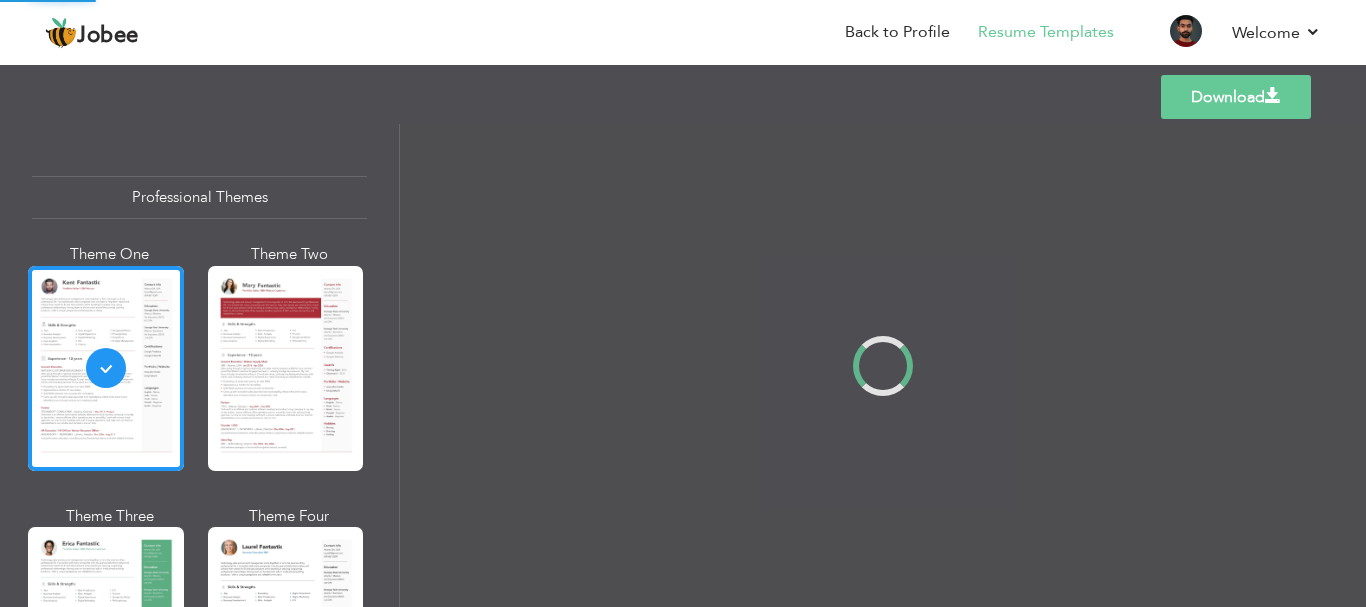 scroll, scrollTop: 0, scrollLeft: 0, axis: both 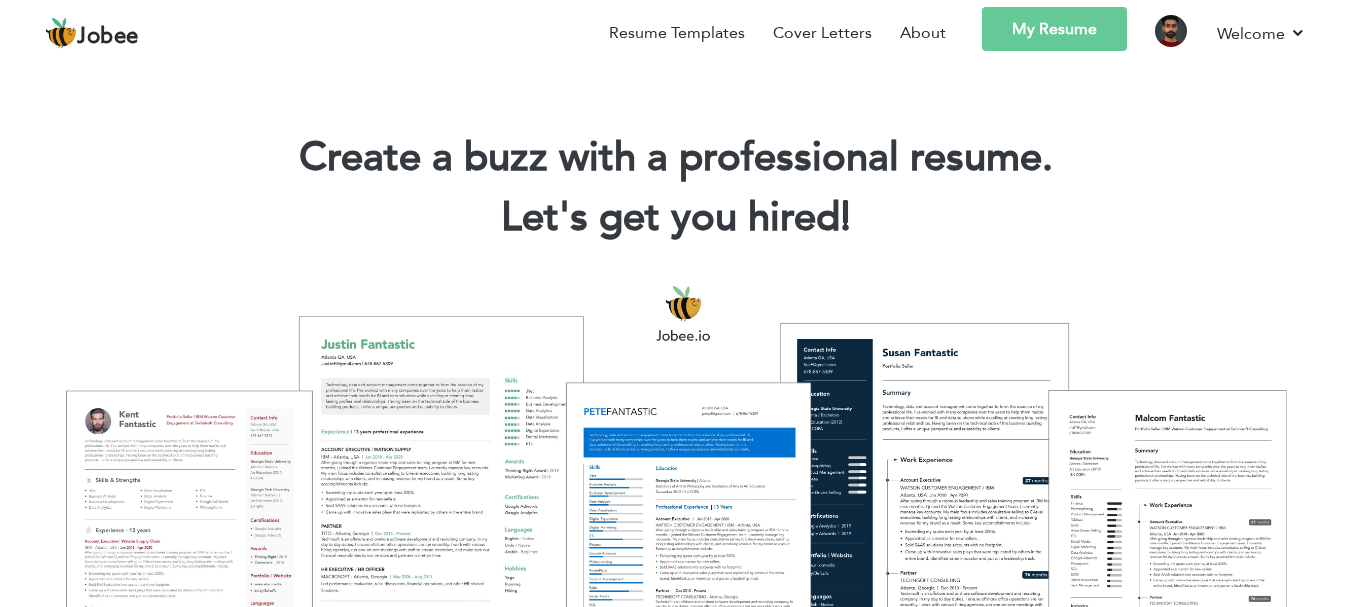 click on "My Resume" at bounding box center (1054, 29) 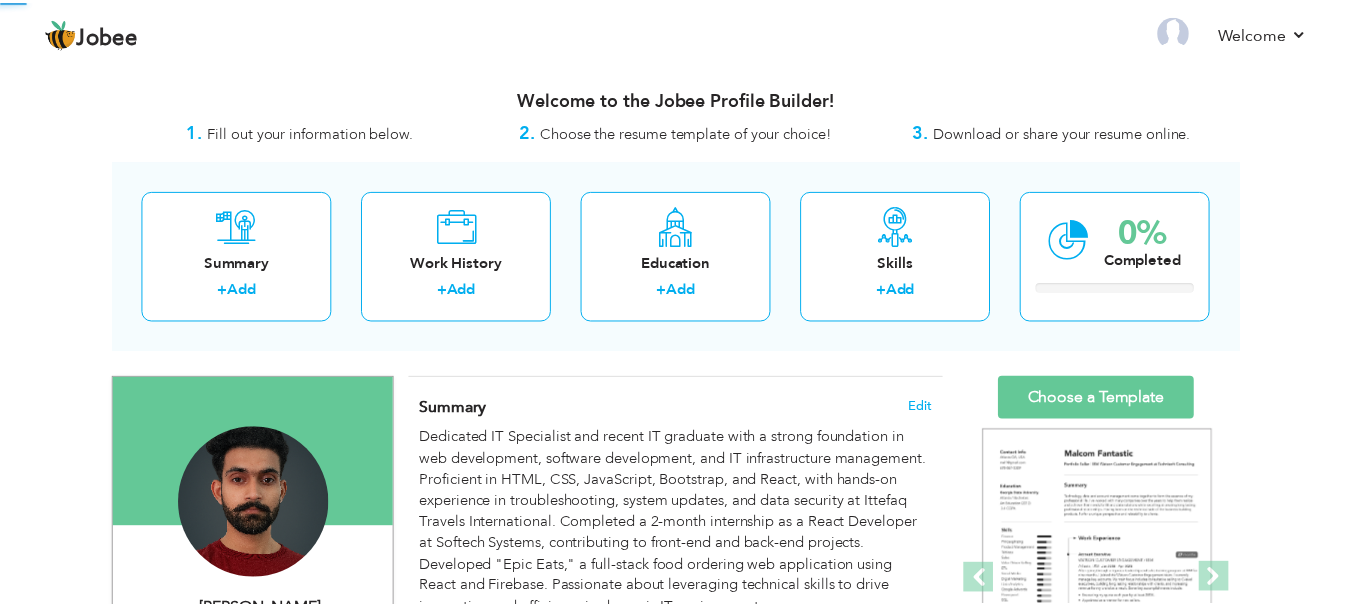 scroll, scrollTop: 0, scrollLeft: 0, axis: both 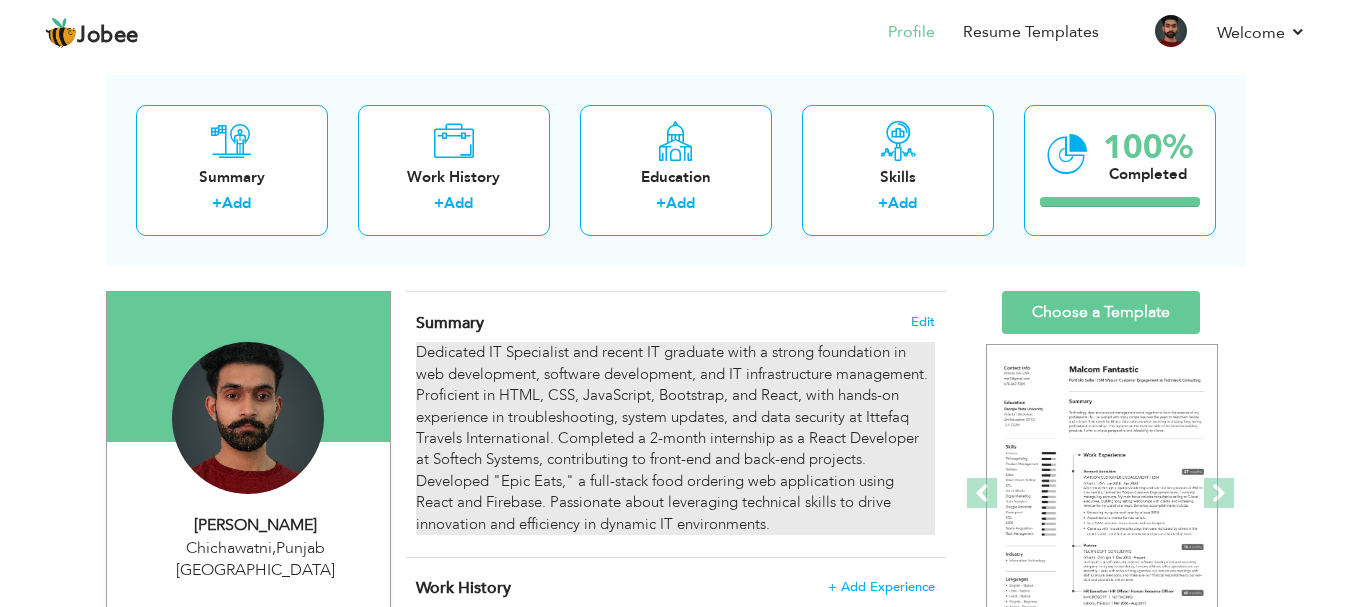 click on "Dedicated IT Specialist and recent IT graduate with a strong foundation in web development, software development, and IT infrastructure management. Proficient in HTML, CSS, JavaScript, Bootstrap, and React, with hands-on experience in troubleshooting, system updates, and data security at Ittefaq Travels International. Completed a 2-month internship as a React Developer at Softech Systems, contributing to front-end and back-end projects. Developed "Epic Eats," a full-stack food ordering web application using React and Firebase. Passionate about leveraging technical skills to drive innovation and efficiency in dynamic IT environments." at bounding box center (675, 438) 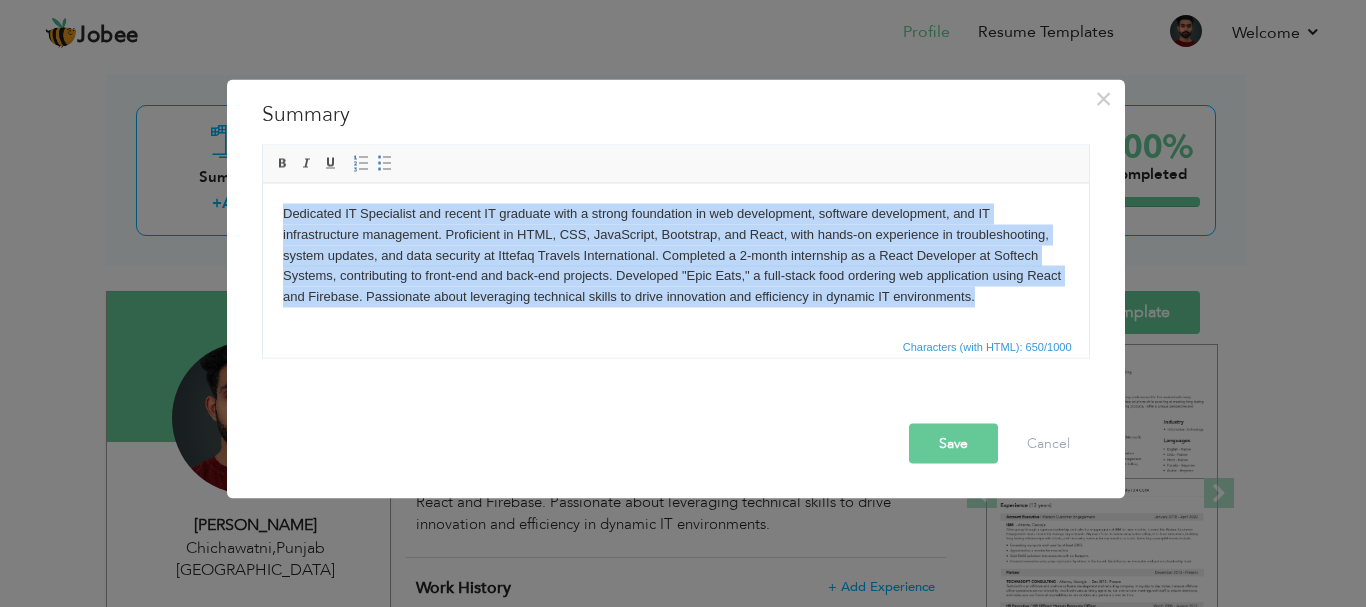 drag, startPoint x: 810, startPoint y: 318, endPoint x: 251, endPoint y: 221, distance: 567.3535 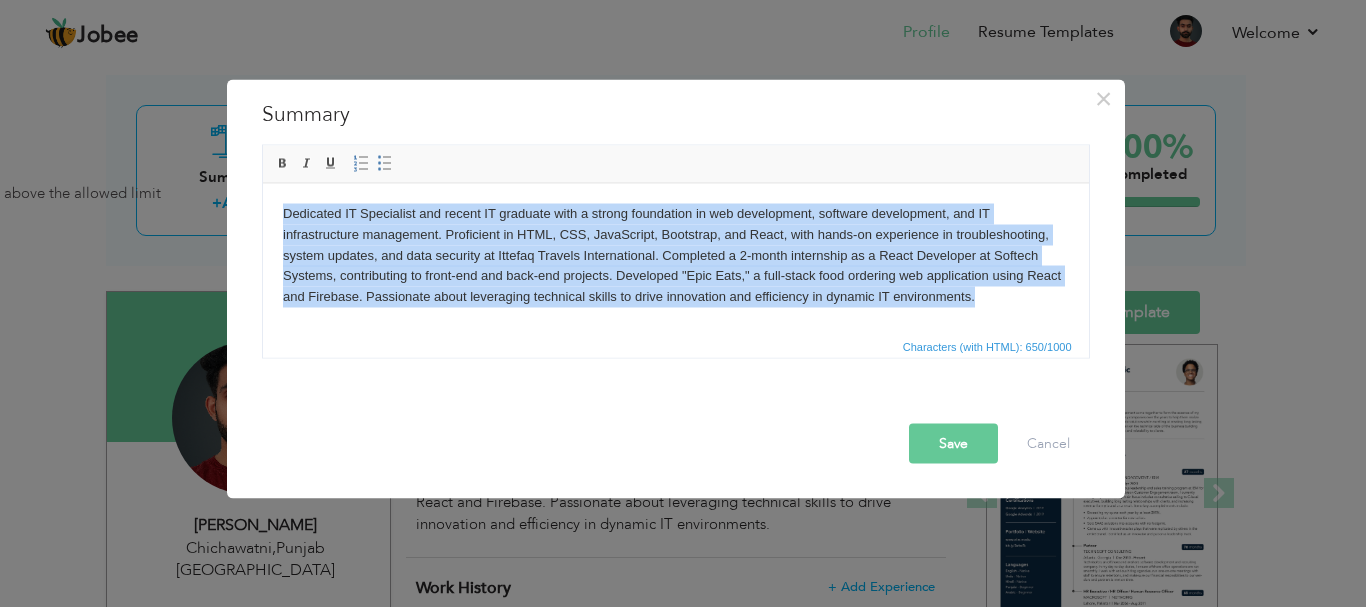paste 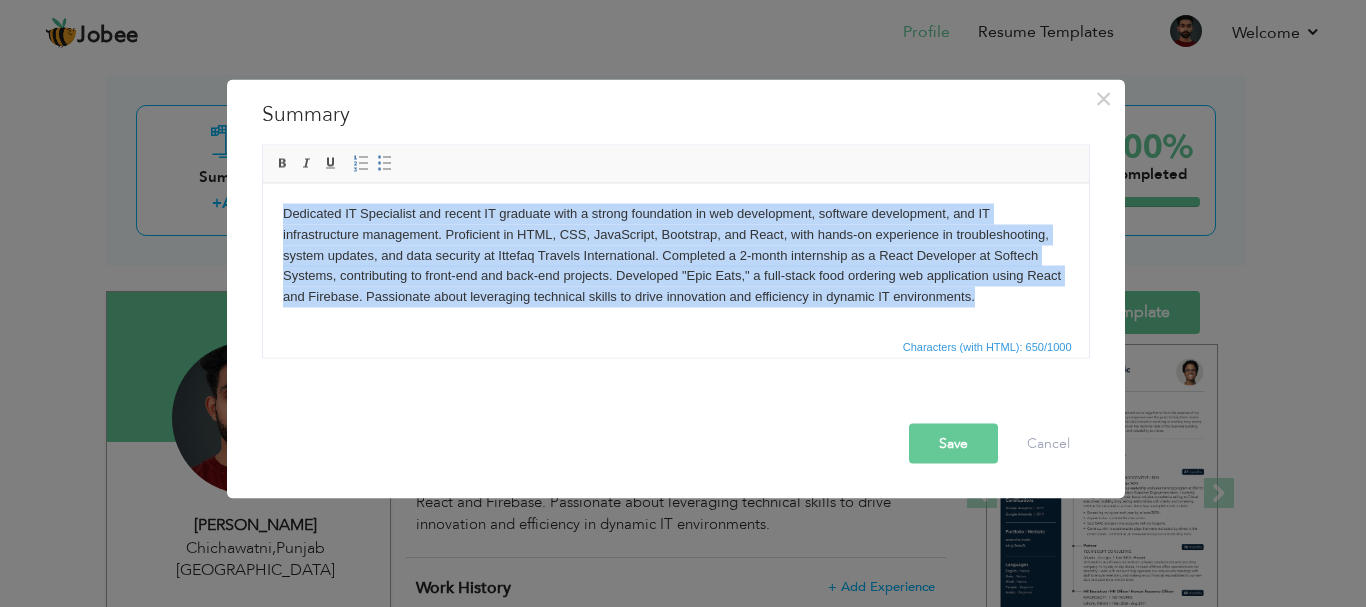 type 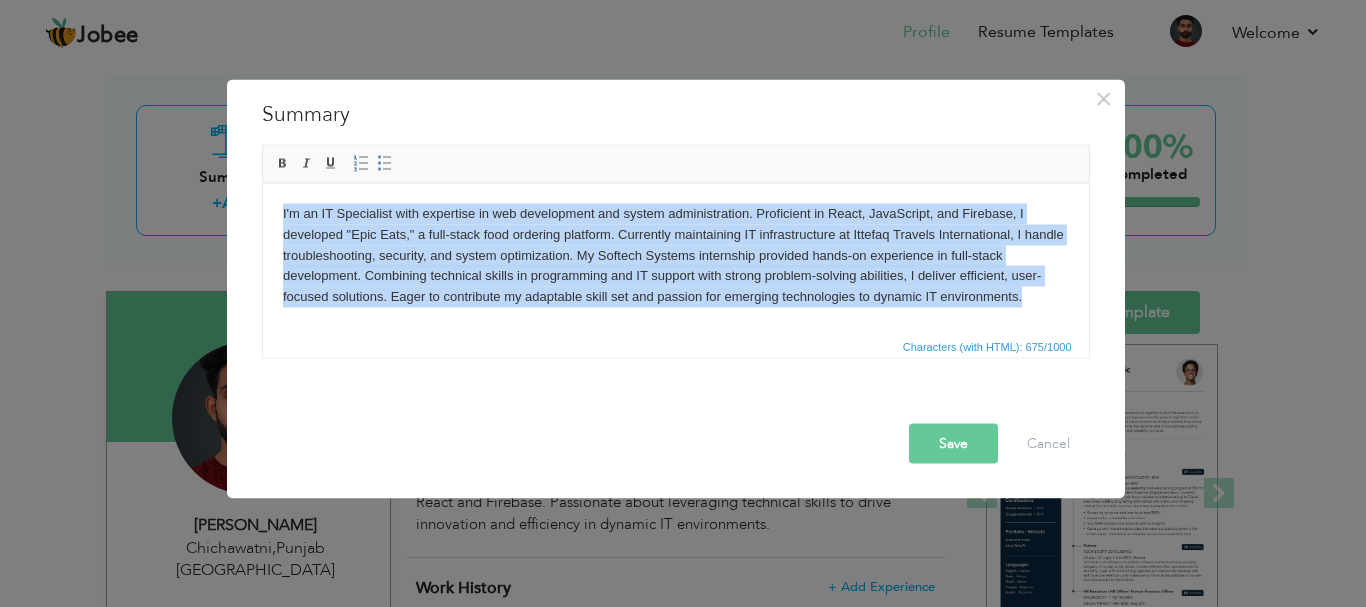 copy on "I'm an IT Specialist with expertise in web development and system administration. Proficient in React, JavaScript, and Firebase, I developed "Epic Eats," a full-stack food ordering platform. Currently maintaining IT infrastructure at Ittefaq Travels International, I handle troubleshooting, security, and system optimization. My Softech Systems internship provided hands-on experience in full-stack development. Combining technical skills in programming and IT support with strong problem-solving abilities, I deliver efficient, user-focused solutions. Eager to contribute my adaptable skill set and passion for emerging technologies to dynamic IT environments." 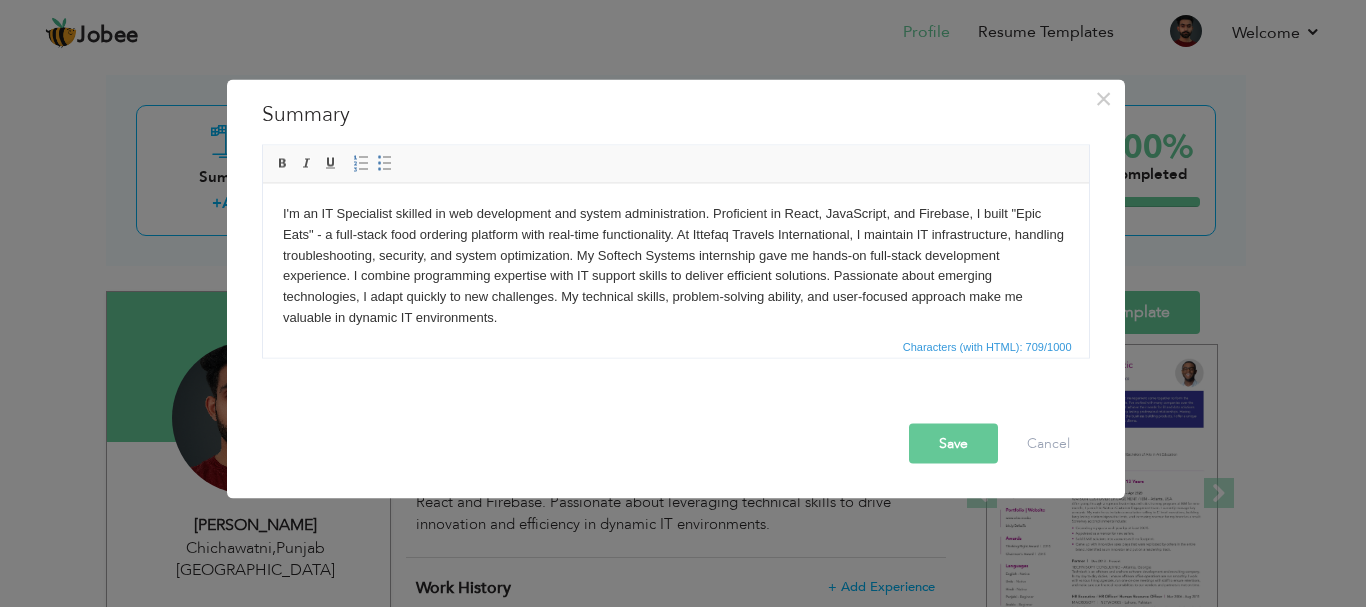 click on "Save" at bounding box center (953, 443) 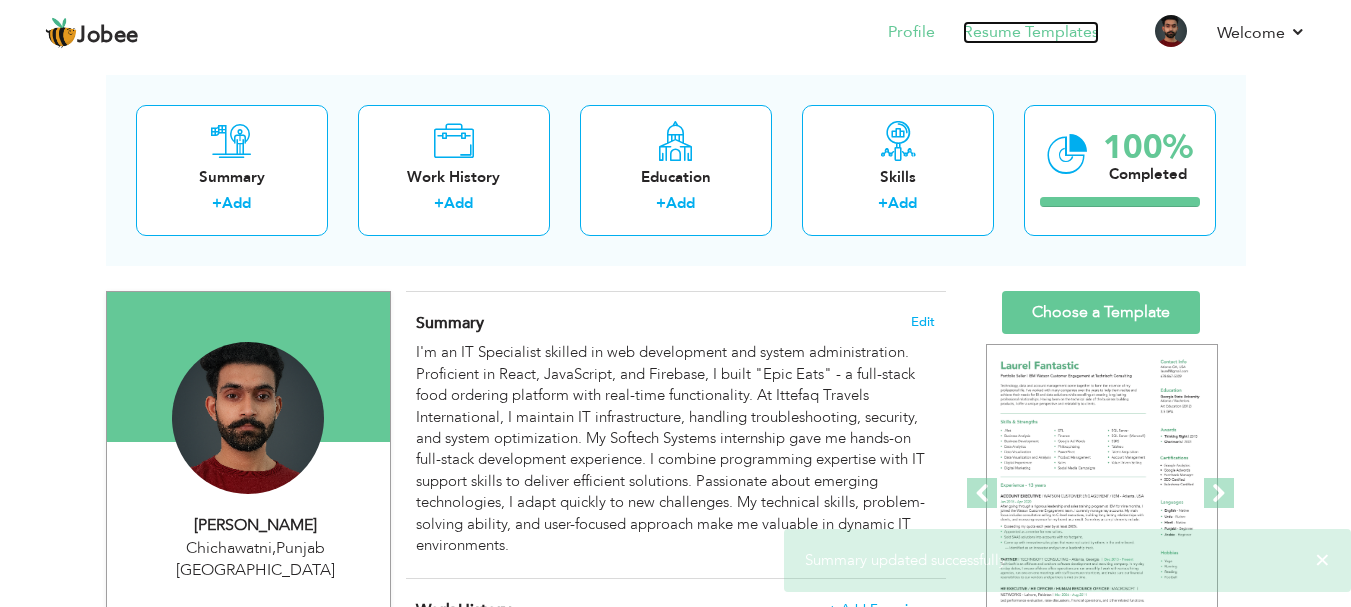 click on "Resume Templates" at bounding box center (1031, 32) 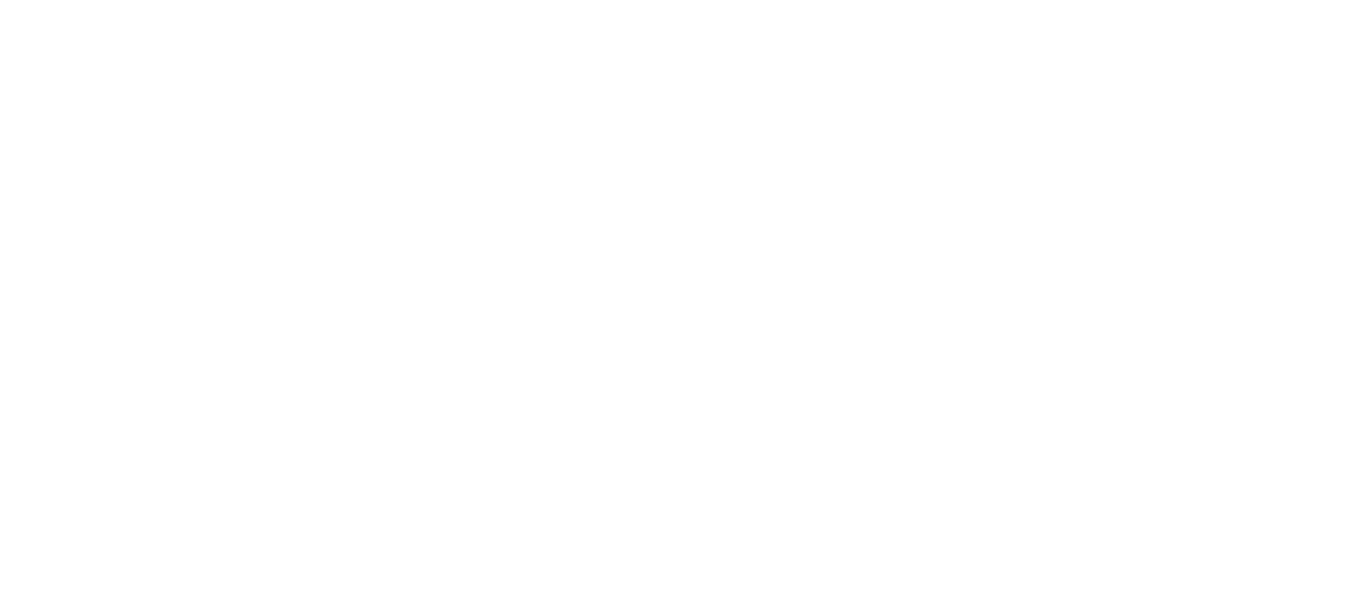 scroll, scrollTop: 0, scrollLeft: 0, axis: both 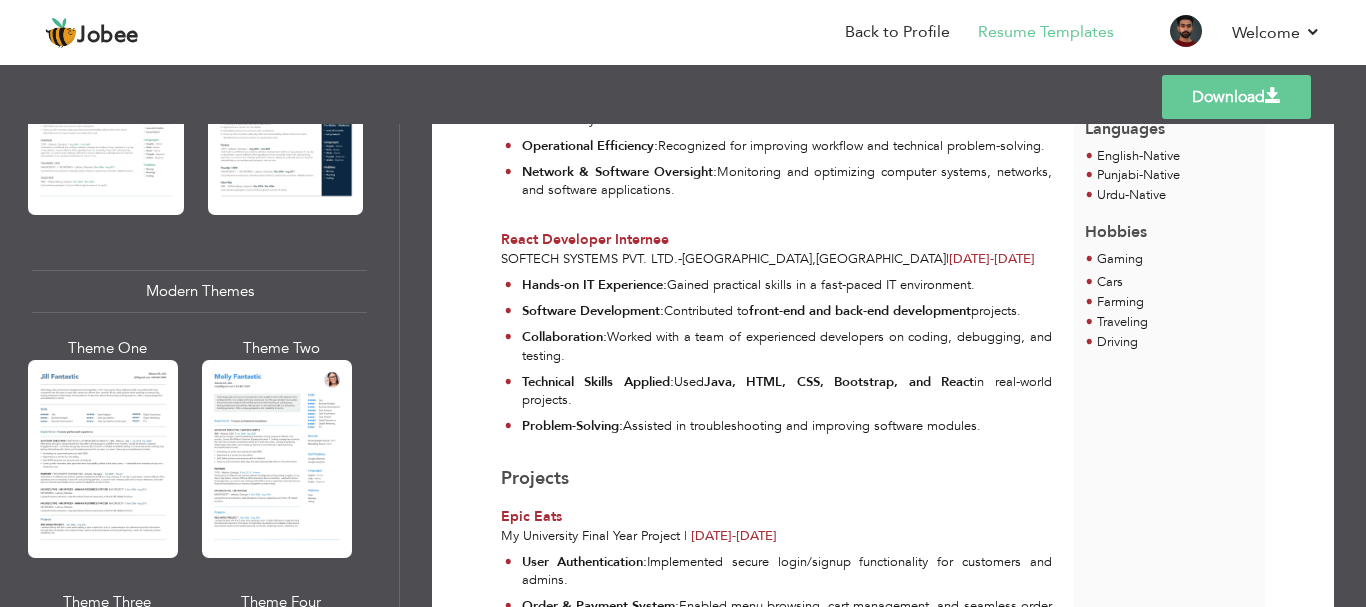 click at bounding box center (286, 112) 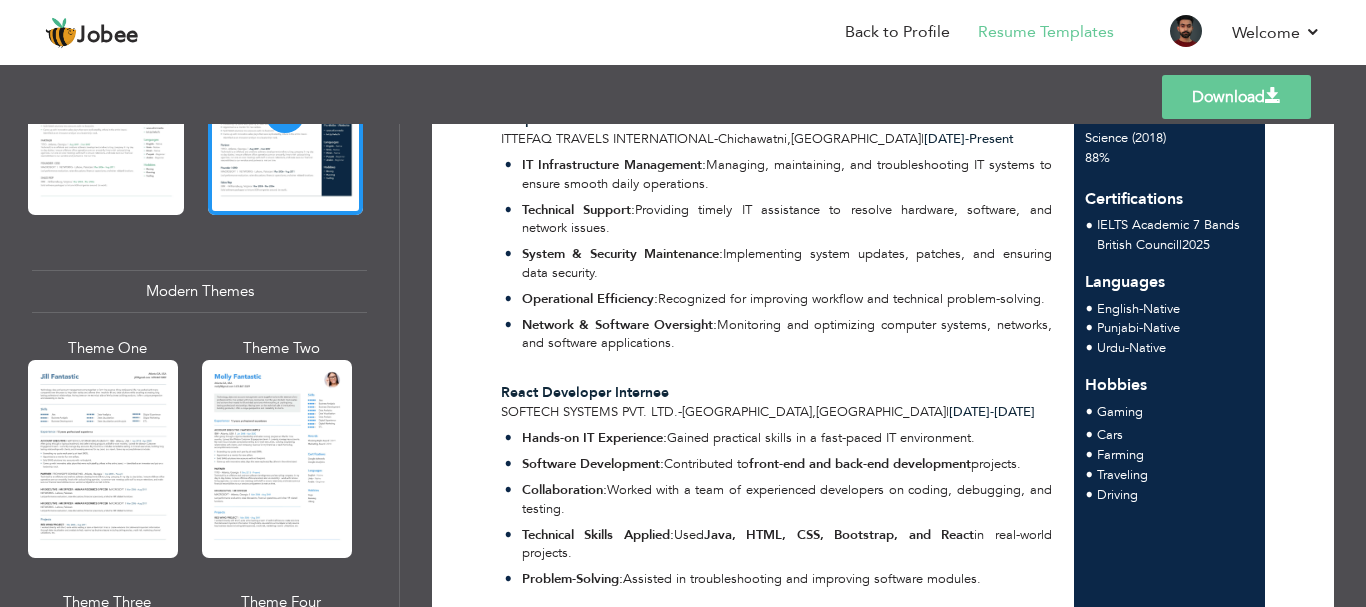 scroll, scrollTop: 0, scrollLeft: 0, axis: both 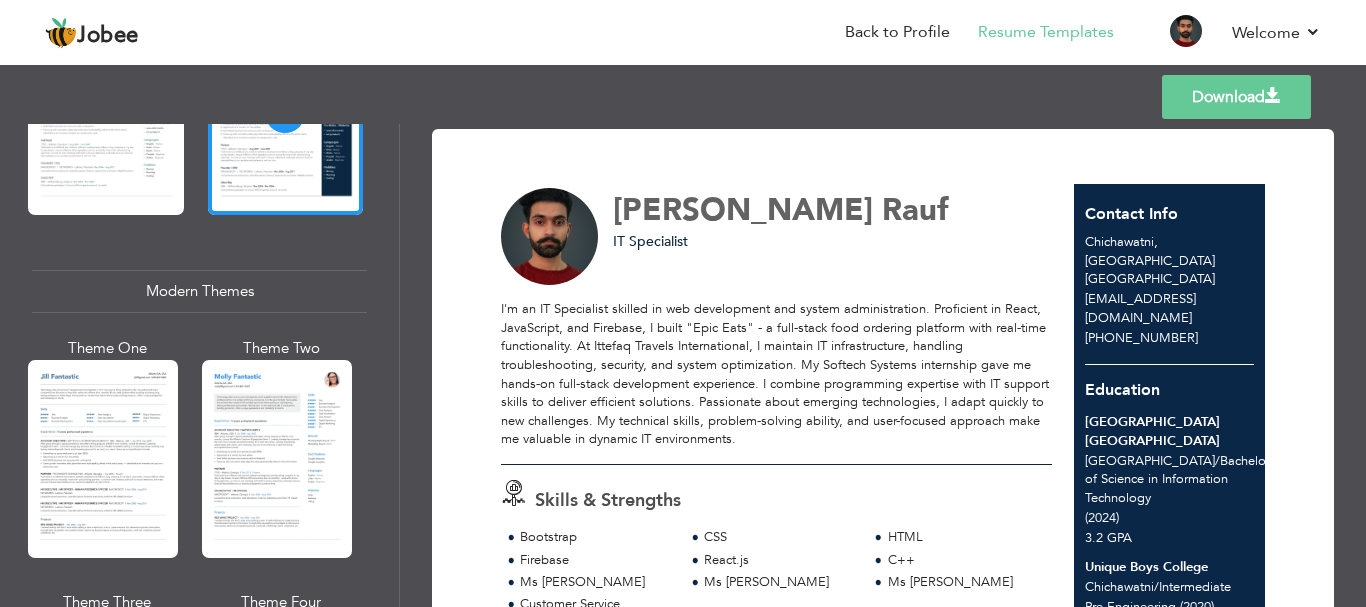 click on "Download" at bounding box center (1236, 97) 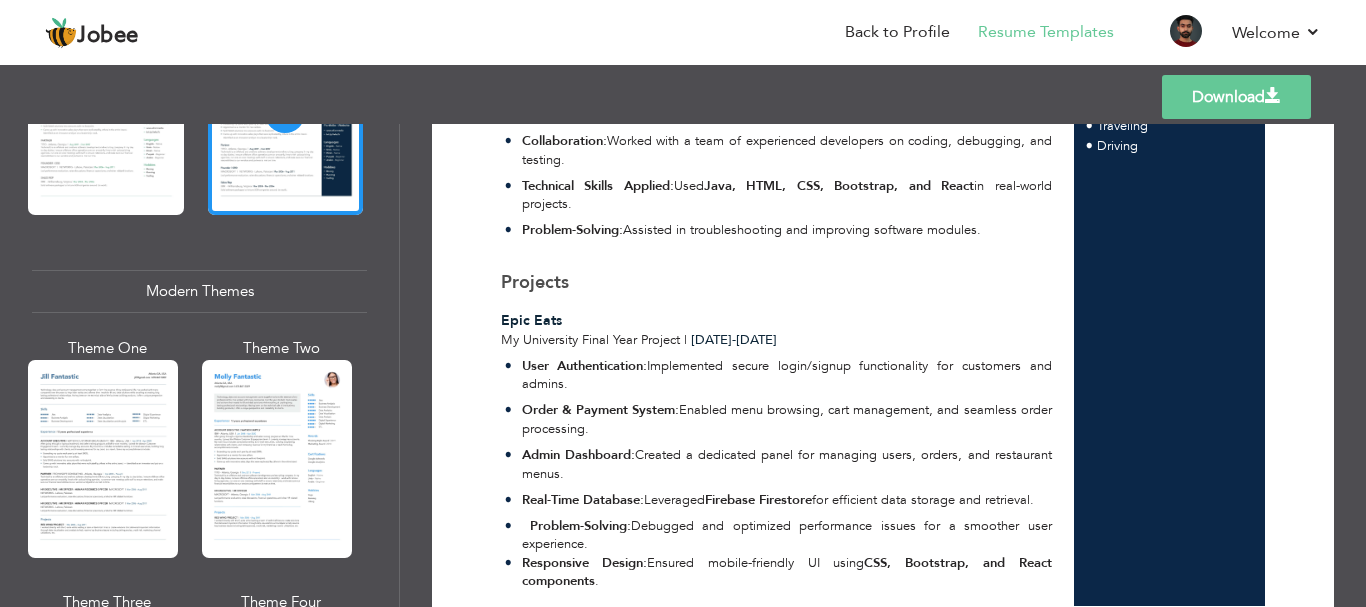 scroll, scrollTop: 926, scrollLeft: 0, axis: vertical 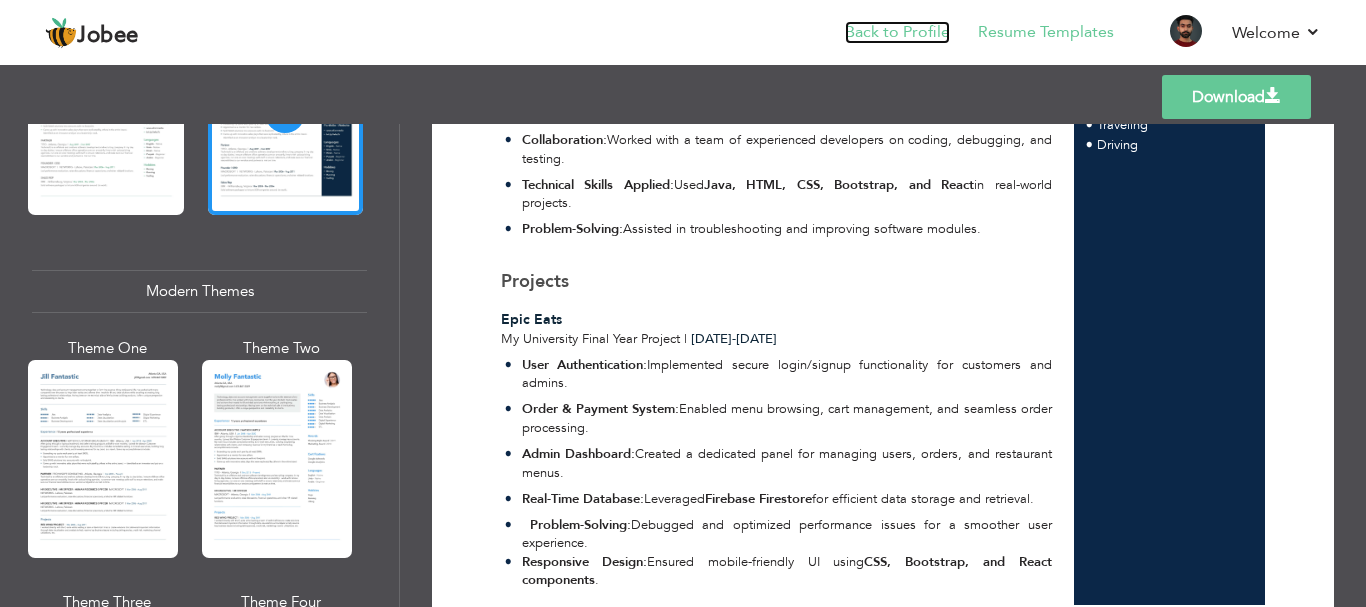 click on "Back to Profile" at bounding box center [897, 32] 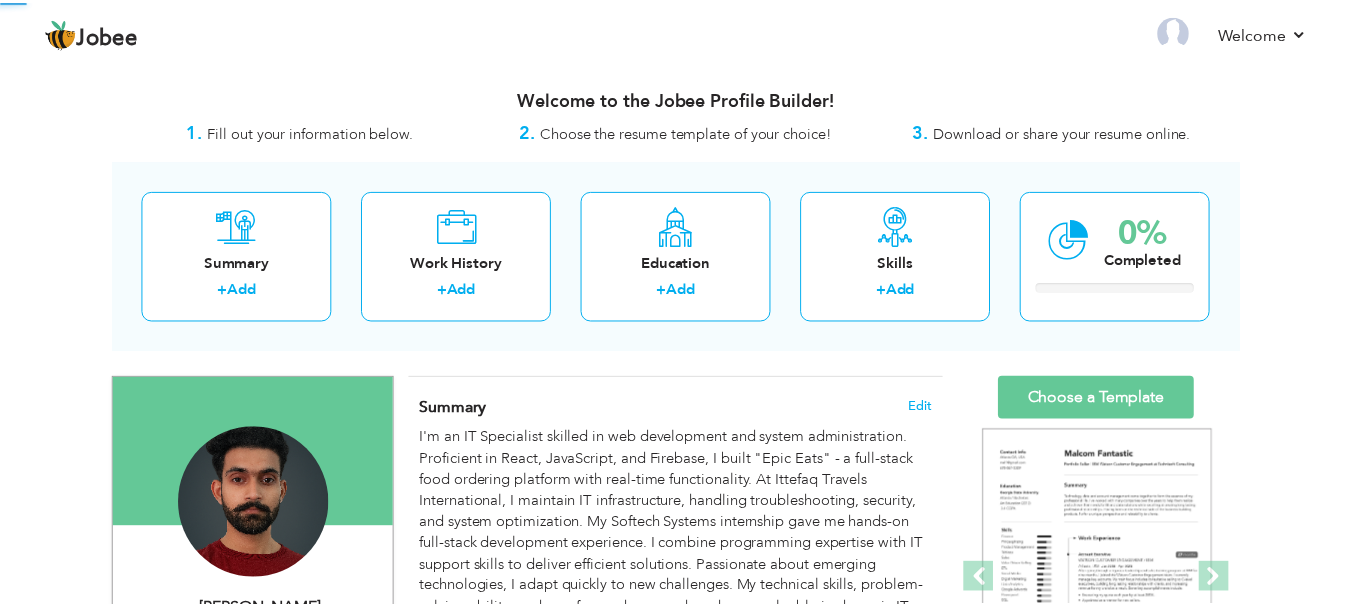 scroll, scrollTop: 0, scrollLeft: 0, axis: both 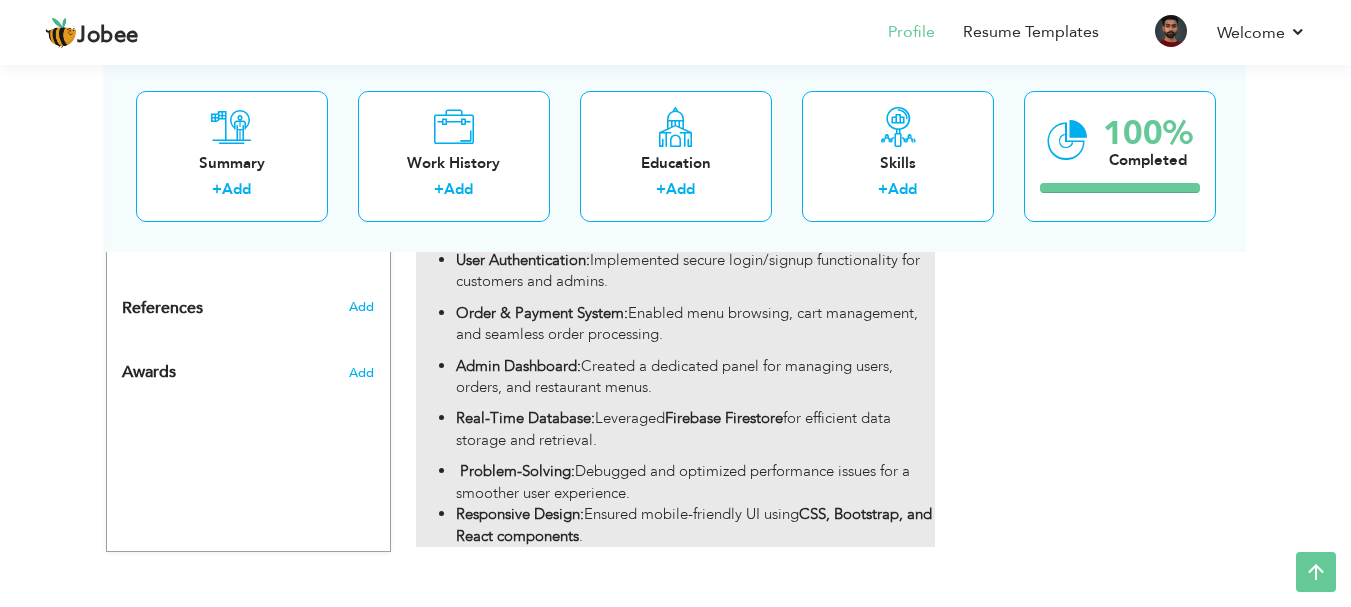 click on "Problem-Solving:  Debugged and optimized performance issues for a smoother user experience." at bounding box center (695, 482) 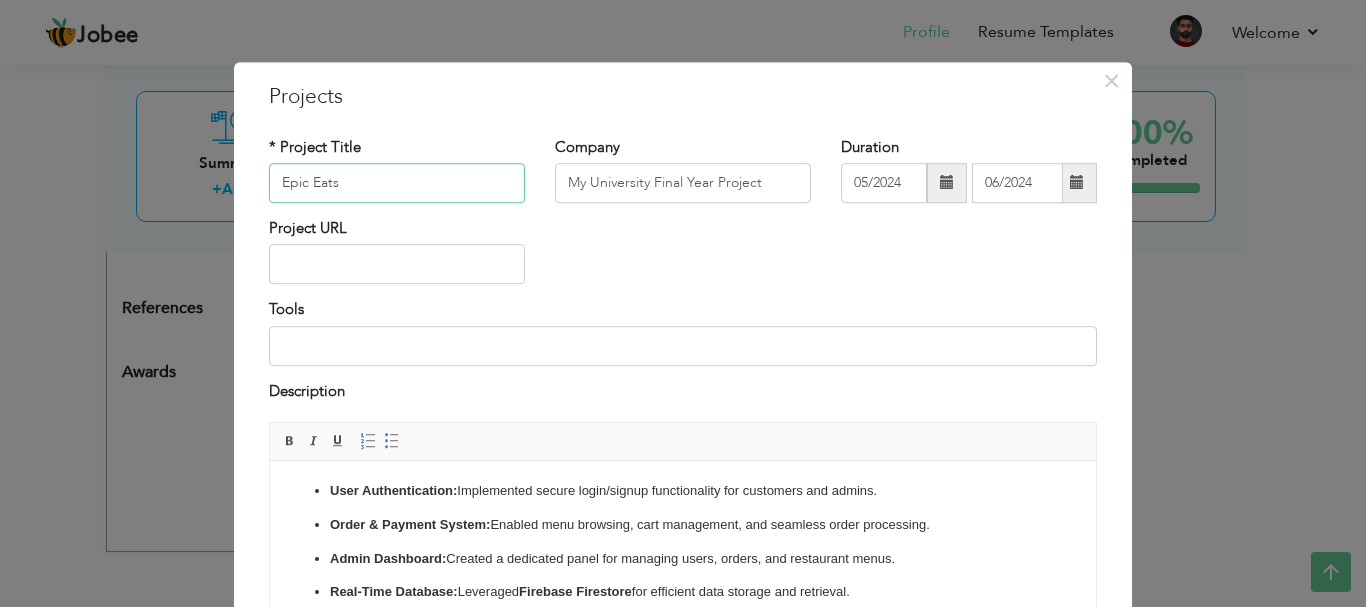scroll, scrollTop: 191, scrollLeft: 0, axis: vertical 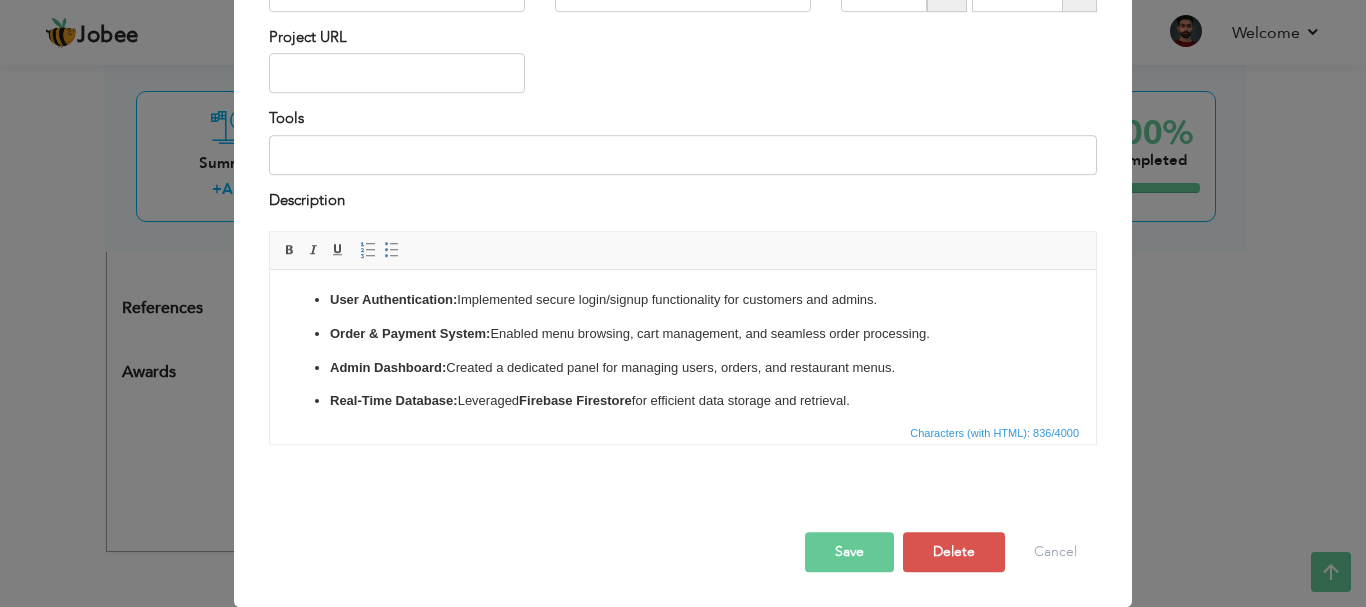 click on "Real-Time Database:  Leveraged  Firebase Firestore  for efficient data storage and retrieval." at bounding box center [683, 401] 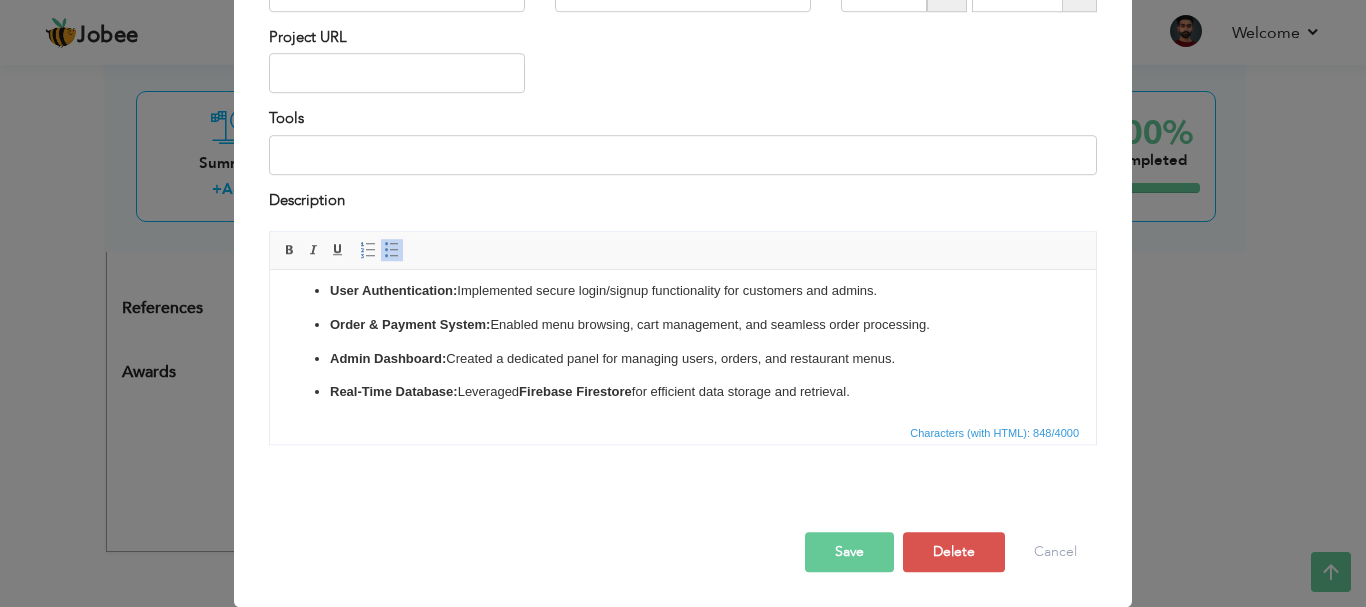 scroll, scrollTop: 30, scrollLeft: 0, axis: vertical 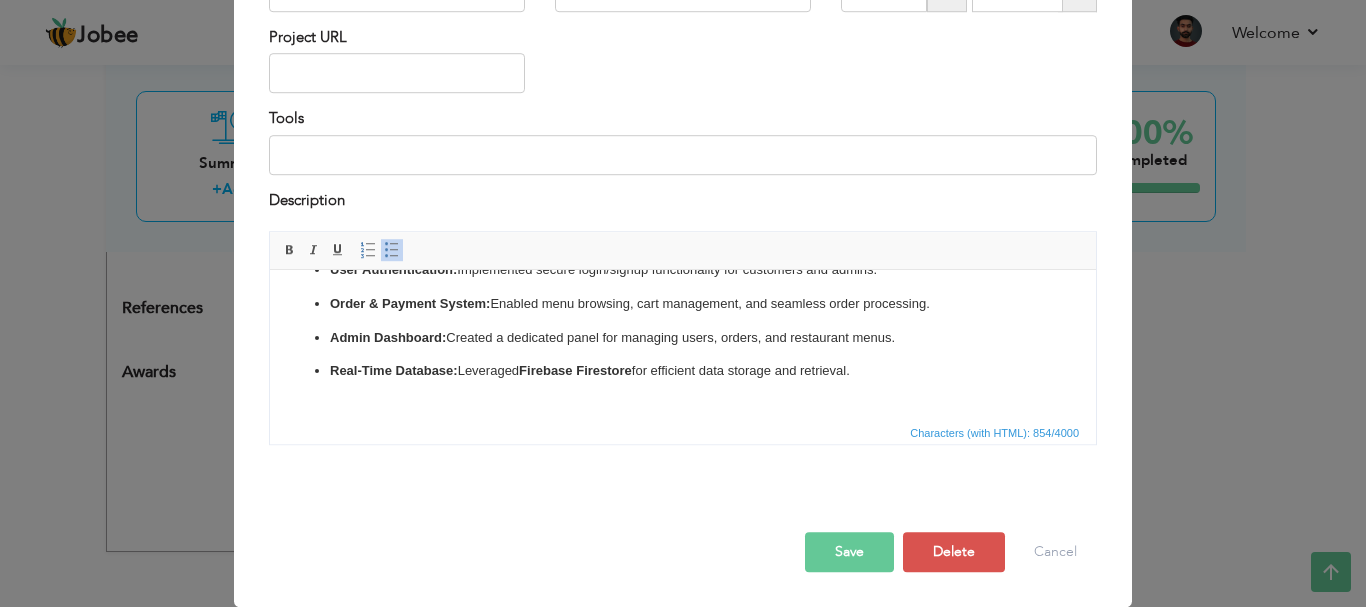 type 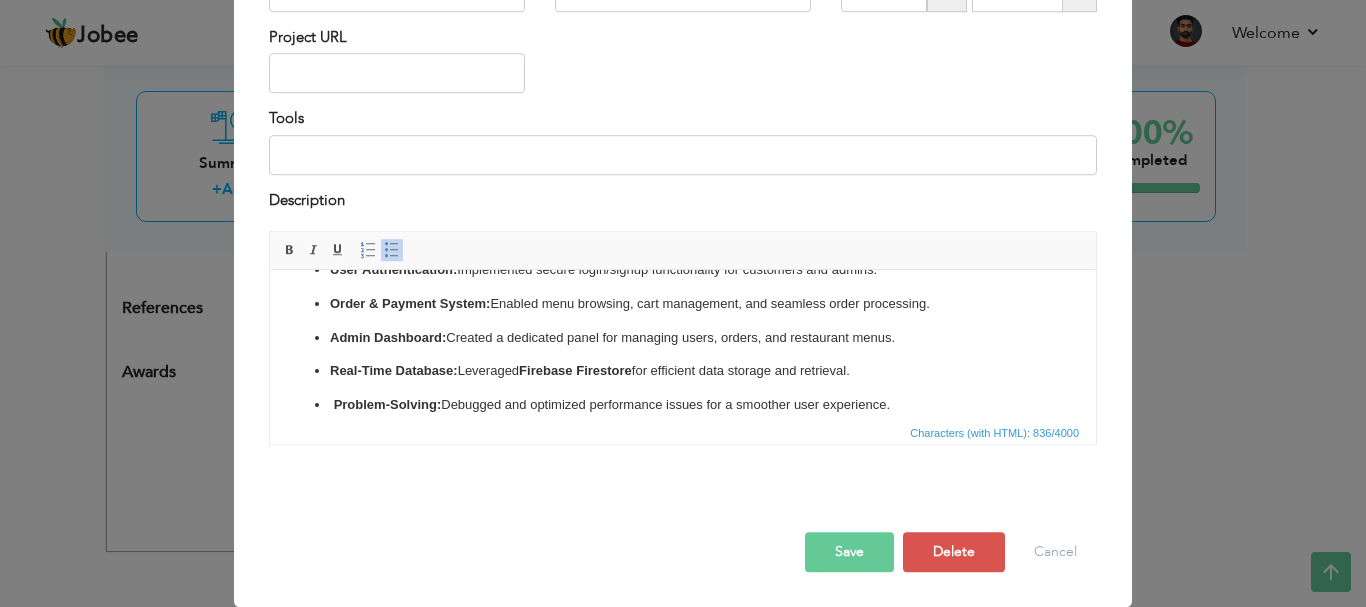 scroll, scrollTop: 80, scrollLeft: 0, axis: vertical 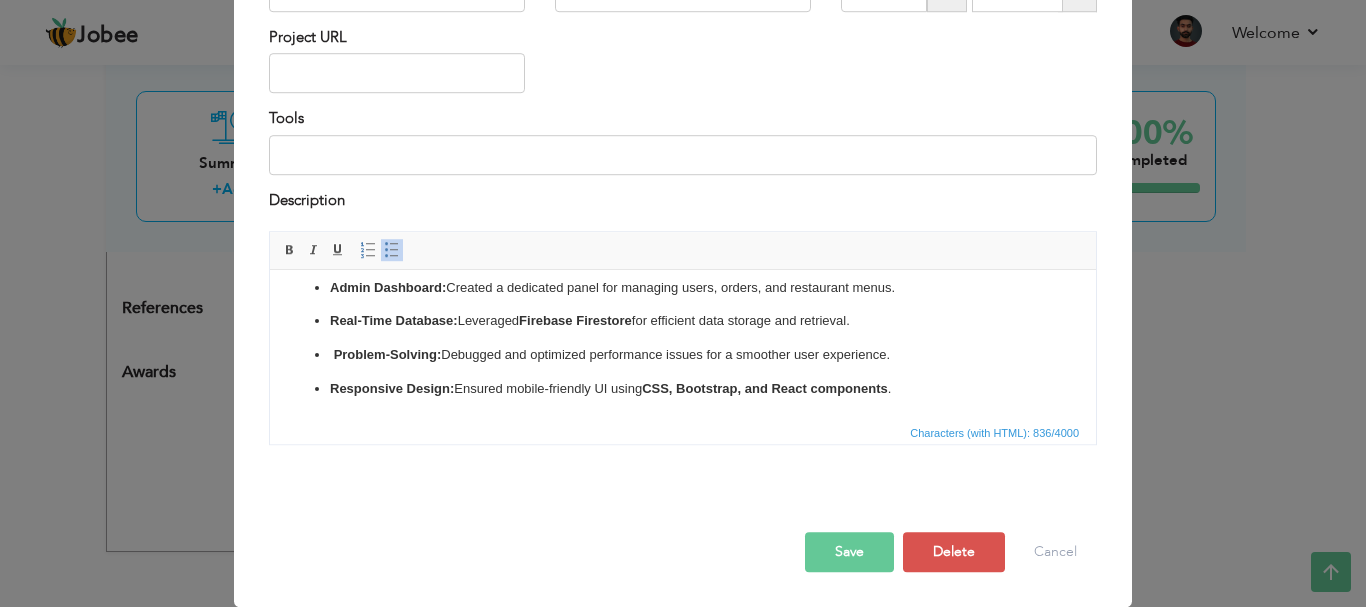 click on "Responsive Design:  Ensured mobile-friendly UI using  CSS, Bootstrap, and React components ." at bounding box center (683, 389) 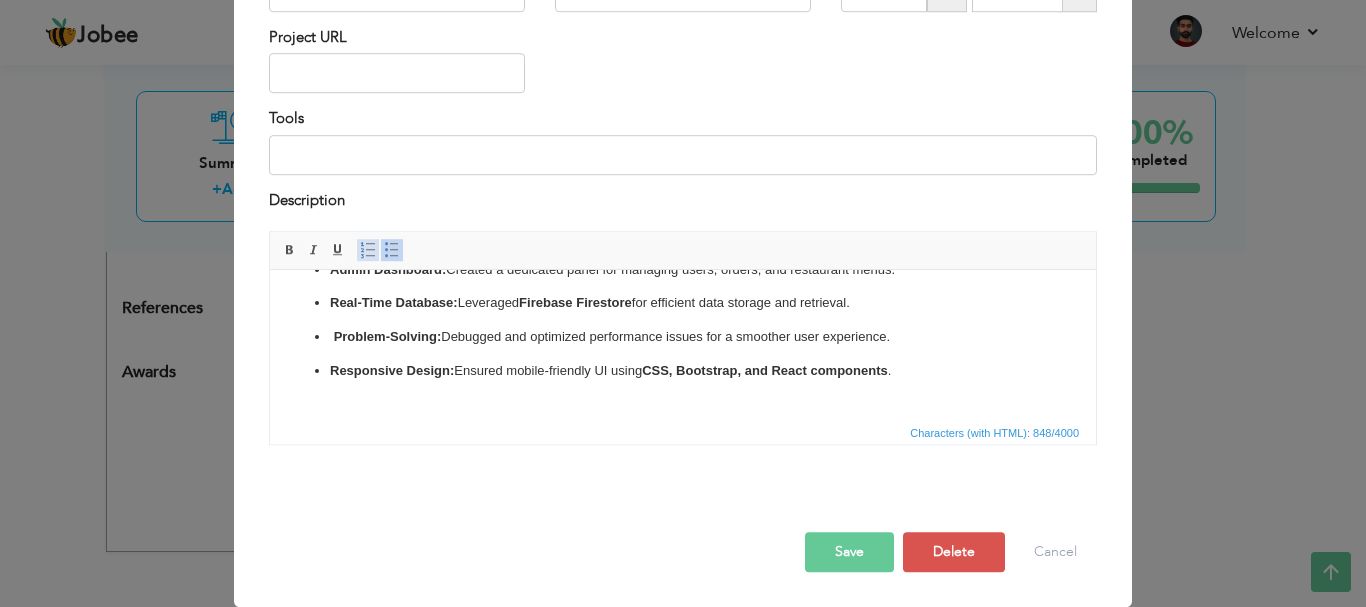 click on "Insert/Remove Numbered List" at bounding box center (368, 250) 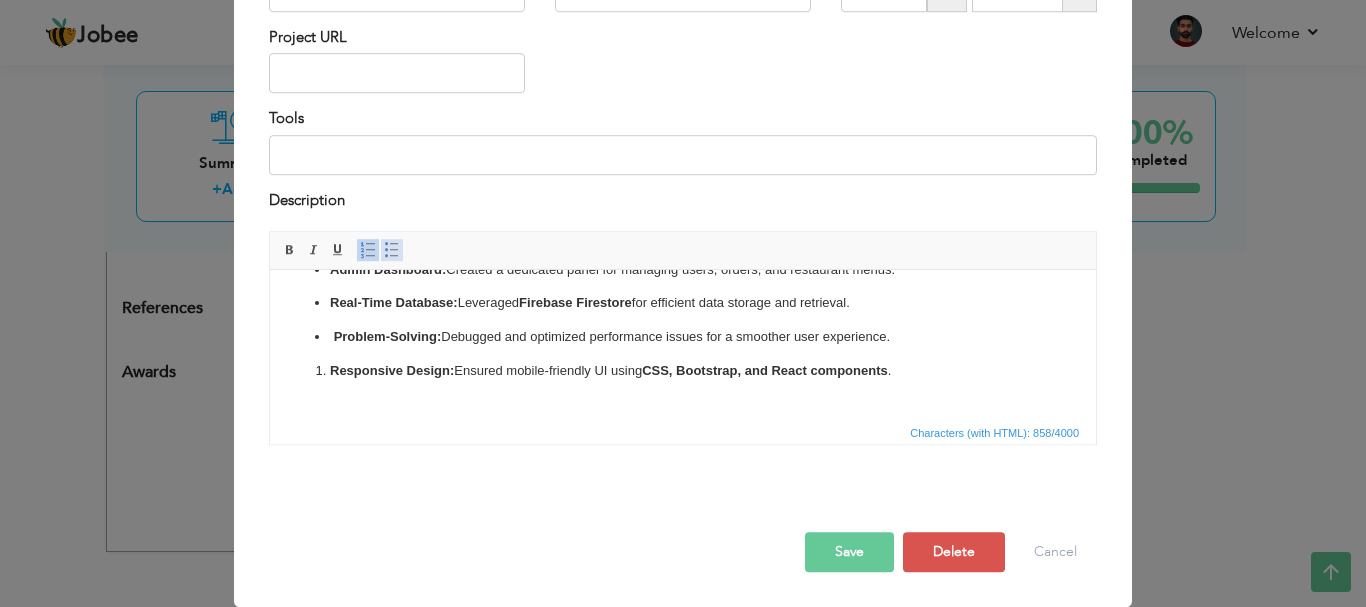 click at bounding box center [392, 250] 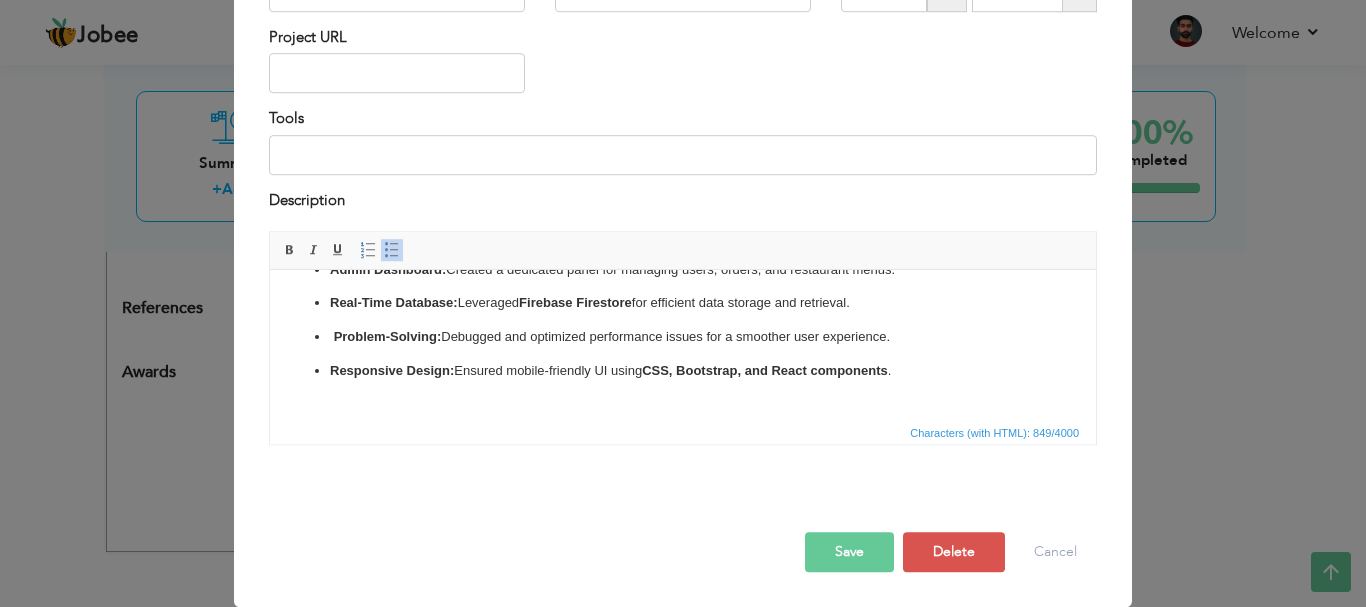 click at bounding box center (392, 250) 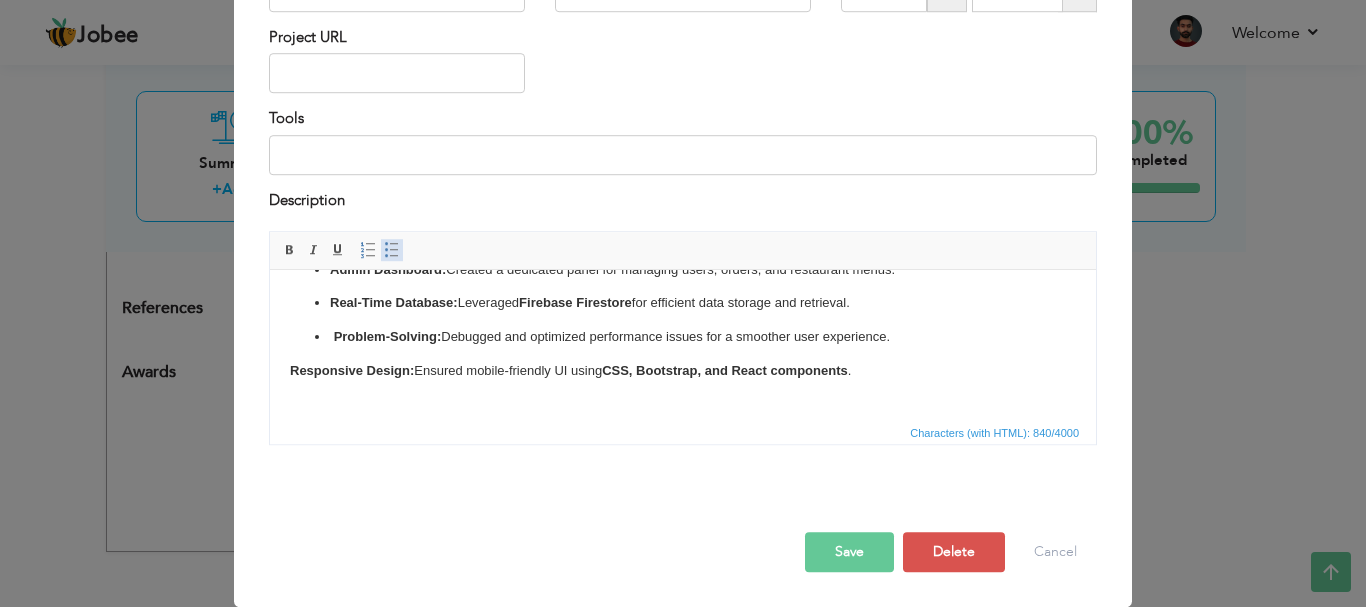 click at bounding box center [392, 250] 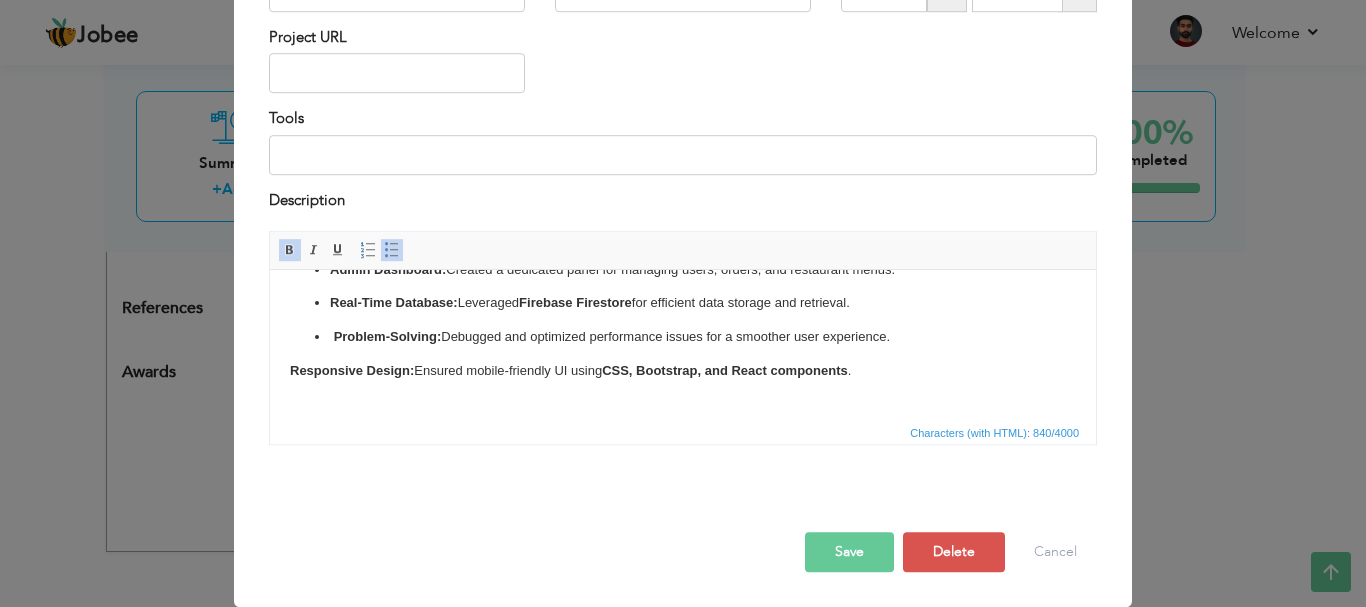 click at bounding box center (683, 511) 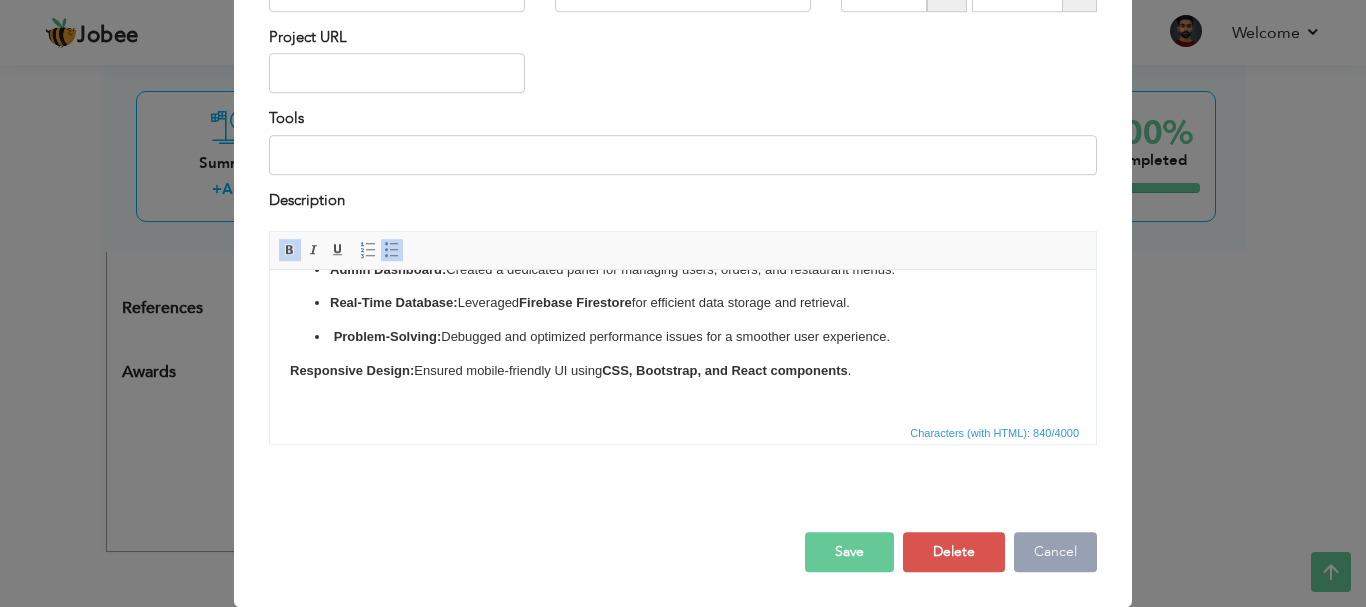 click on "Cancel" at bounding box center [1055, 552] 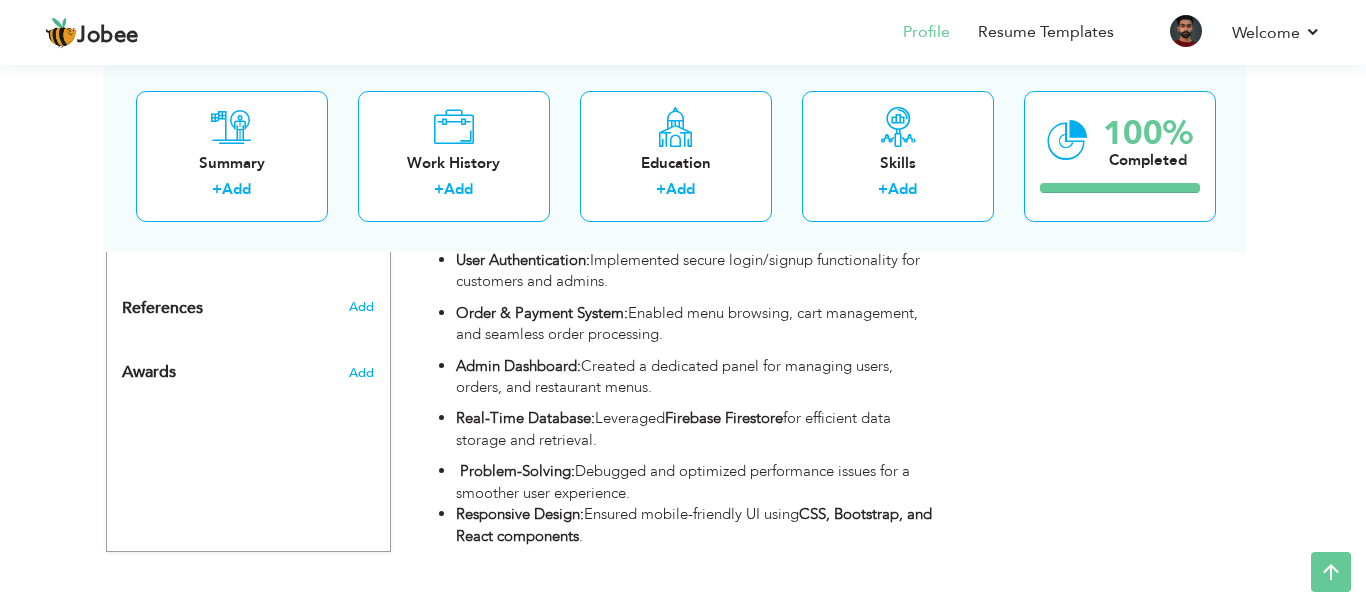 scroll, scrollTop: 0, scrollLeft: 0, axis: both 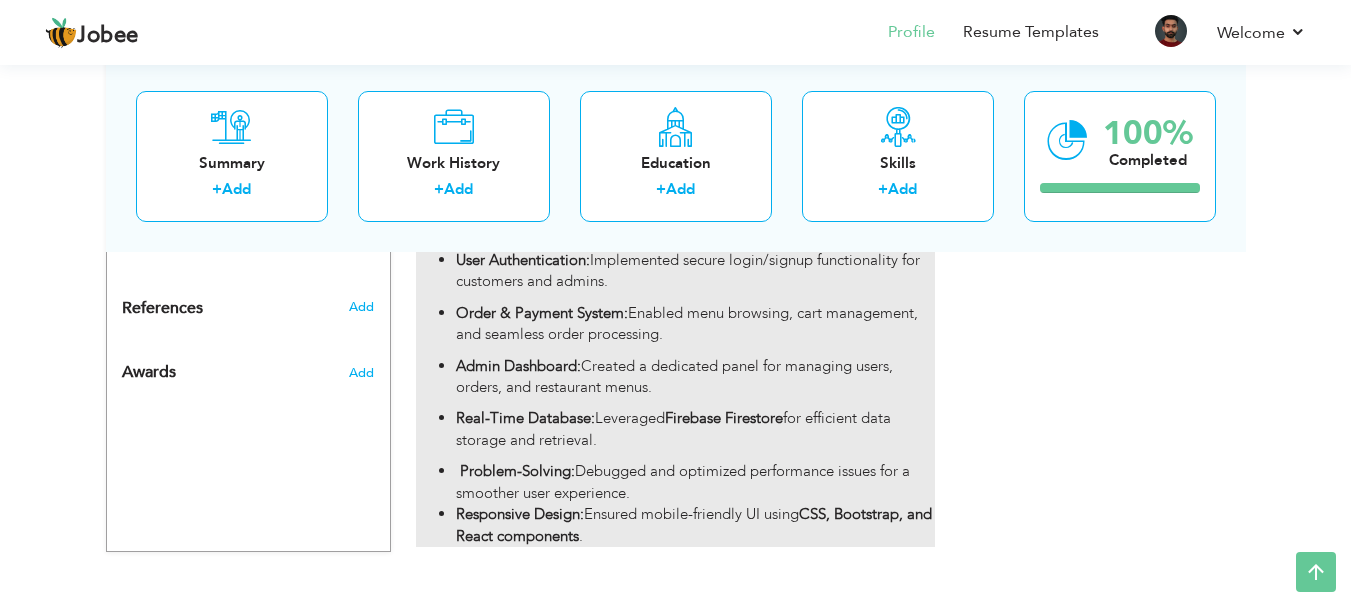 click on "Admin Dashboard:  Created a dedicated panel for managing users, orders, and restaurant menus." at bounding box center (695, 377) 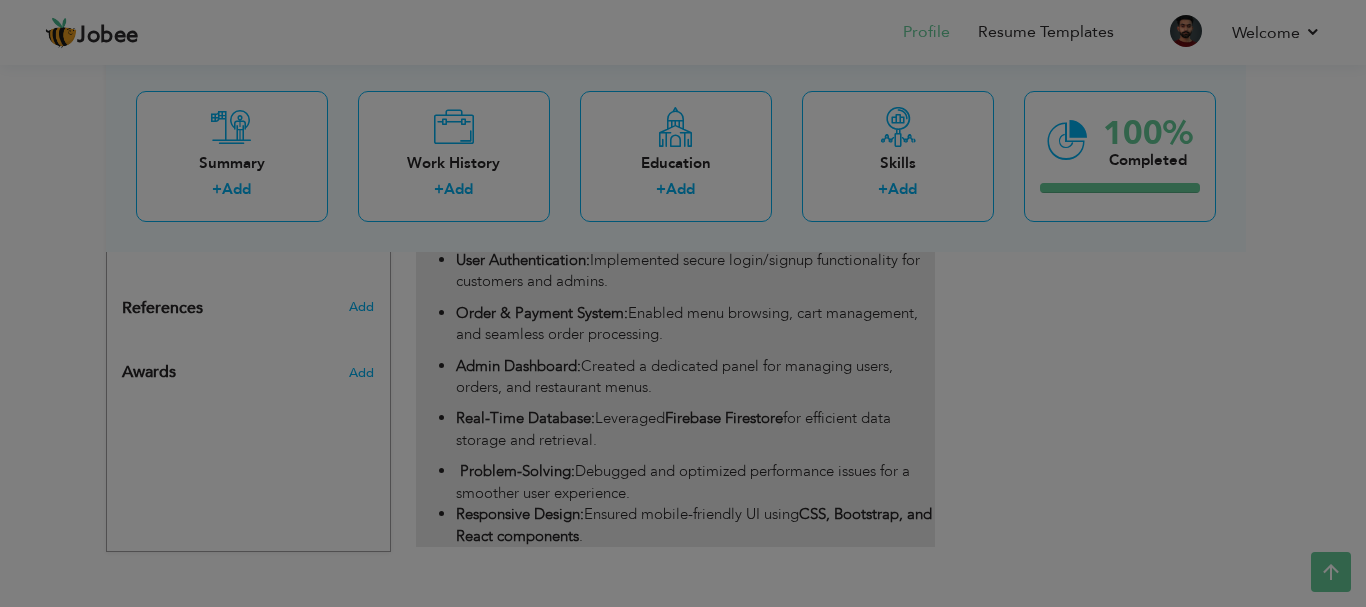 scroll, scrollTop: 0, scrollLeft: 0, axis: both 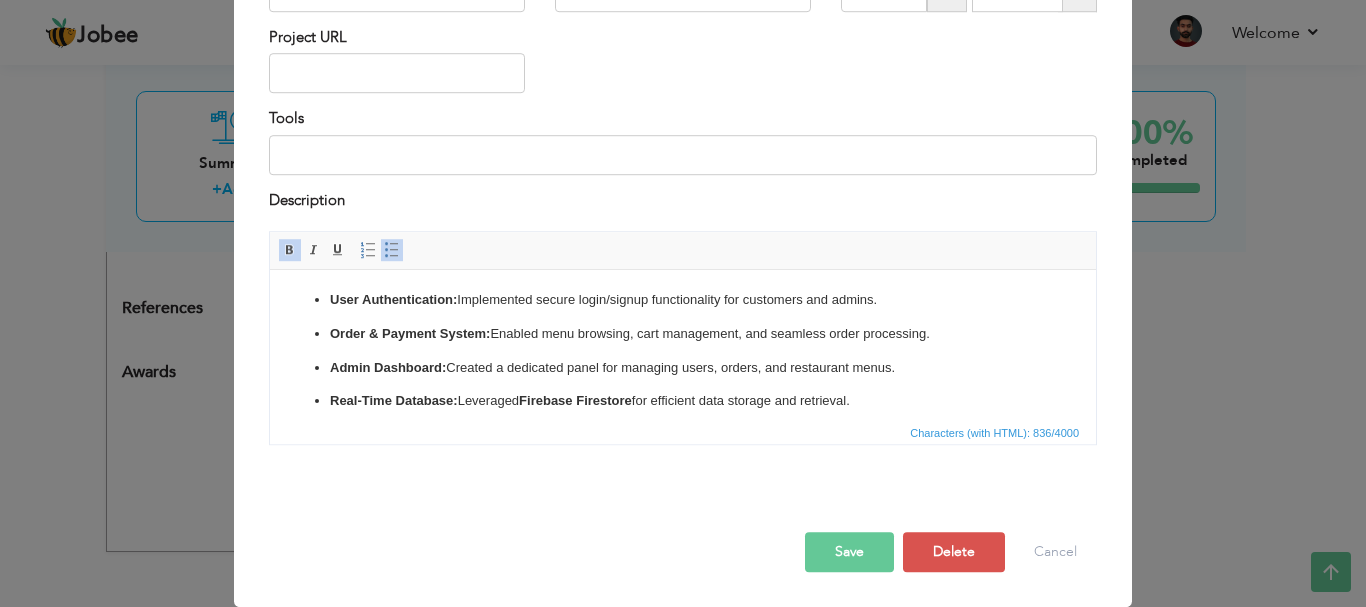 click on "Real-Time Database:  Leveraged  Firebase Firestore  for efficient data storage and retrieval." at bounding box center [683, 401] 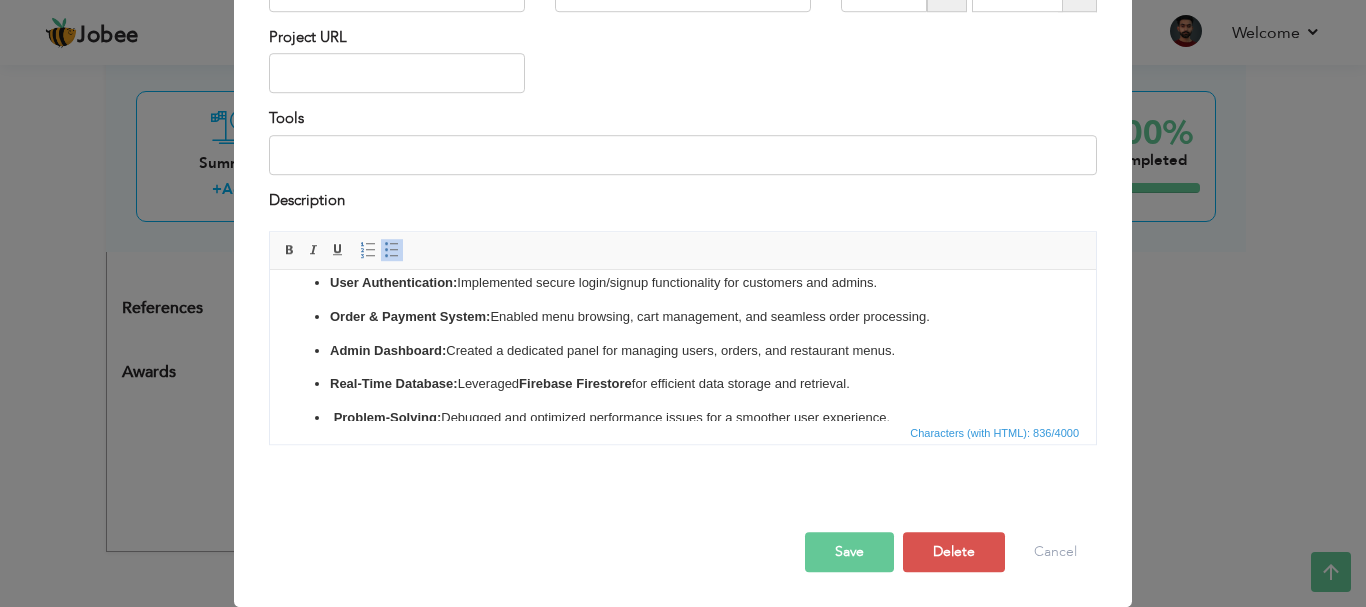 scroll, scrollTop: 15, scrollLeft: 0, axis: vertical 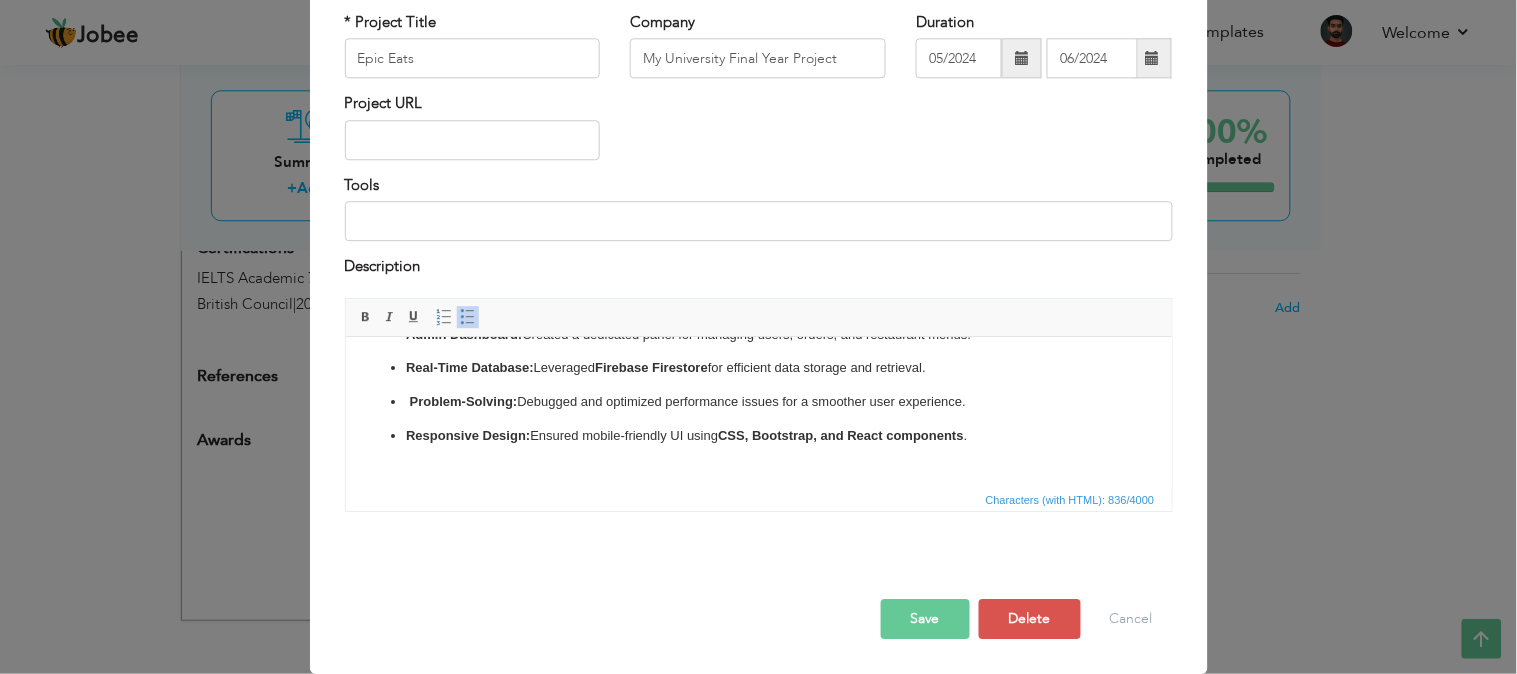 type 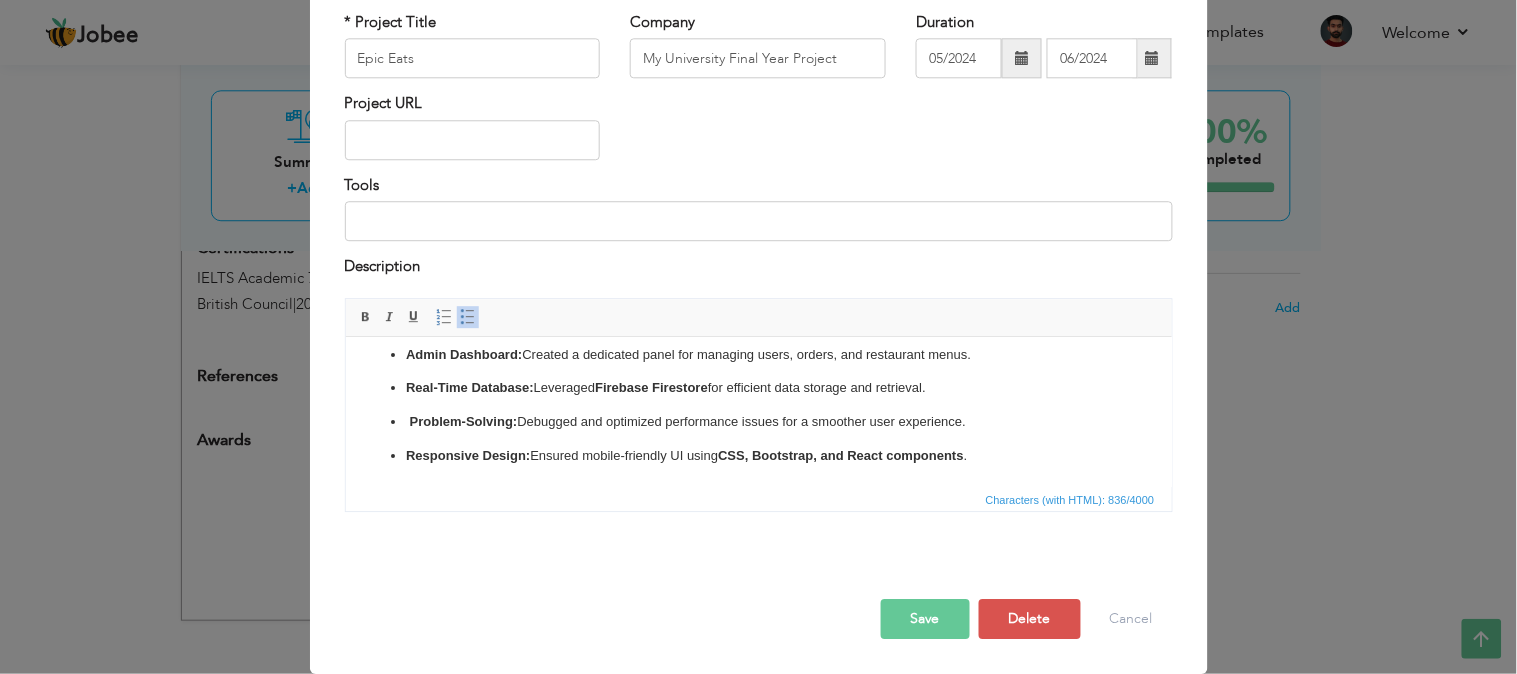 scroll, scrollTop: 80, scrollLeft: 0, axis: vertical 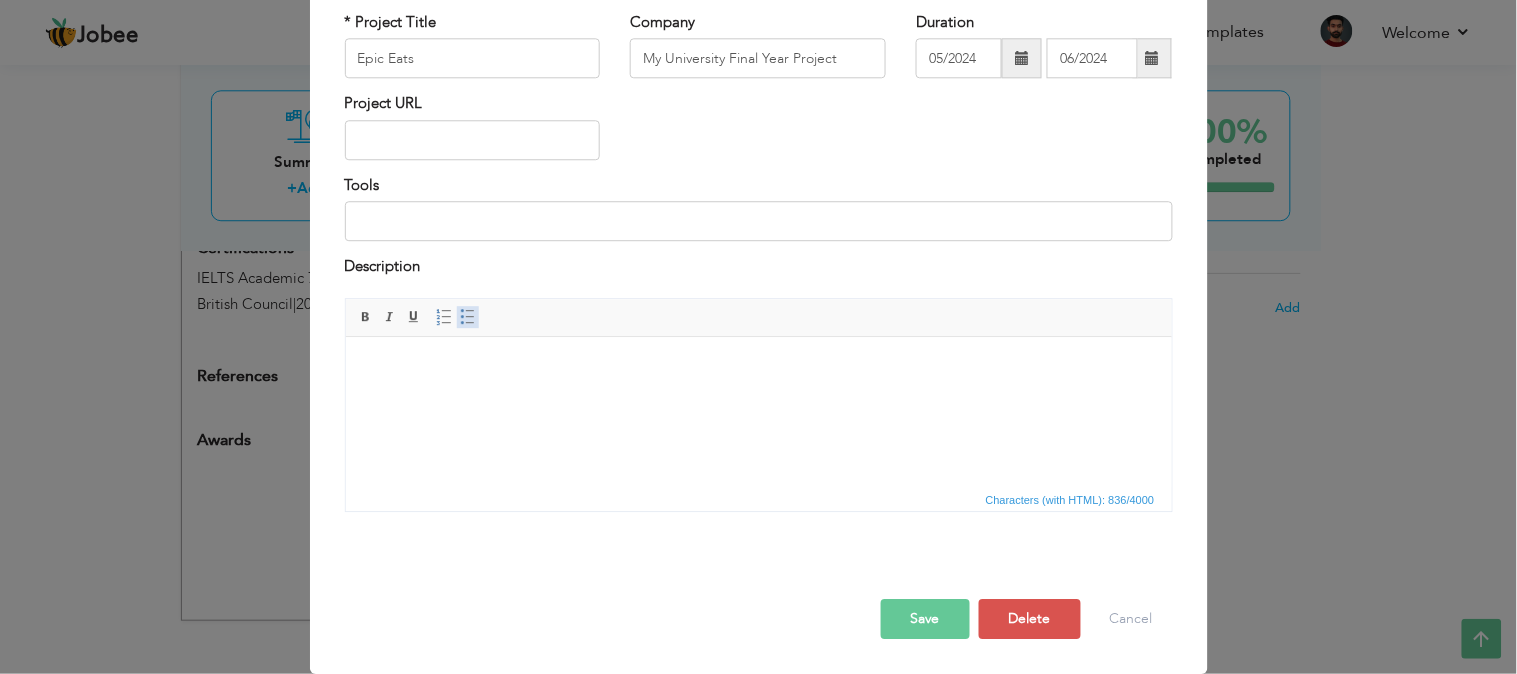 click at bounding box center [468, 317] 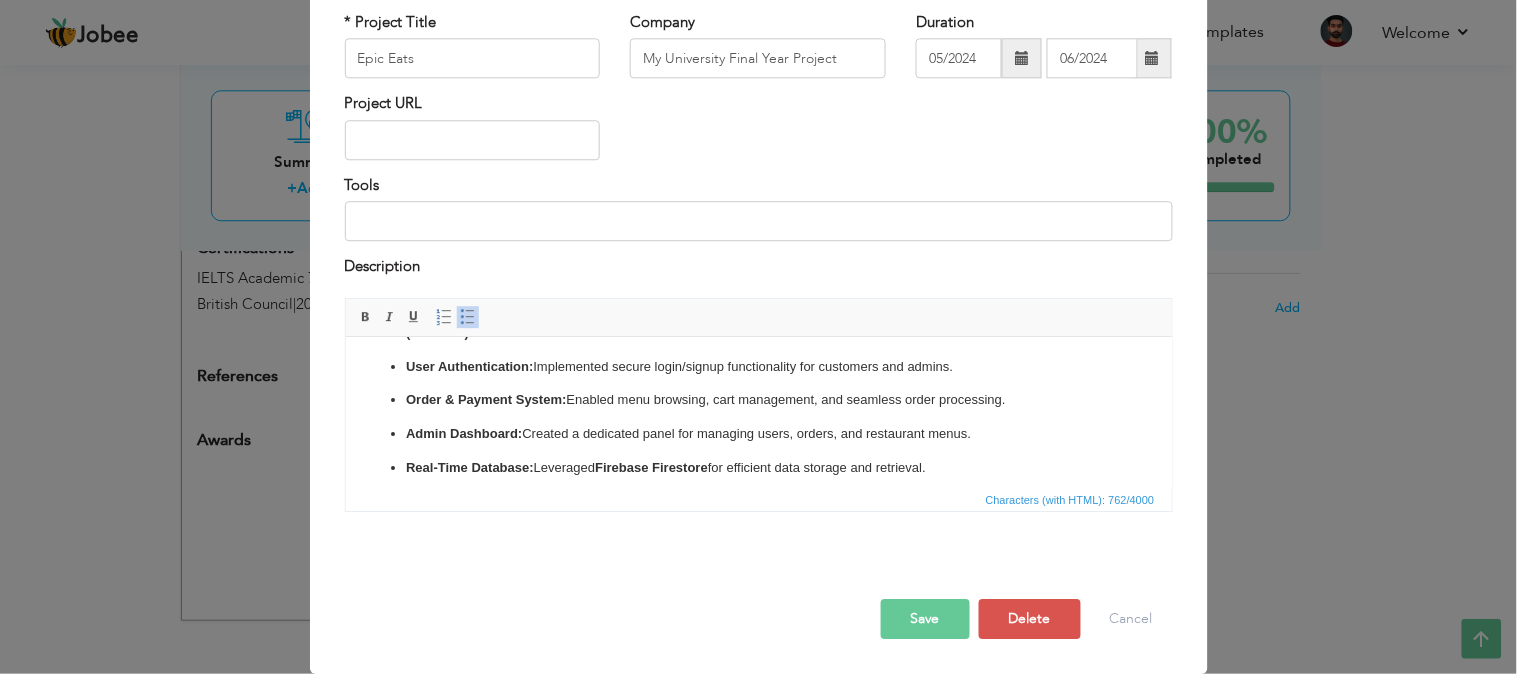 scroll, scrollTop: 66, scrollLeft: 0, axis: vertical 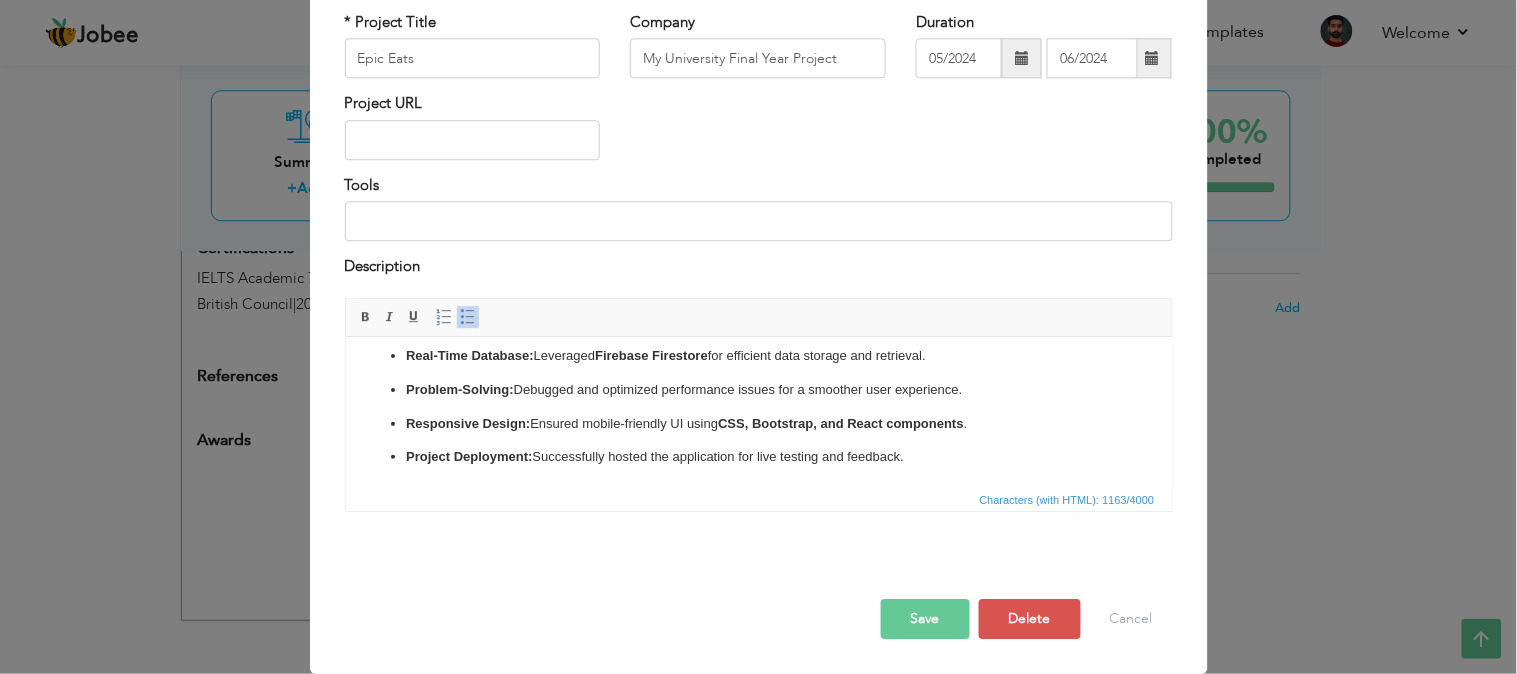 click on "Save" at bounding box center [925, 619] 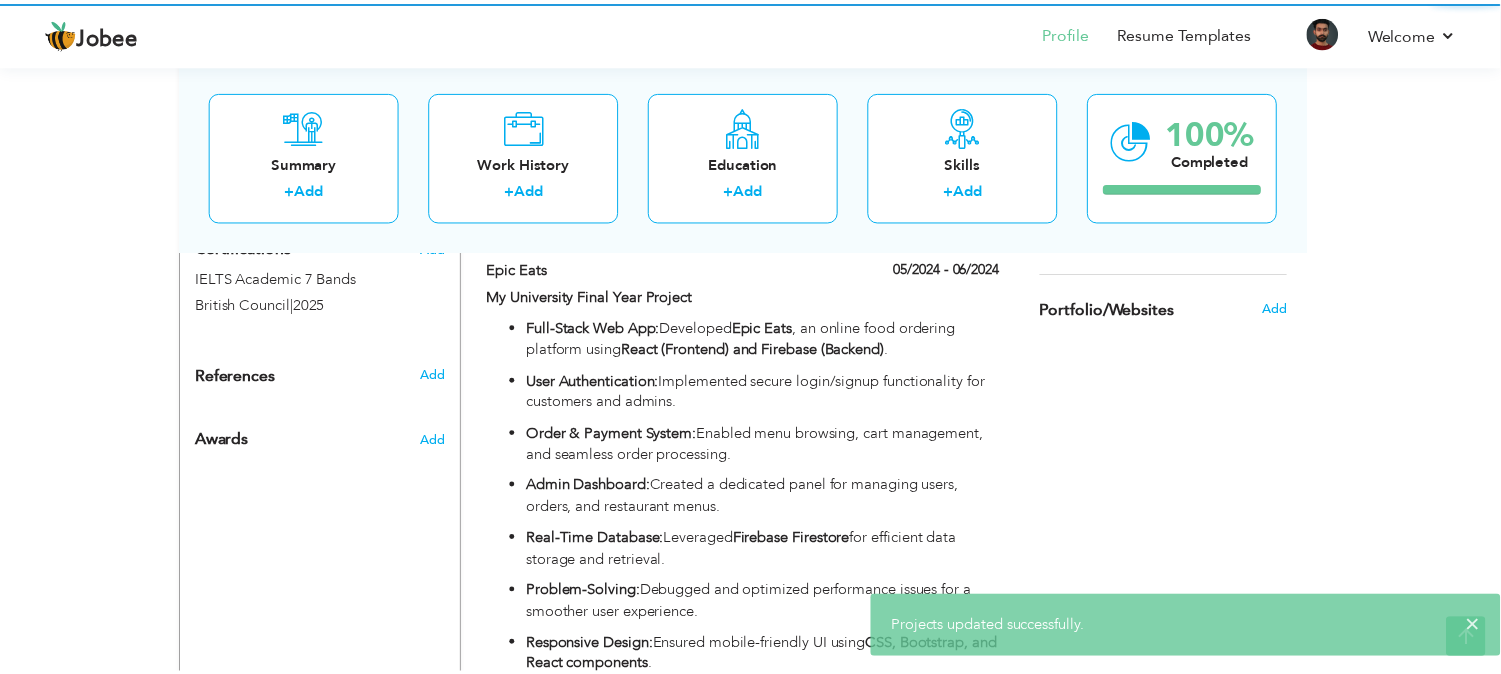 scroll, scrollTop: 0, scrollLeft: 0, axis: both 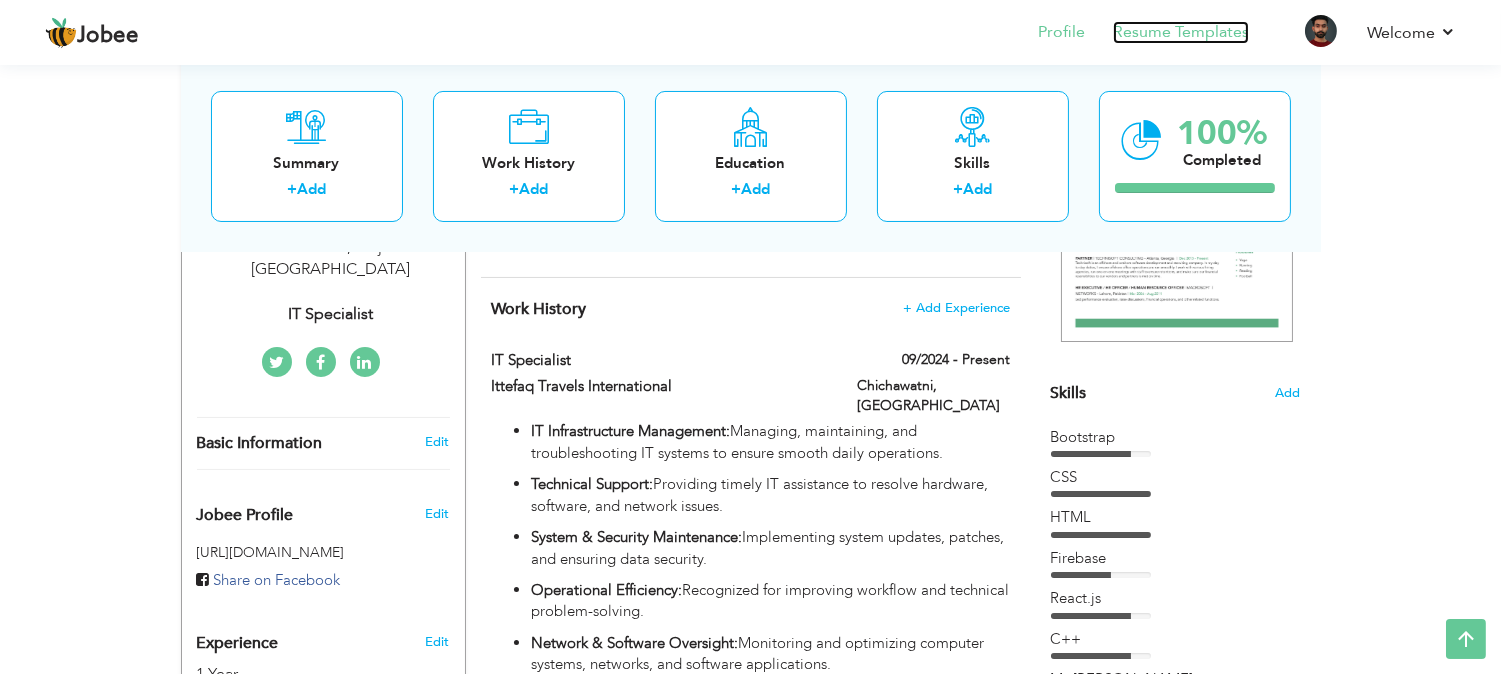 click on "Resume Templates" at bounding box center [1181, 32] 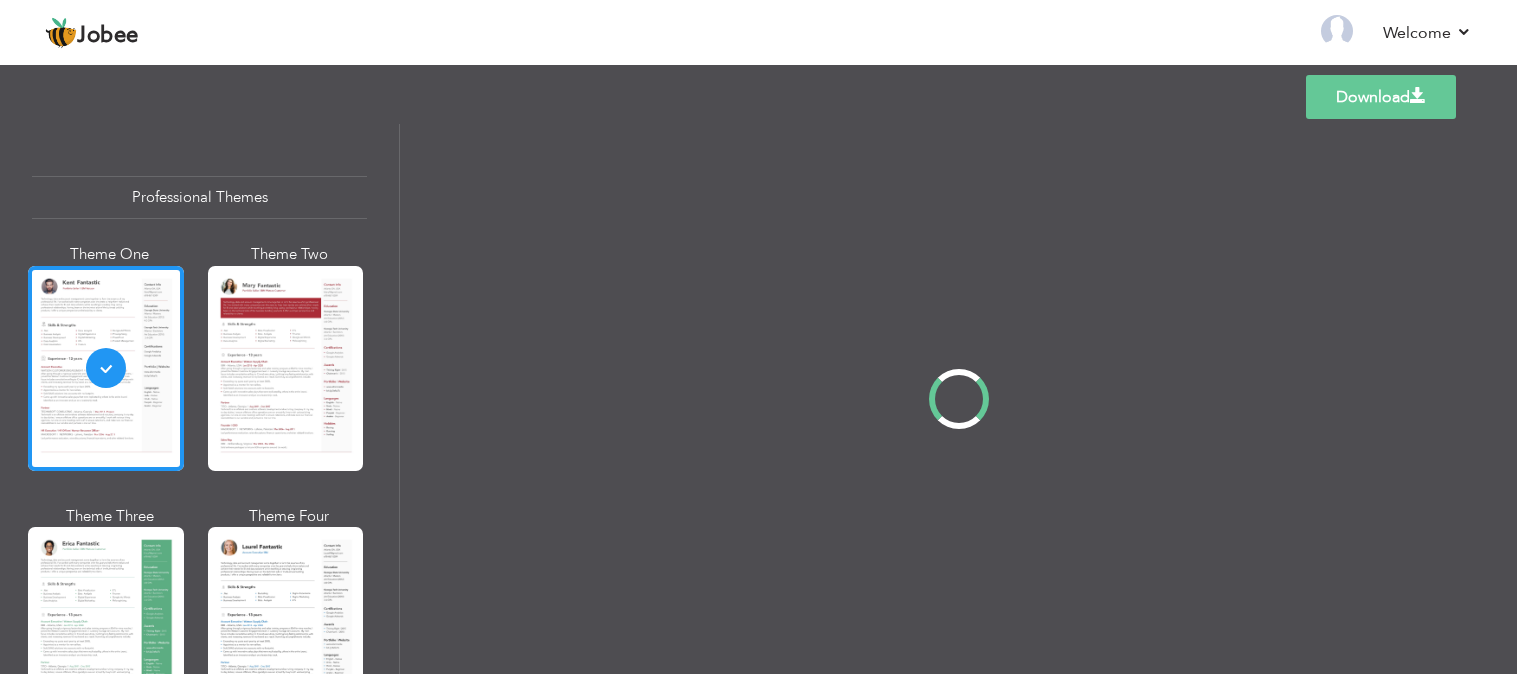 scroll, scrollTop: 0, scrollLeft: 0, axis: both 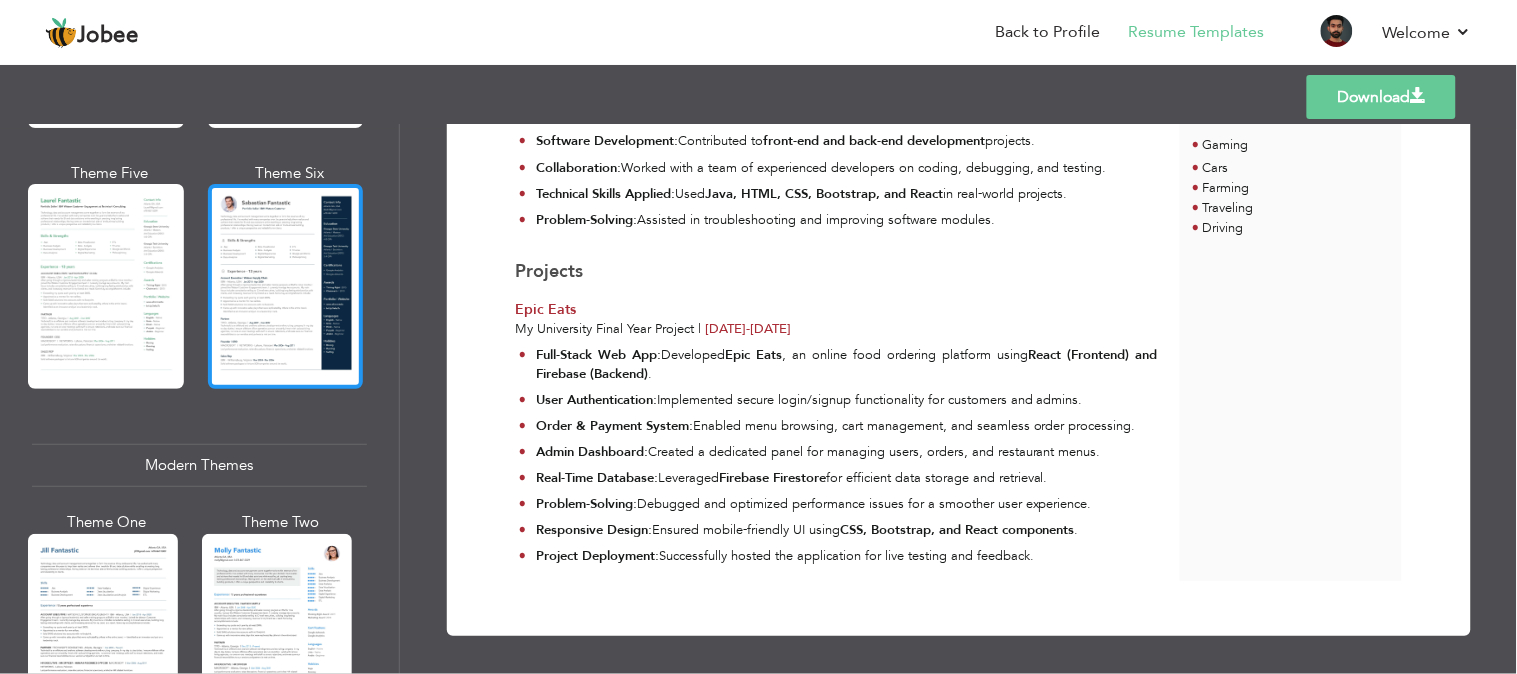click at bounding box center (286, 286) 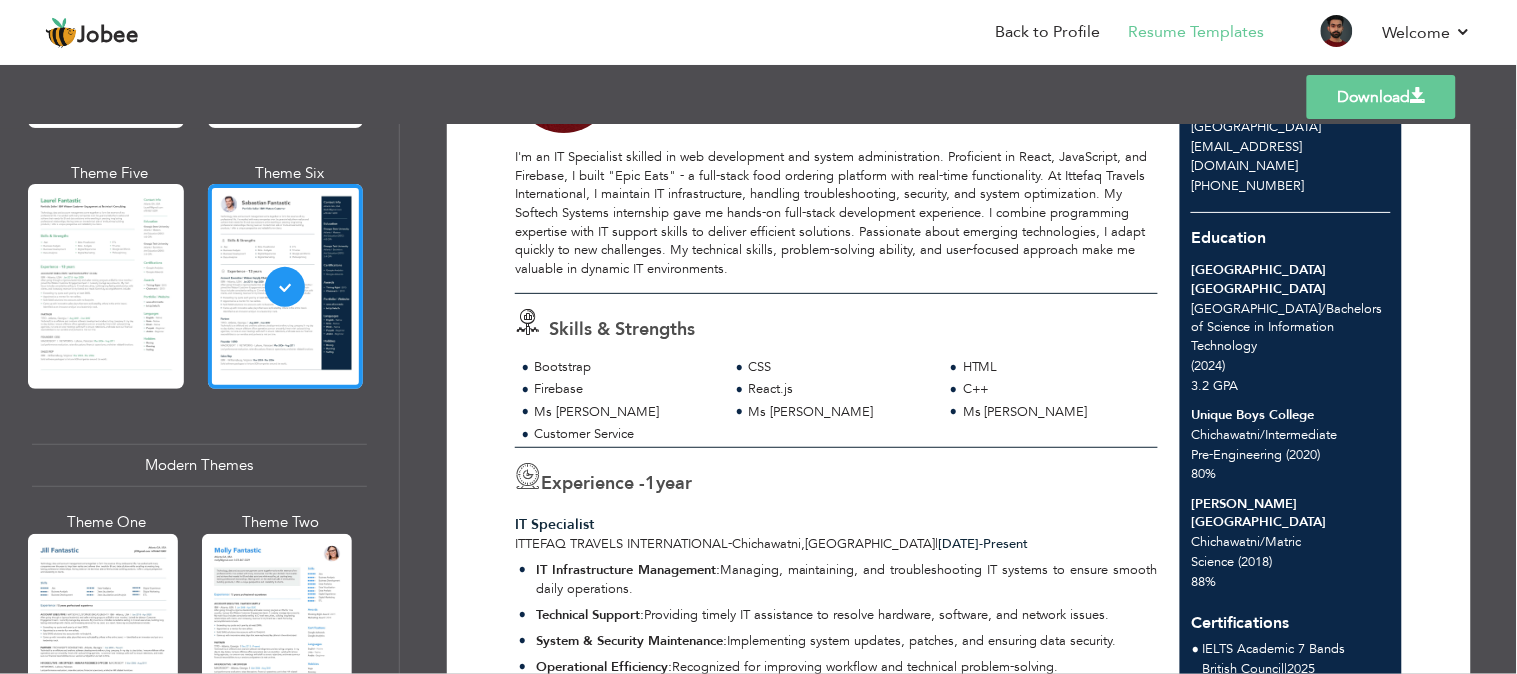 scroll, scrollTop: 141, scrollLeft: 0, axis: vertical 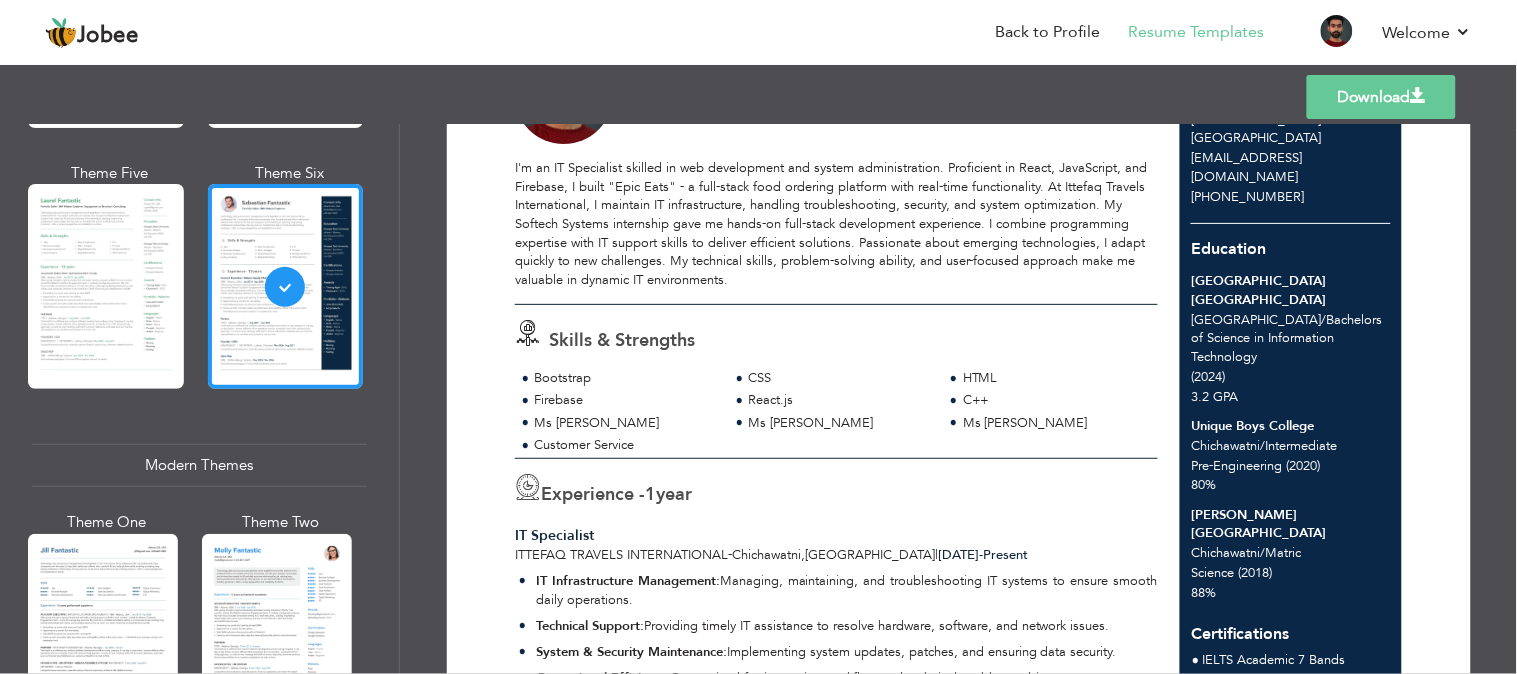 click on "Templates
Download" at bounding box center (758, 97) 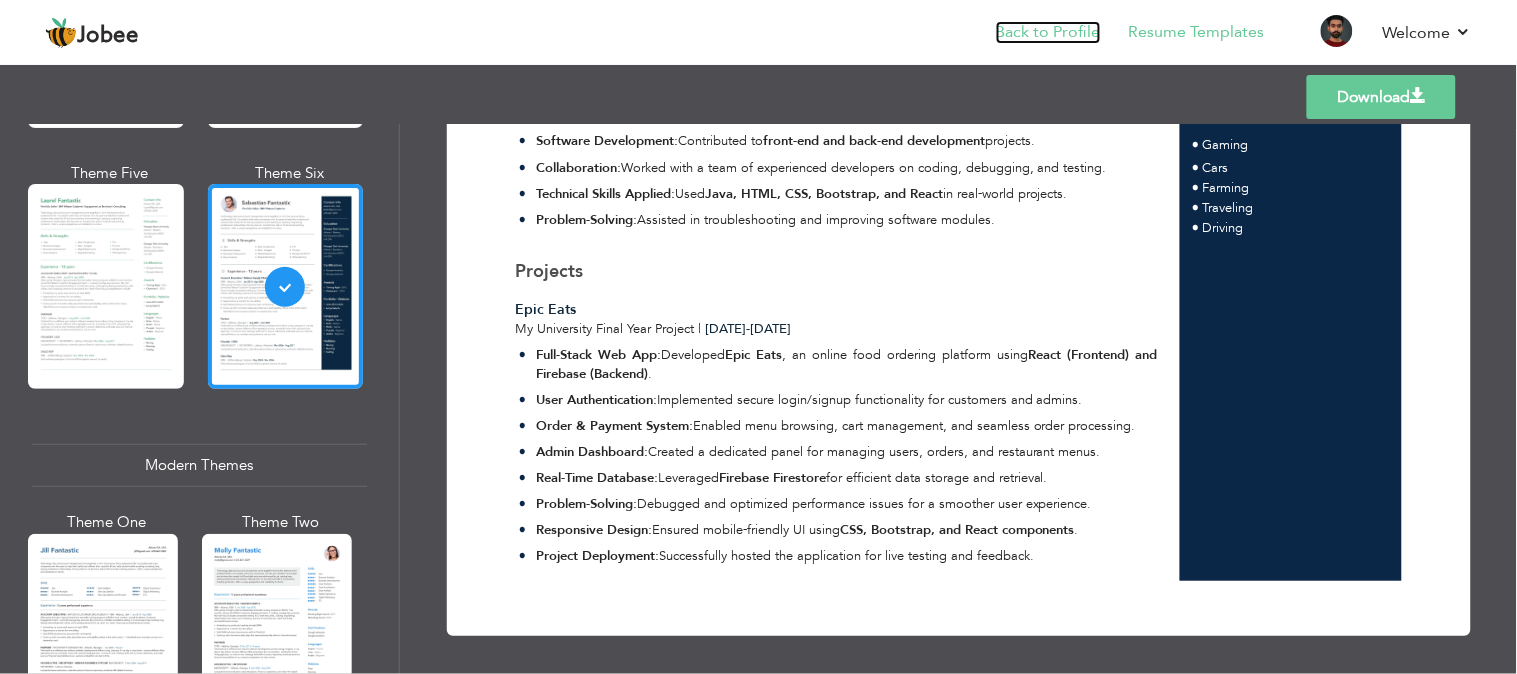 click on "Back to Profile" at bounding box center [1048, 32] 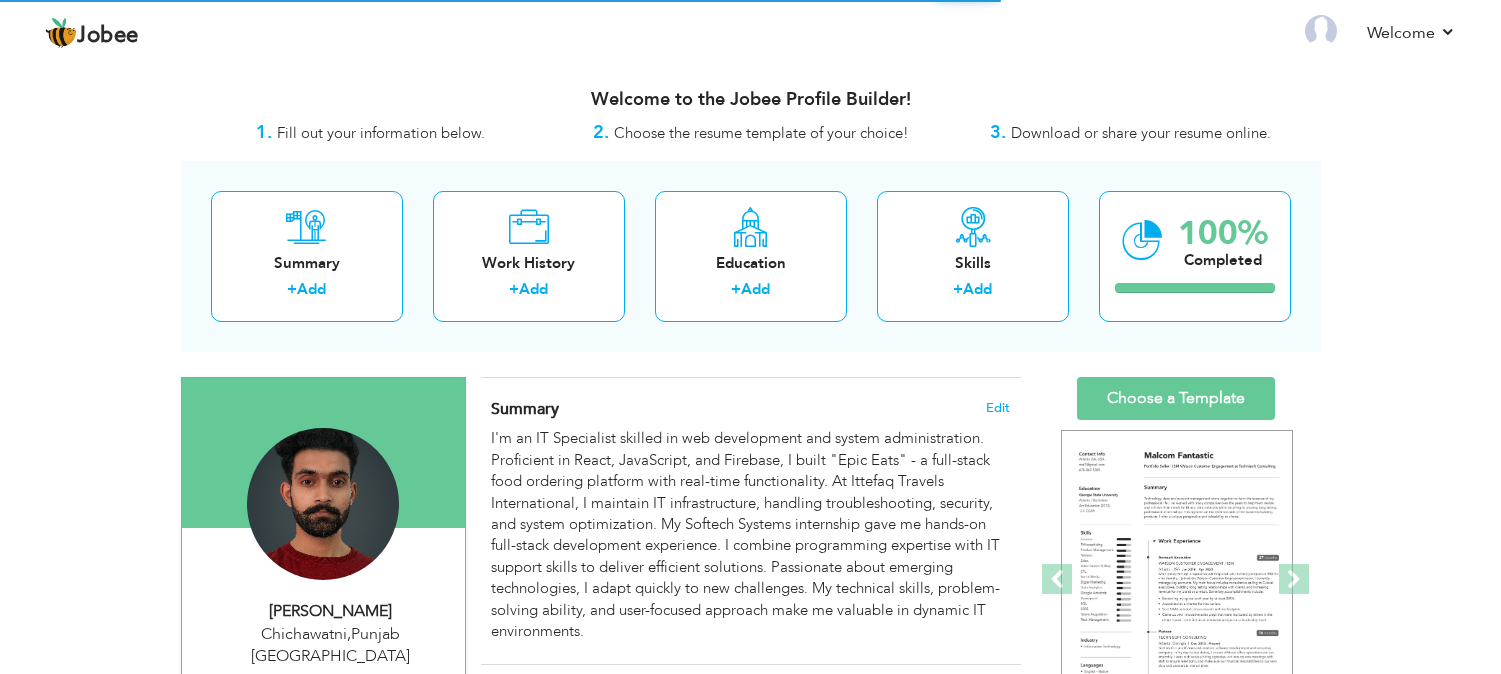 scroll, scrollTop: 0, scrollLeft: 0, axis: both 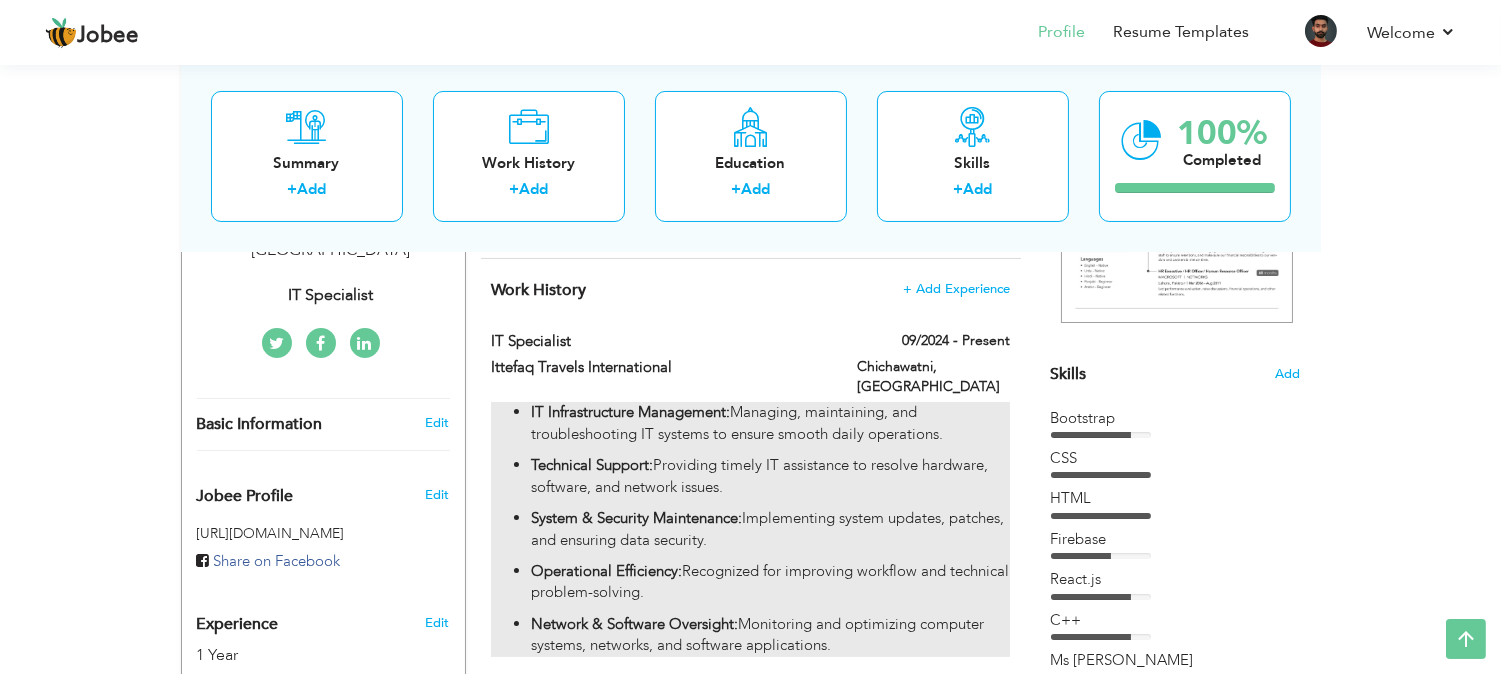 click on "System & Security Maintenance:  Implementing system updates, patches, and ensuring data security." at bounding box center [770, 529] 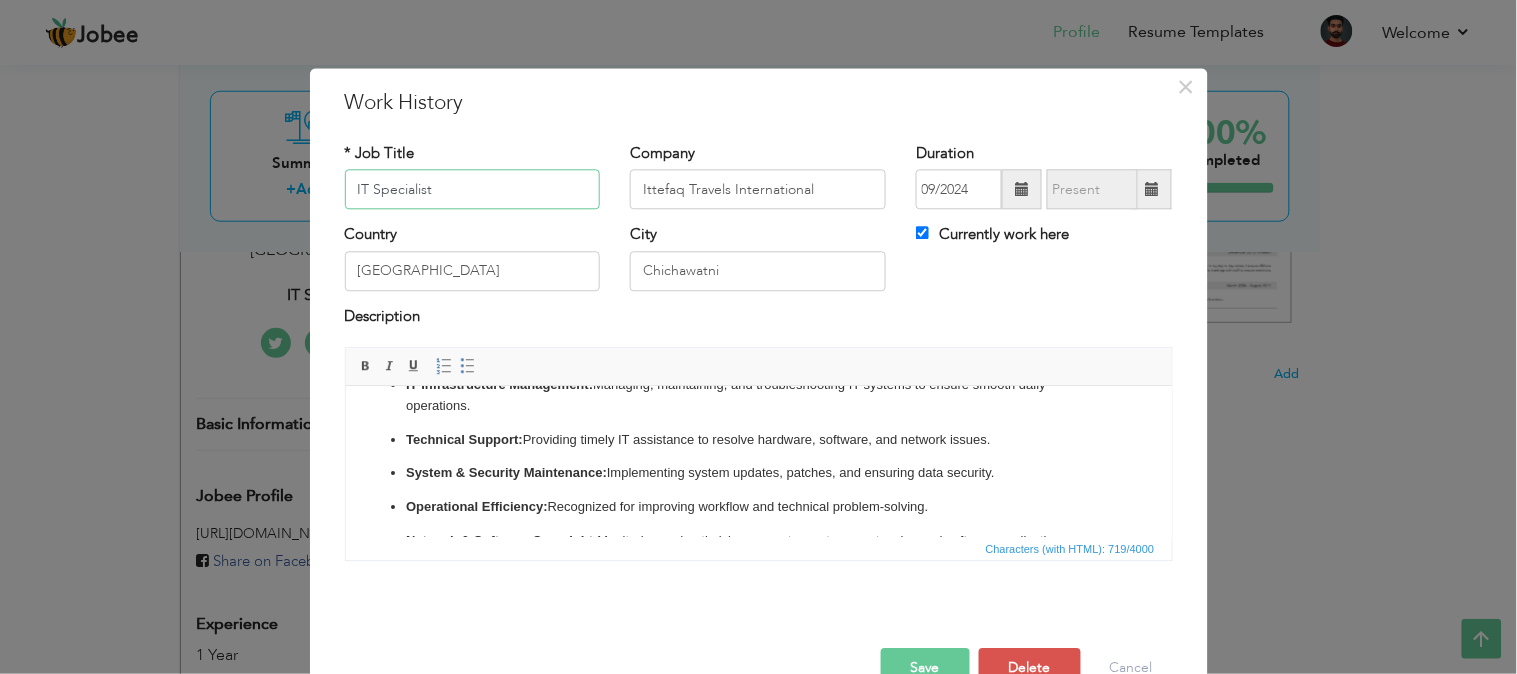 scroll, scrollTop: 66, scrollLeft: 0, axis: vertical 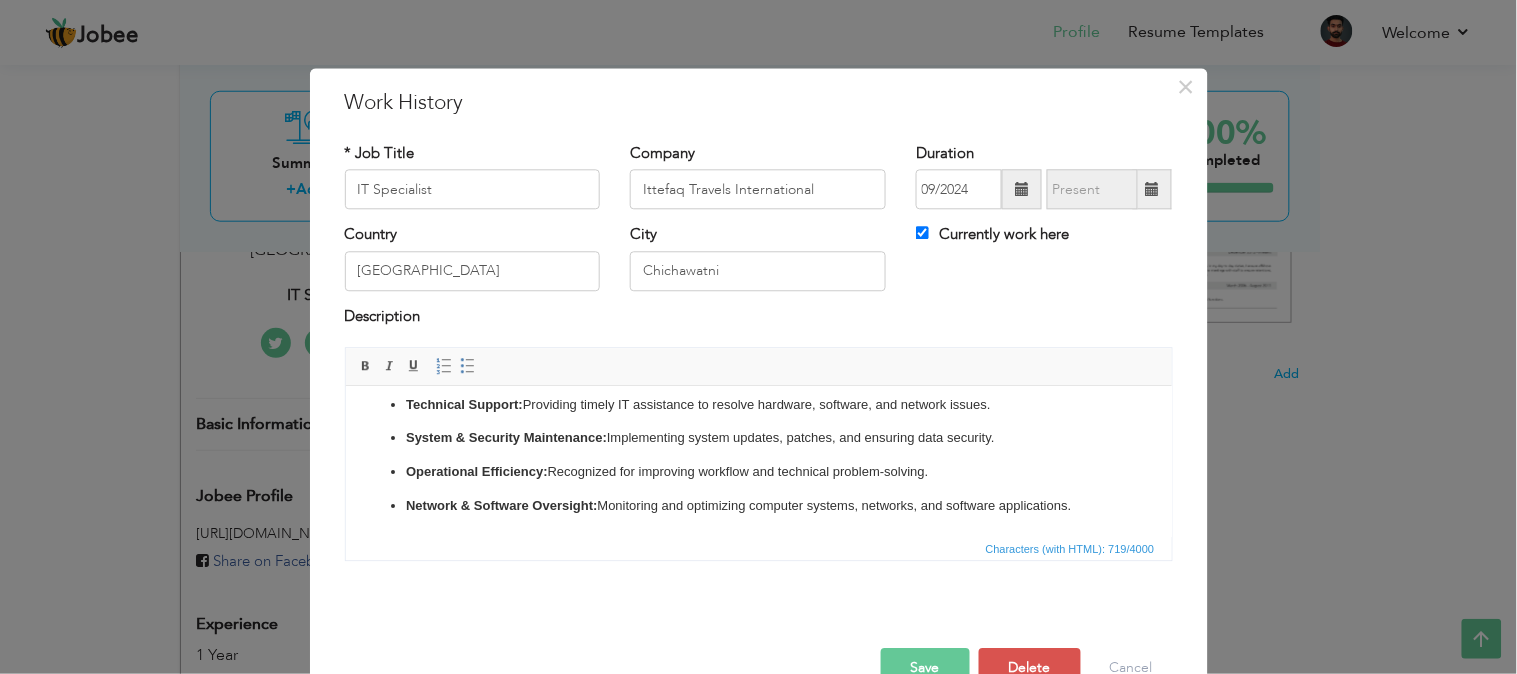 click on "IT Infrastructure Management:  Managing, maintaining, and troubleshooting IT systems to ensure smooth daily operations. Technical Support:  Providing timely IT assistance to resolve hardware, software, and network issues. System & Security Maintenance:  Implementing system updates, patches, and ensuring data security. Operational Efficiency:  Recognized for improving workflow and technical problem-solving. Network & Software Oversight:  Monitoring and optimizing computer systems, networks, and software applications." at bounding box center [758, 428] 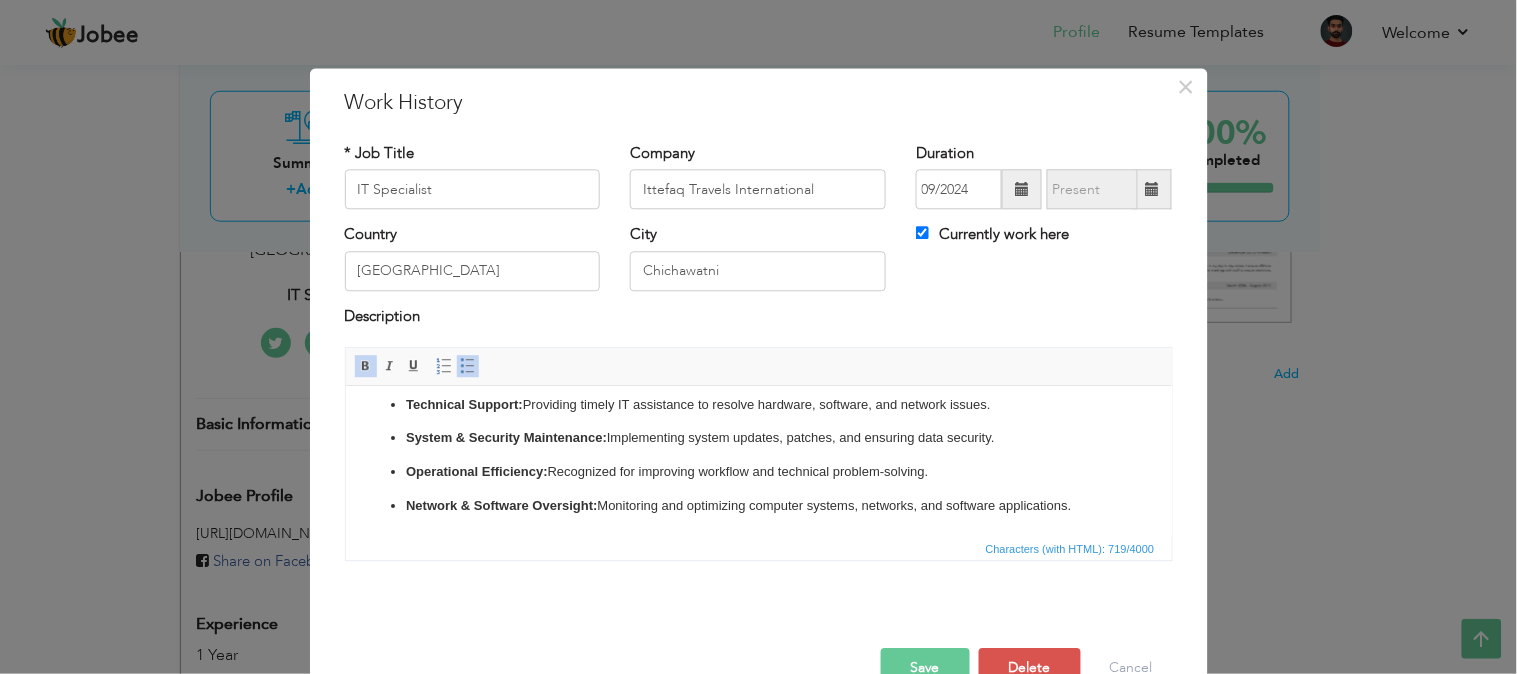 scroll, scrollTop: 0, scrollLeft: 0, axis: both 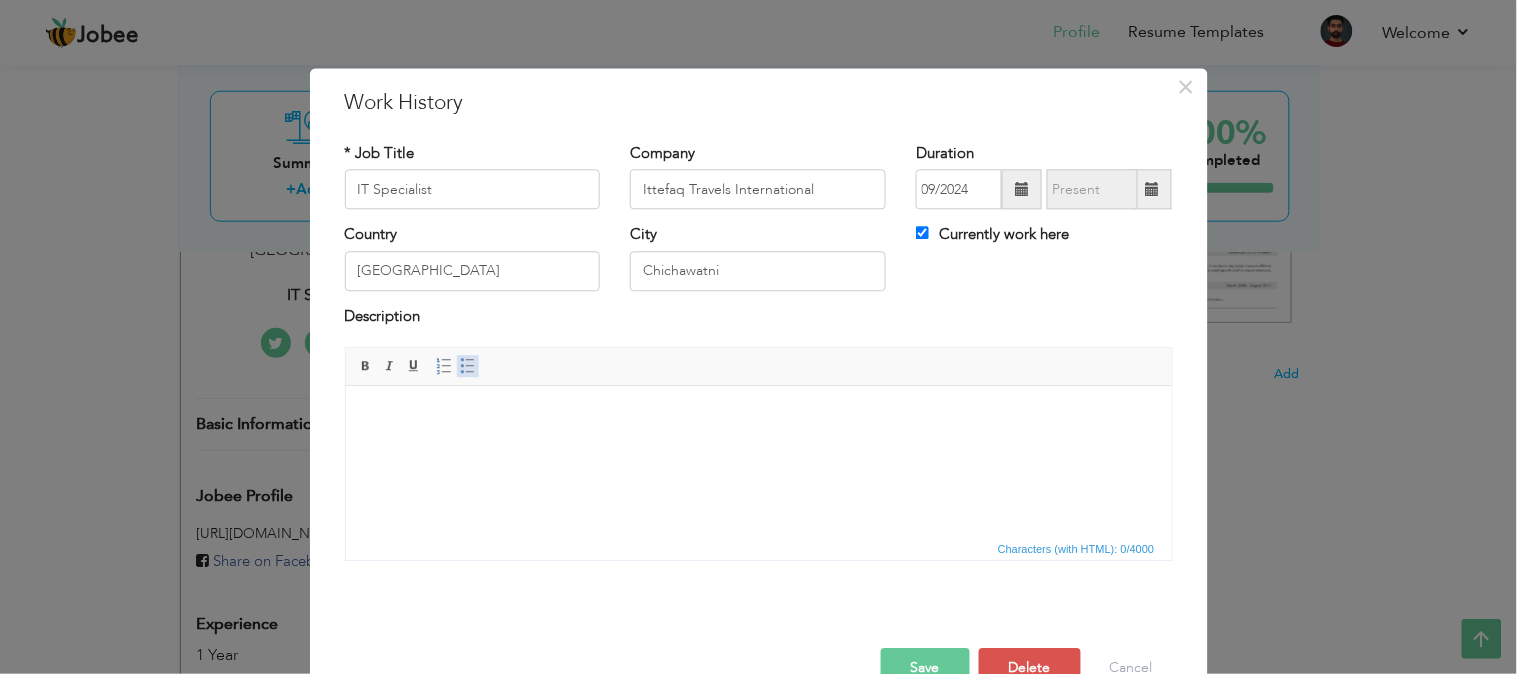 click at bounding box center (468, 367) 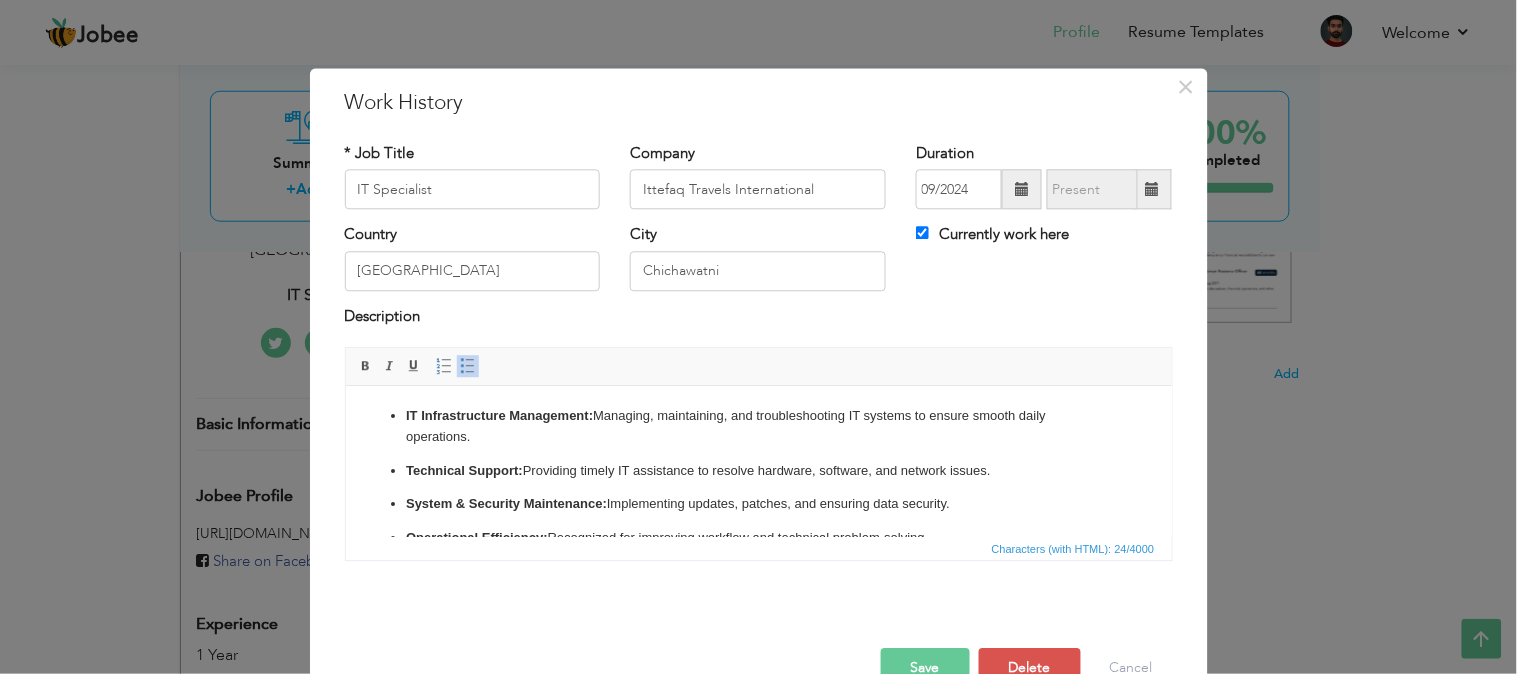 scroll, scrollTop: 110, scrollLeft: 0, axis: vertical 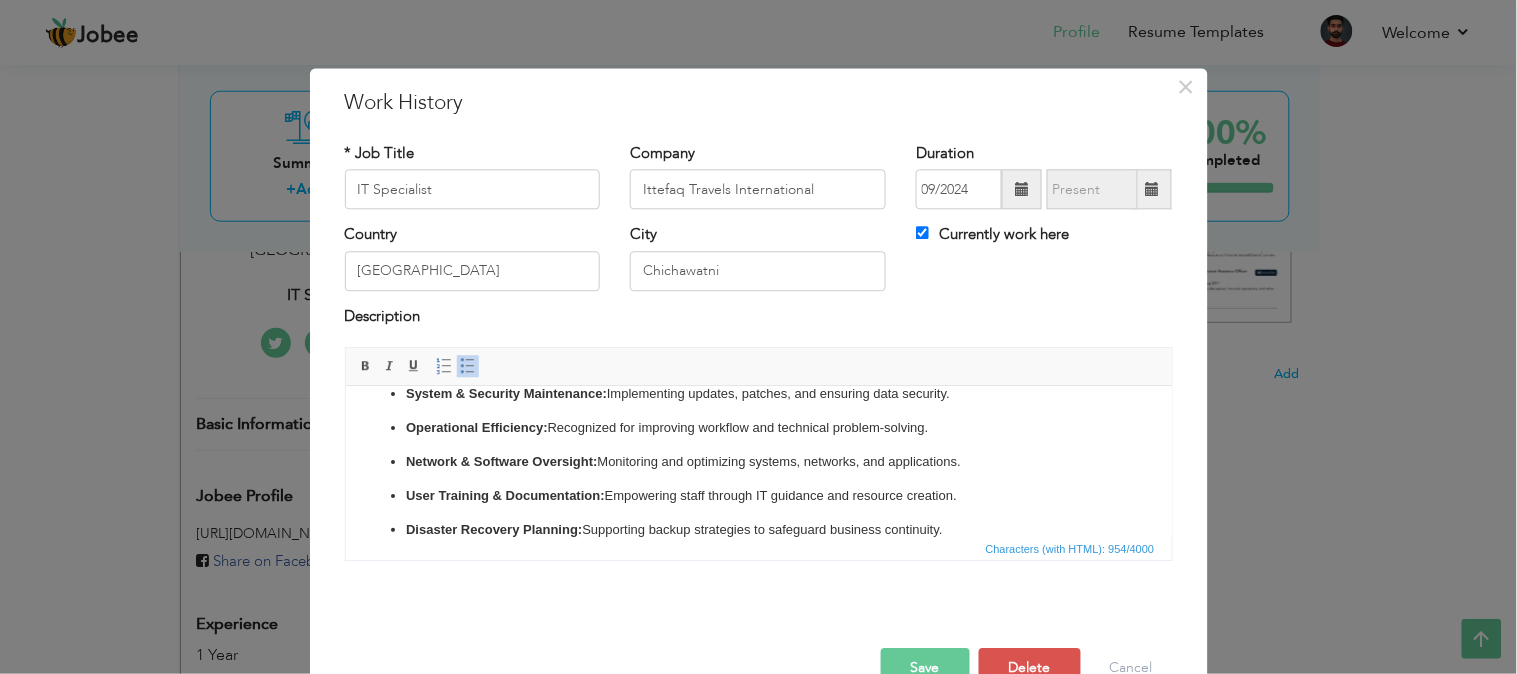 click on "Save" at bounding box center (925, 669) 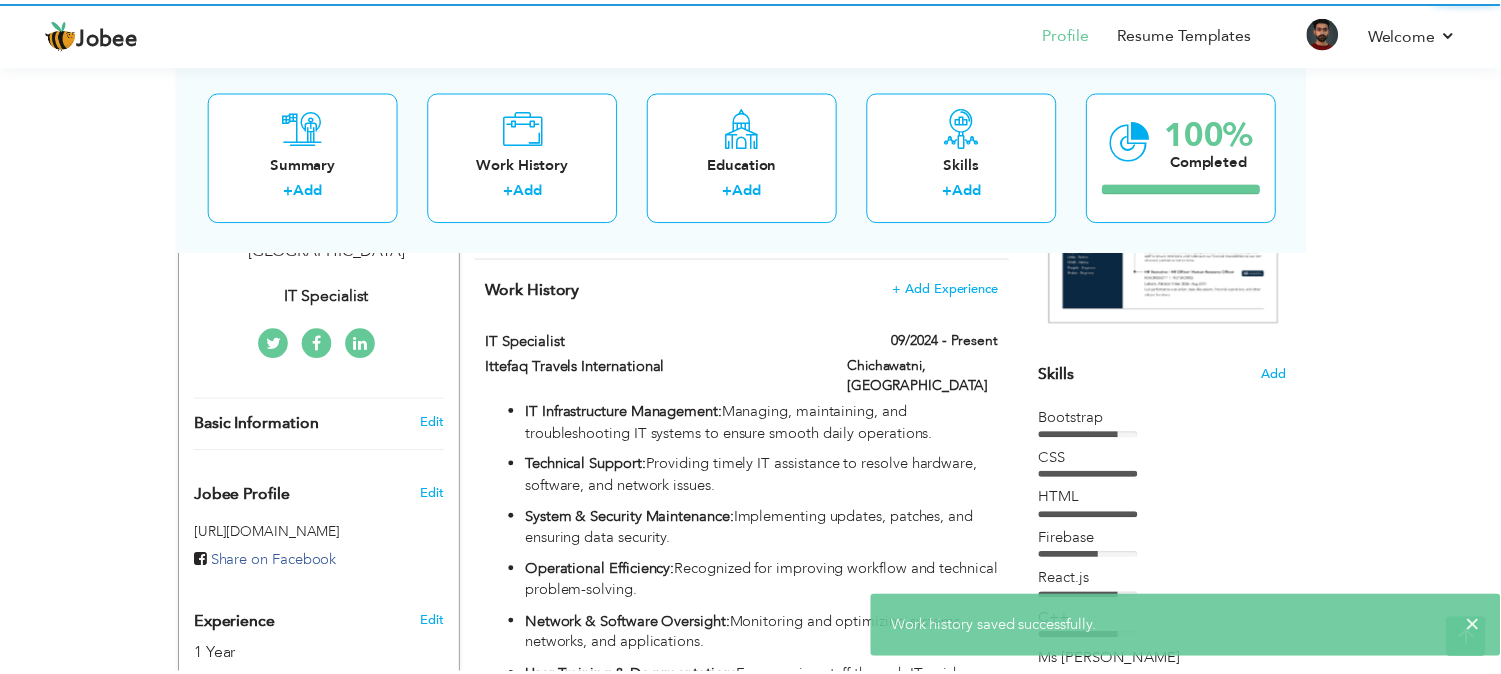 scroll, scrollTop: 0, scrollLeft: 0, axis: both 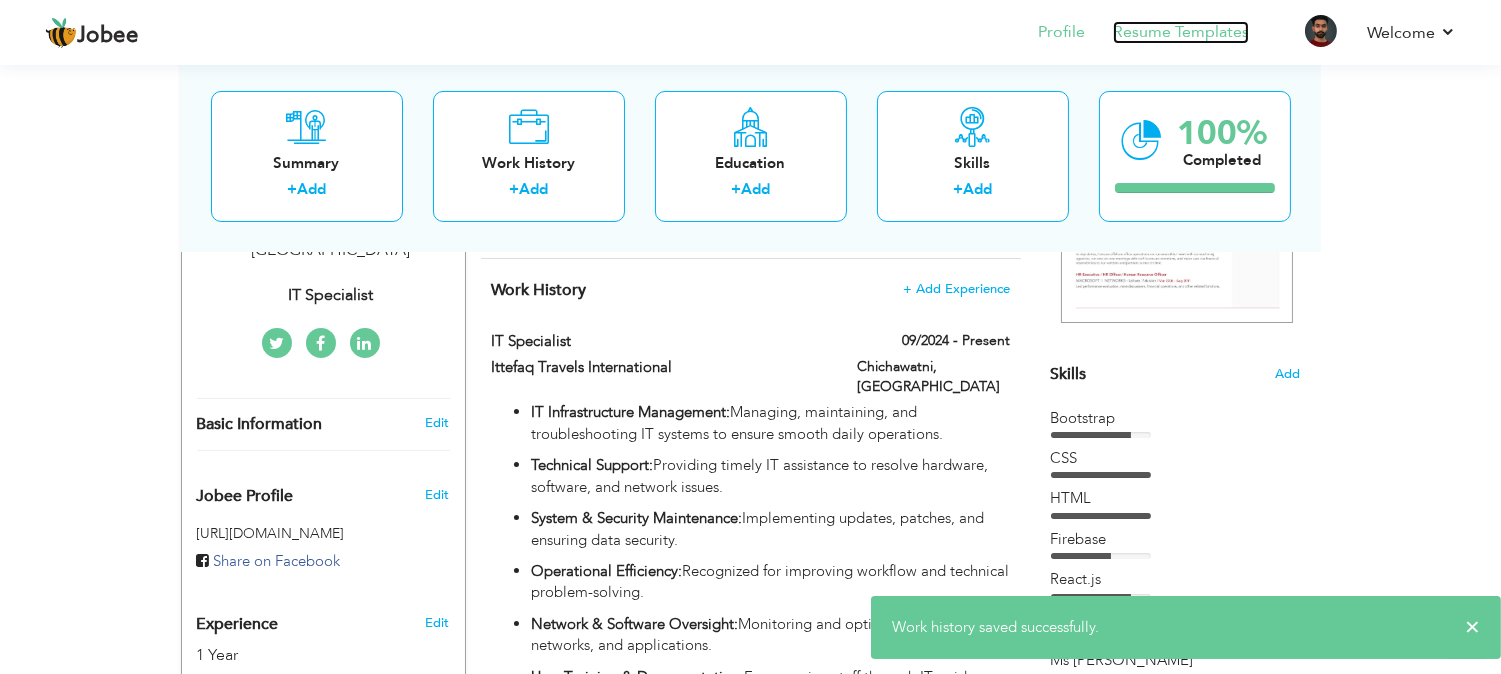 click on "Resume Templates" at bounding box center [1181, 32] 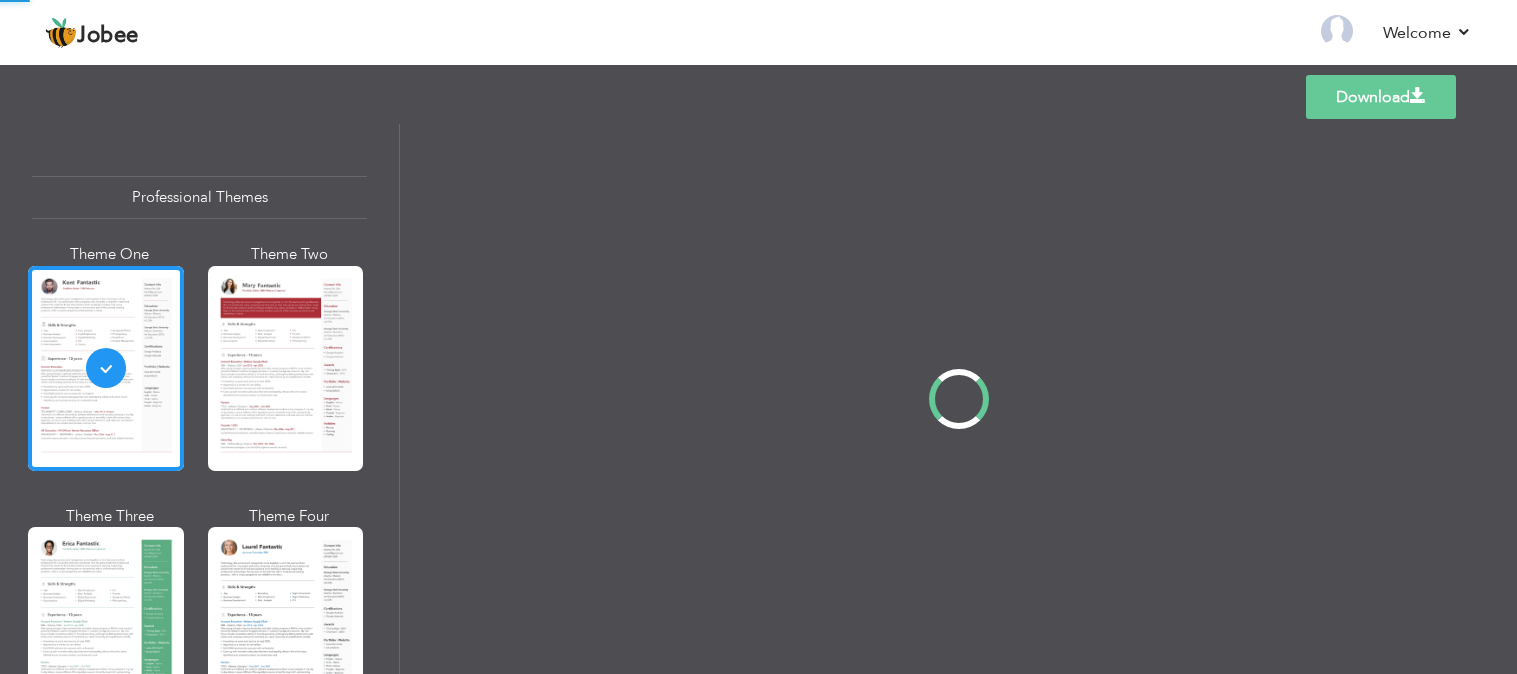 scroll, scrollTop: 0, scrollLeft: 0, axis: both 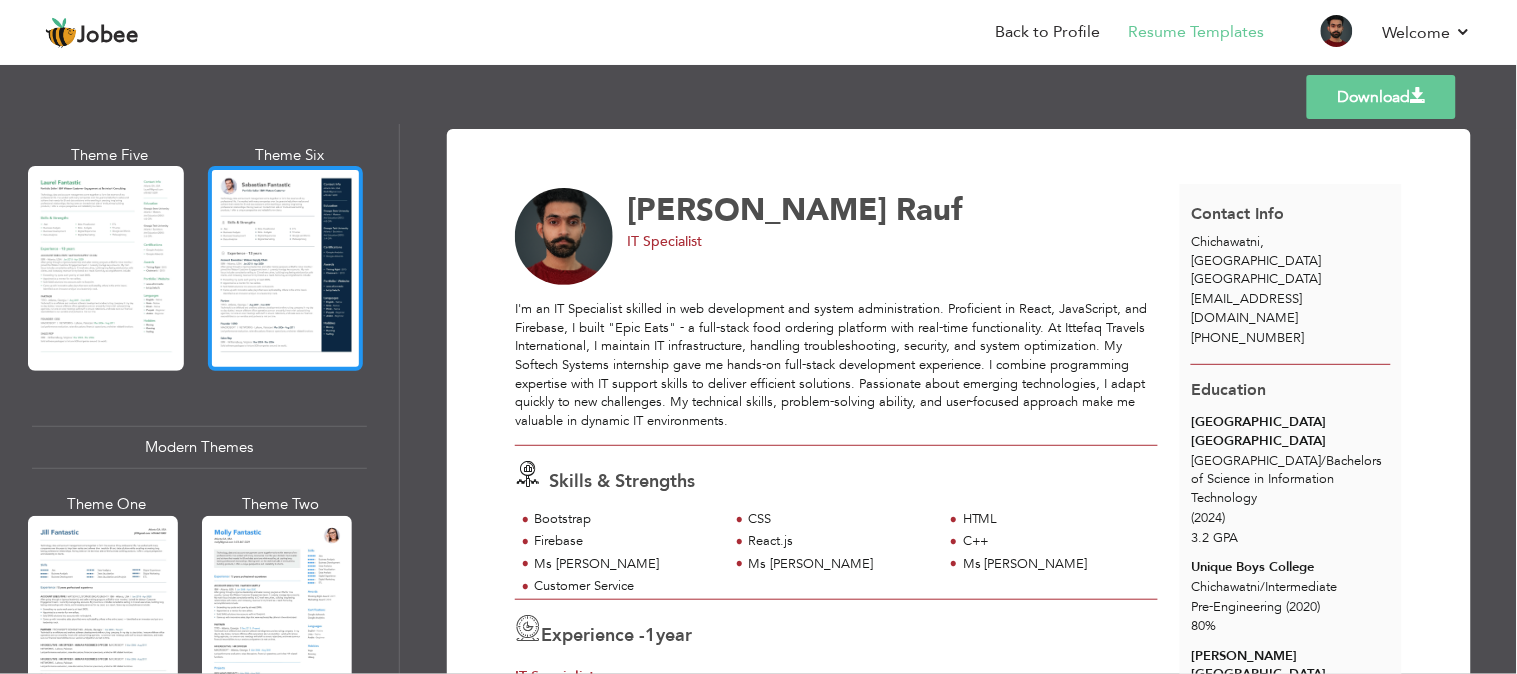 click at bounding box center [286, 268] 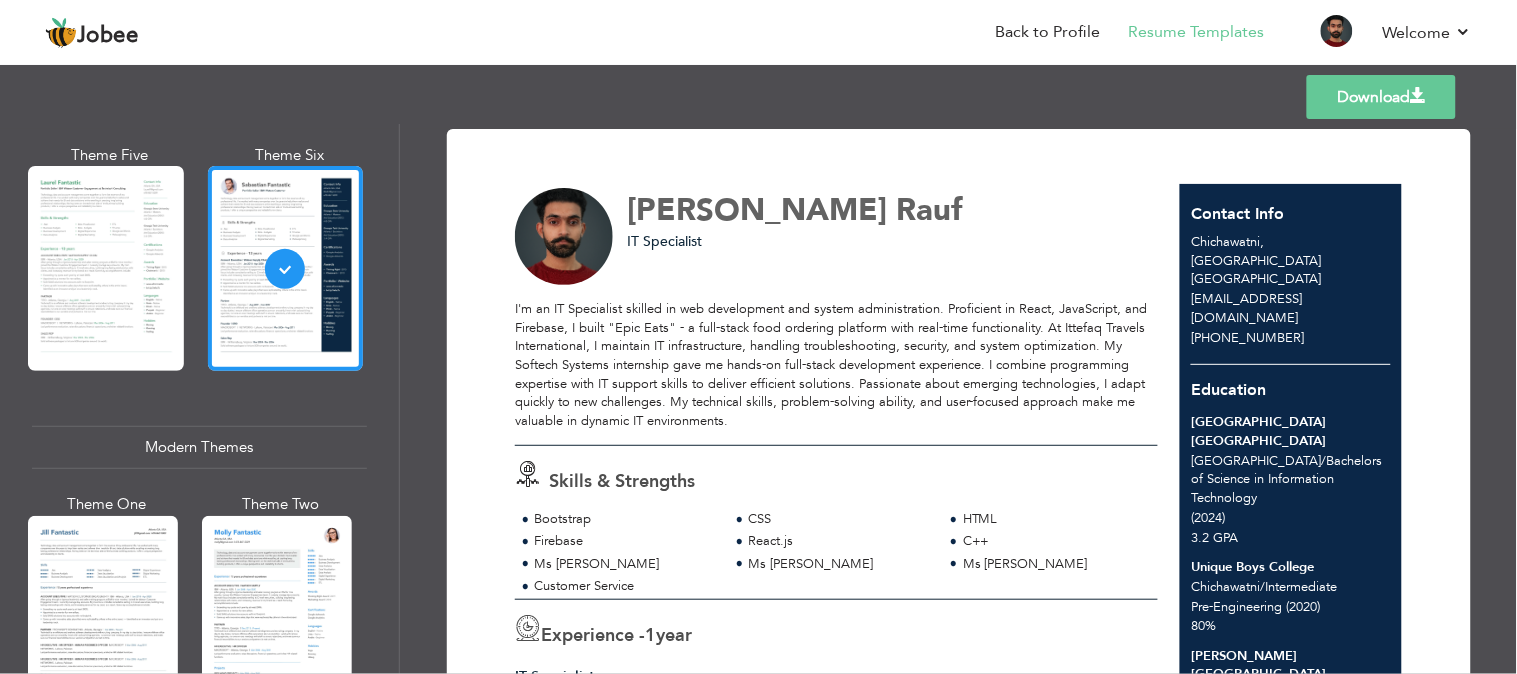 click on "Download" at bounding box center (1381, 97) 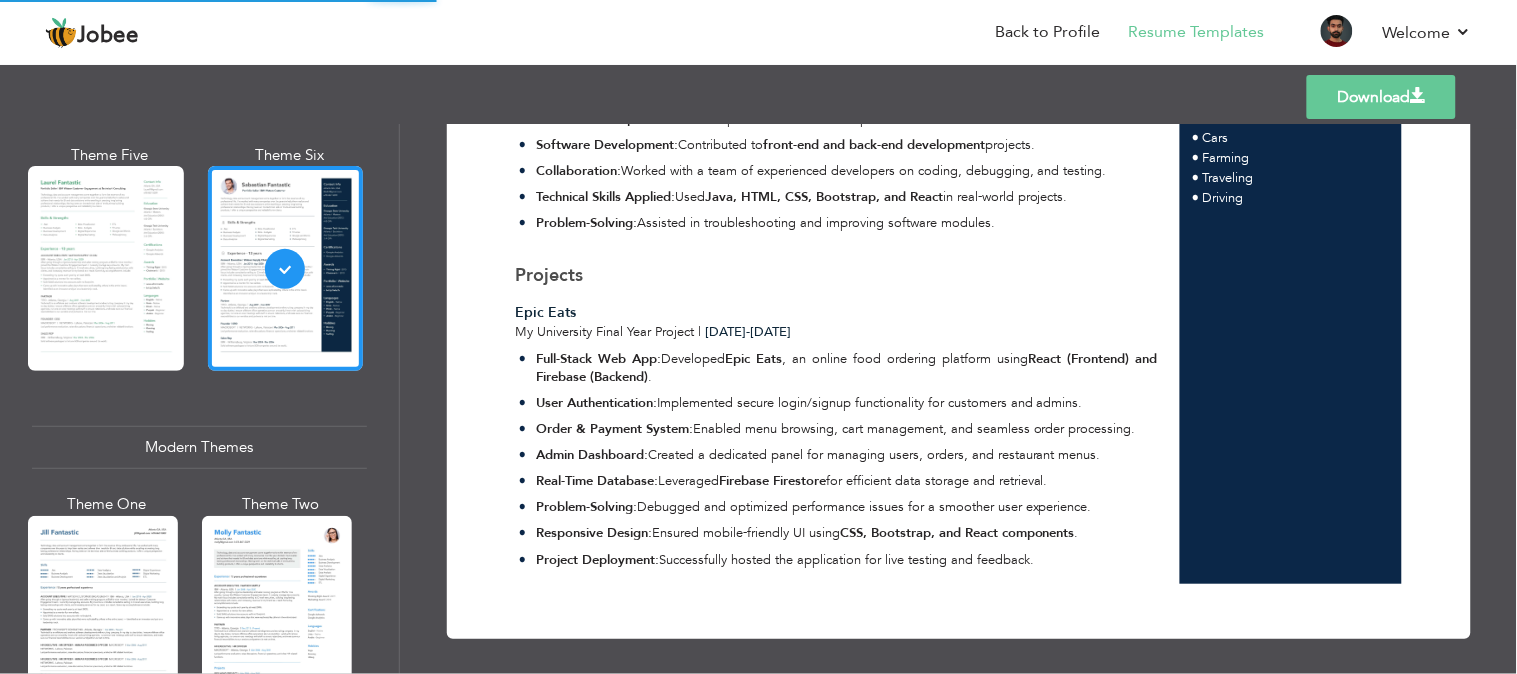 scroll, scrollTop: 876, scrollLeft: 0, axis: vertical 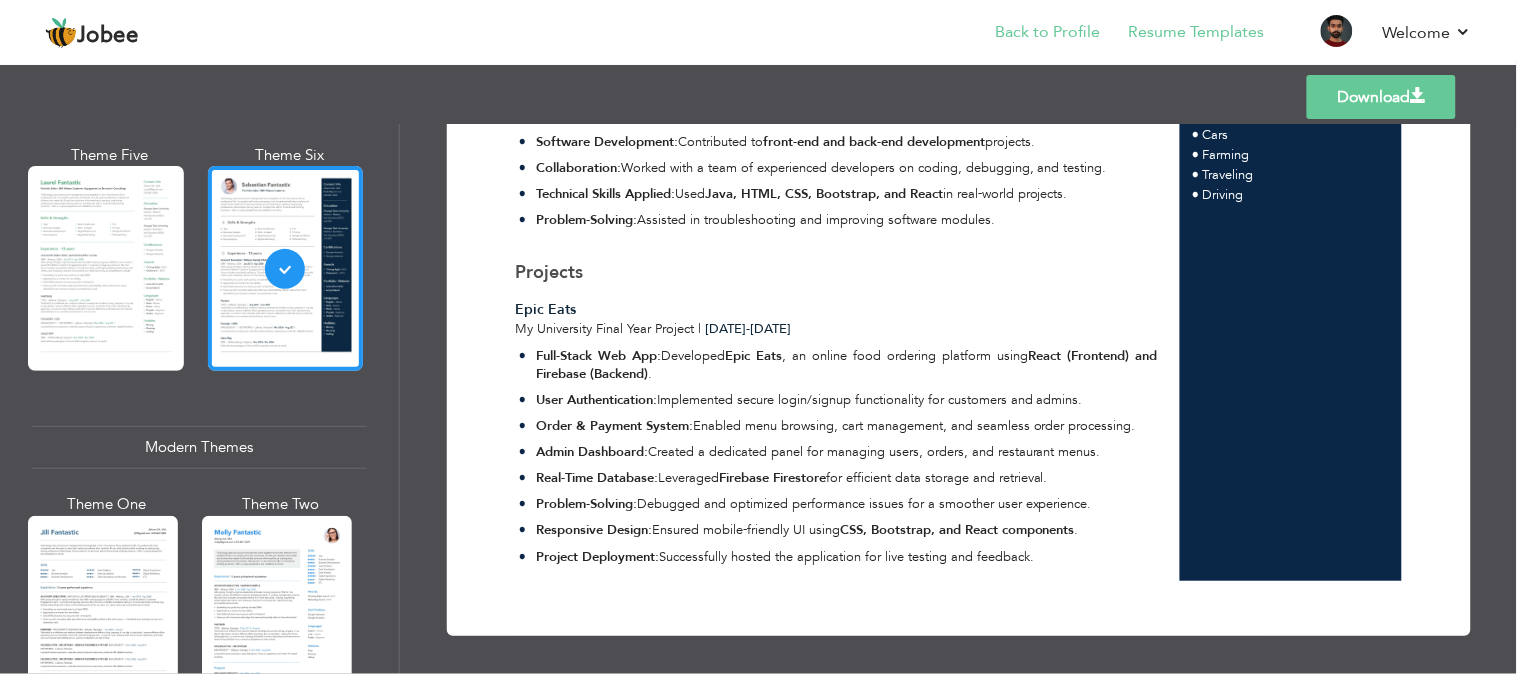 click on "Back to Profile" at bounding box center (1034, 34) 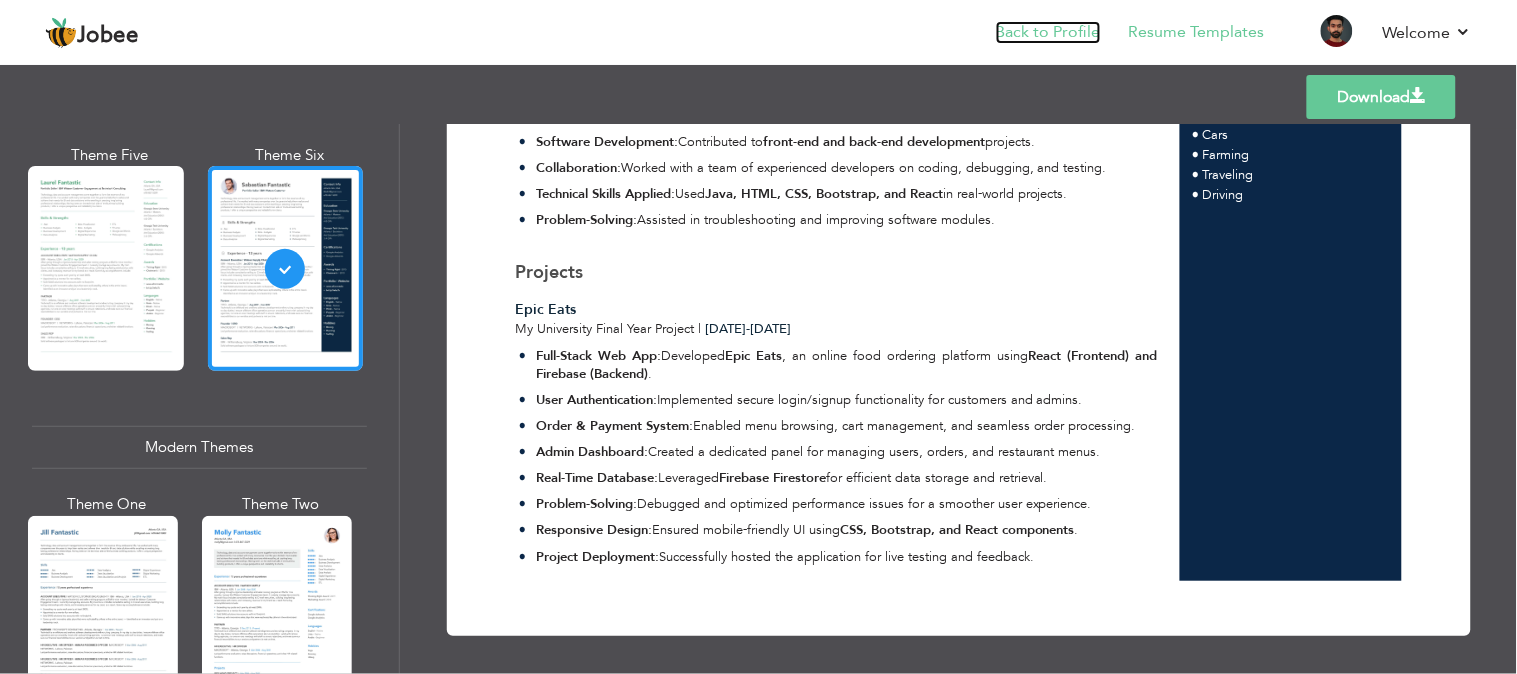 click on "Back to Profile" at bounding box center [1048, 32] 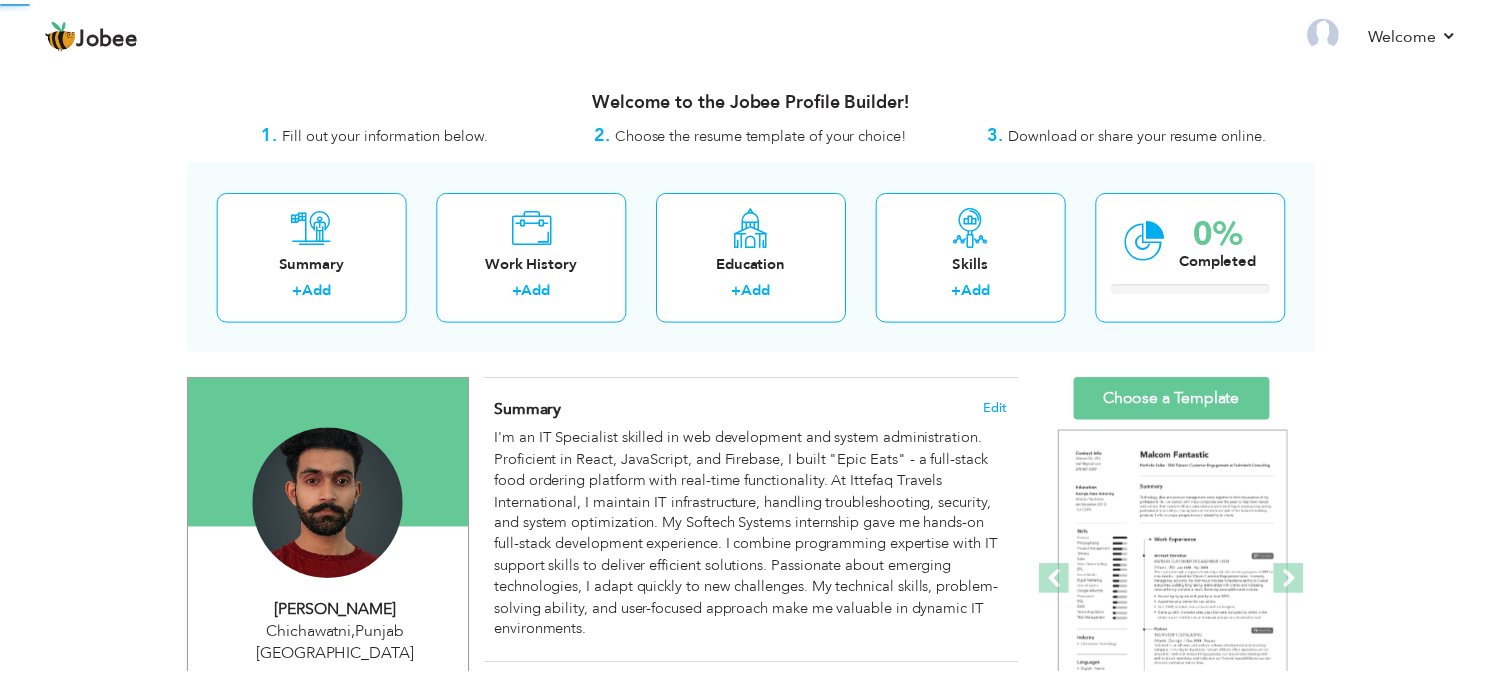 scroll, scrollTop: 0, scrollLeft: 0, axis: both 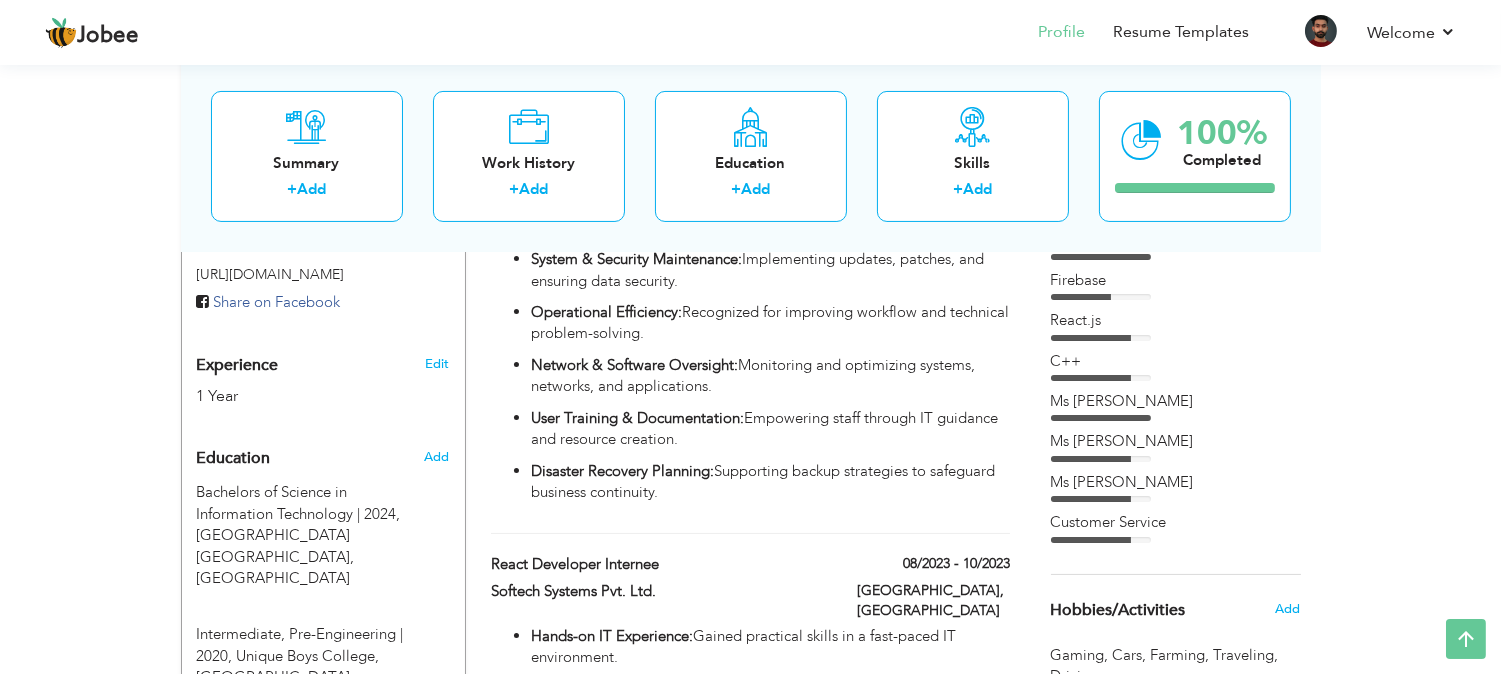 click on "Network & Software Oversight:  Monitoring and optimizing systems, networks, and applications." at bounding box center [770, 376] 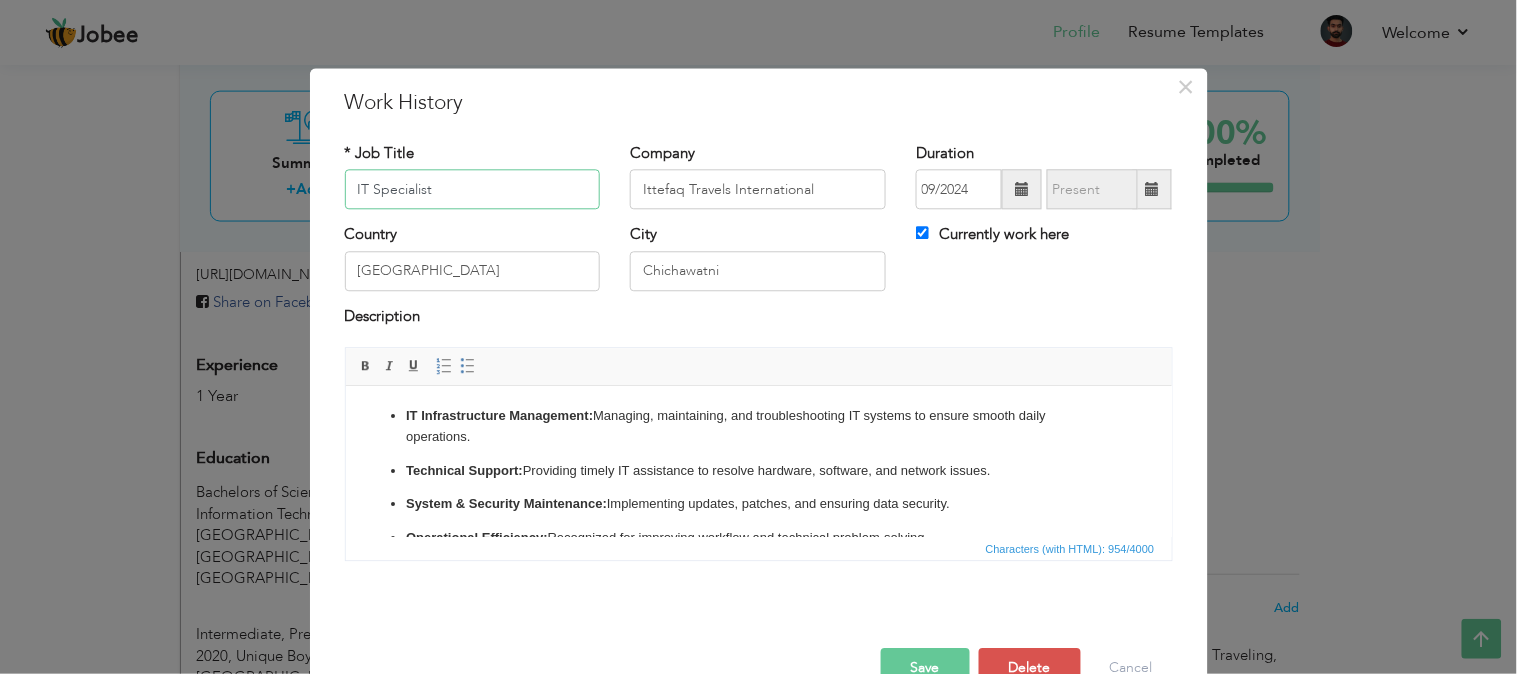 scroll, scrollTop: 134, scrollLeft: 0, axis: vertical 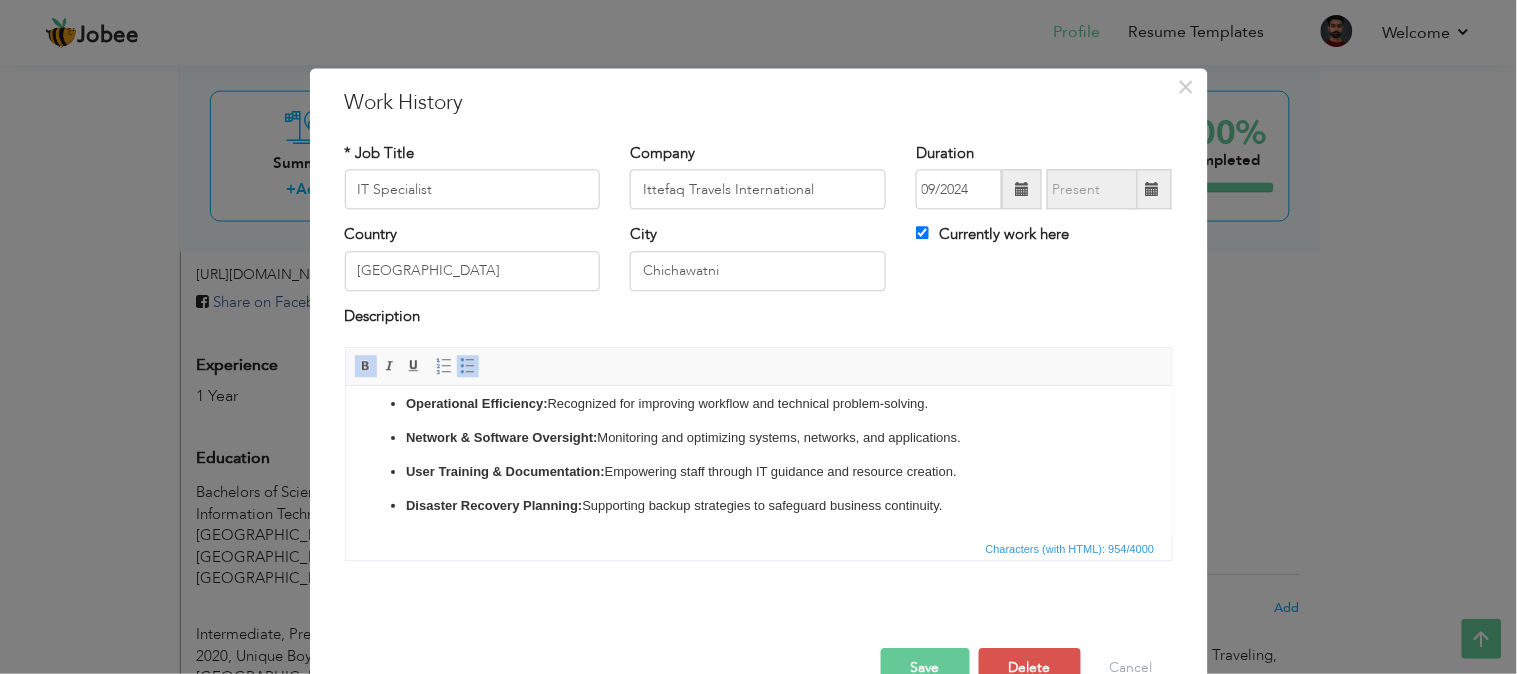 drag, startPoint x: 949, startPoint y: 505, endPoint x: 302, endPoint y: 539, distance: 647.89276 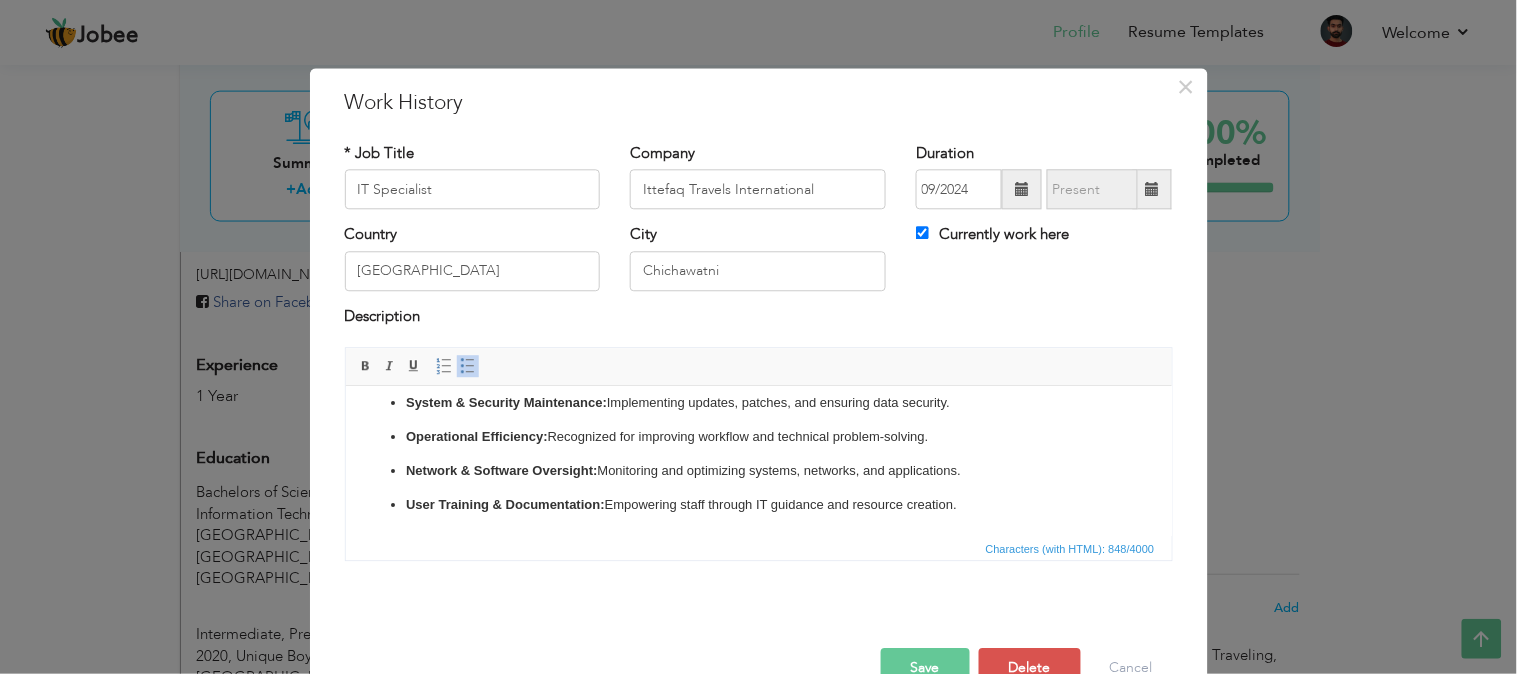 scroll, scrollTop: 100, scrollLeft: 0, axis: vertical 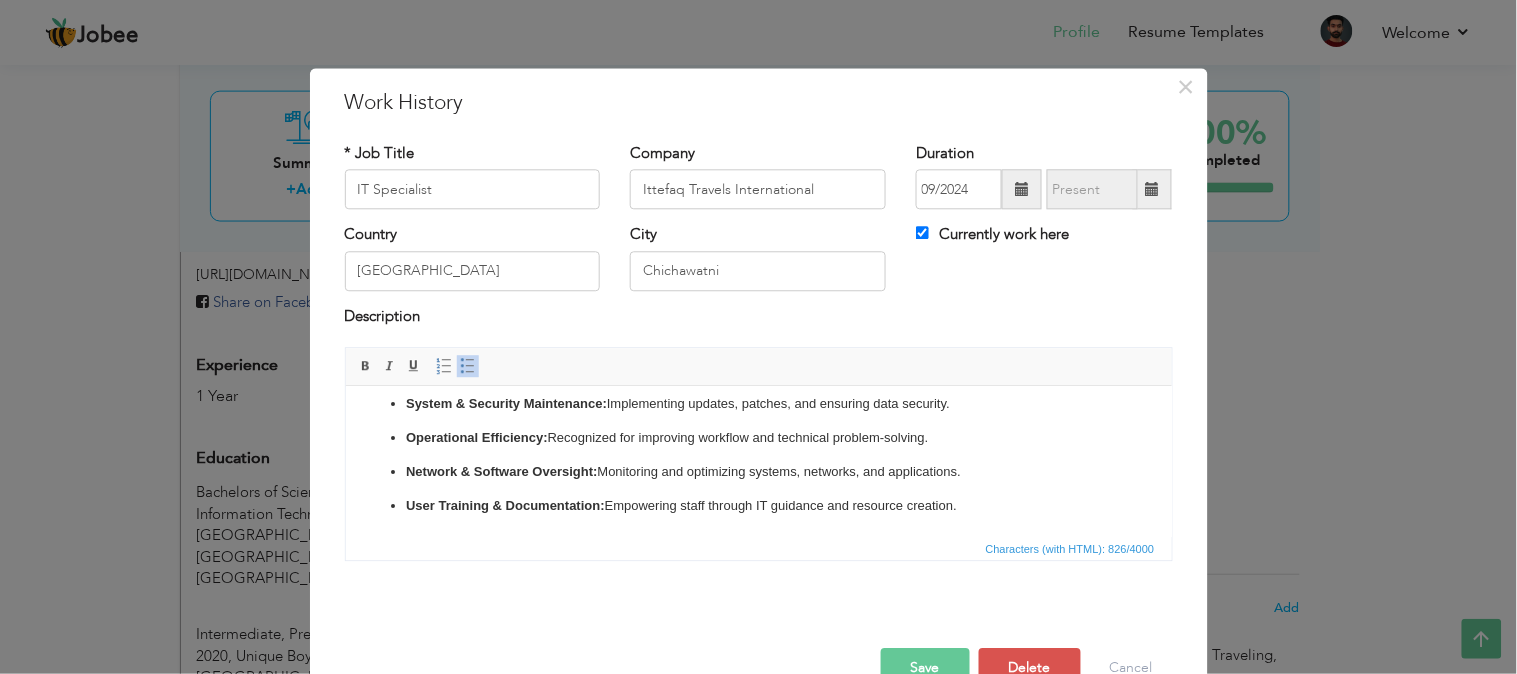 click on "Save" at bounding box center (925, 669) 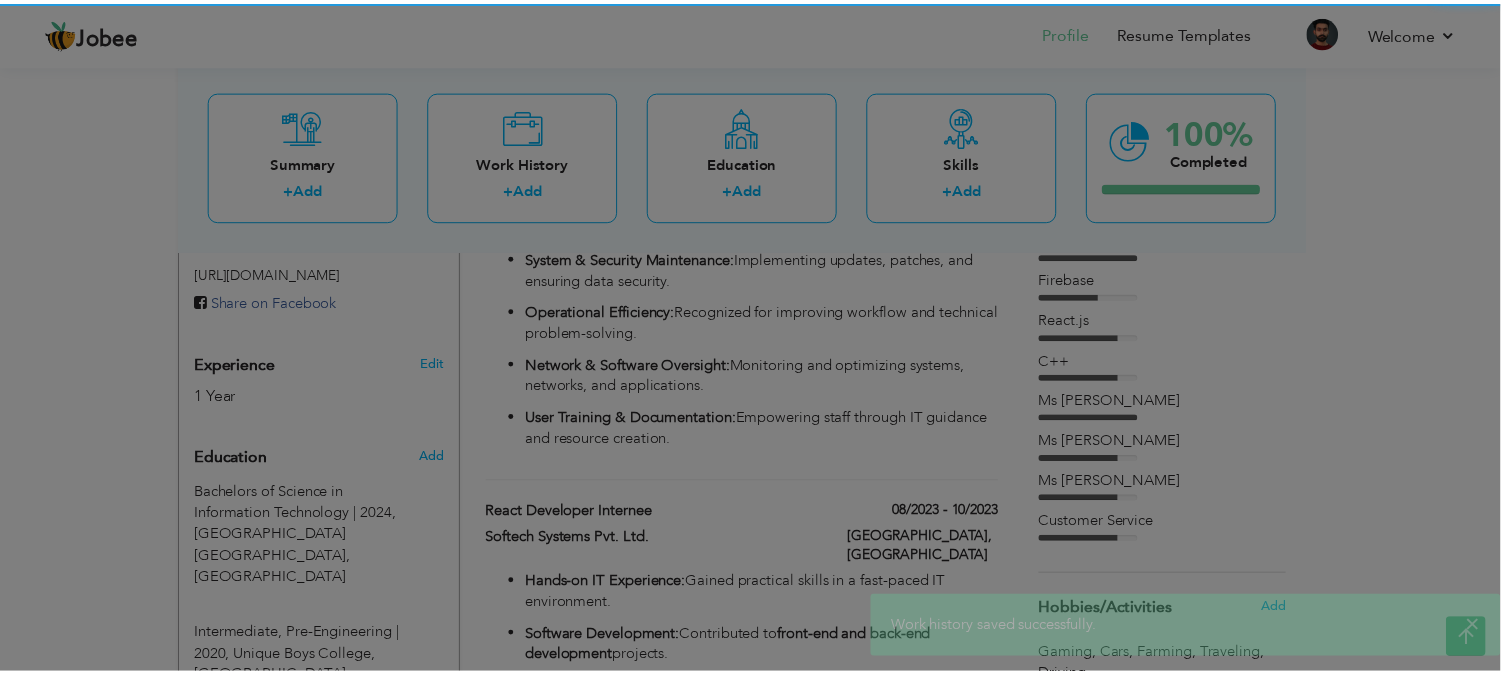 scroll, scrollTop: 0, scrollLeft: 0, axis: both 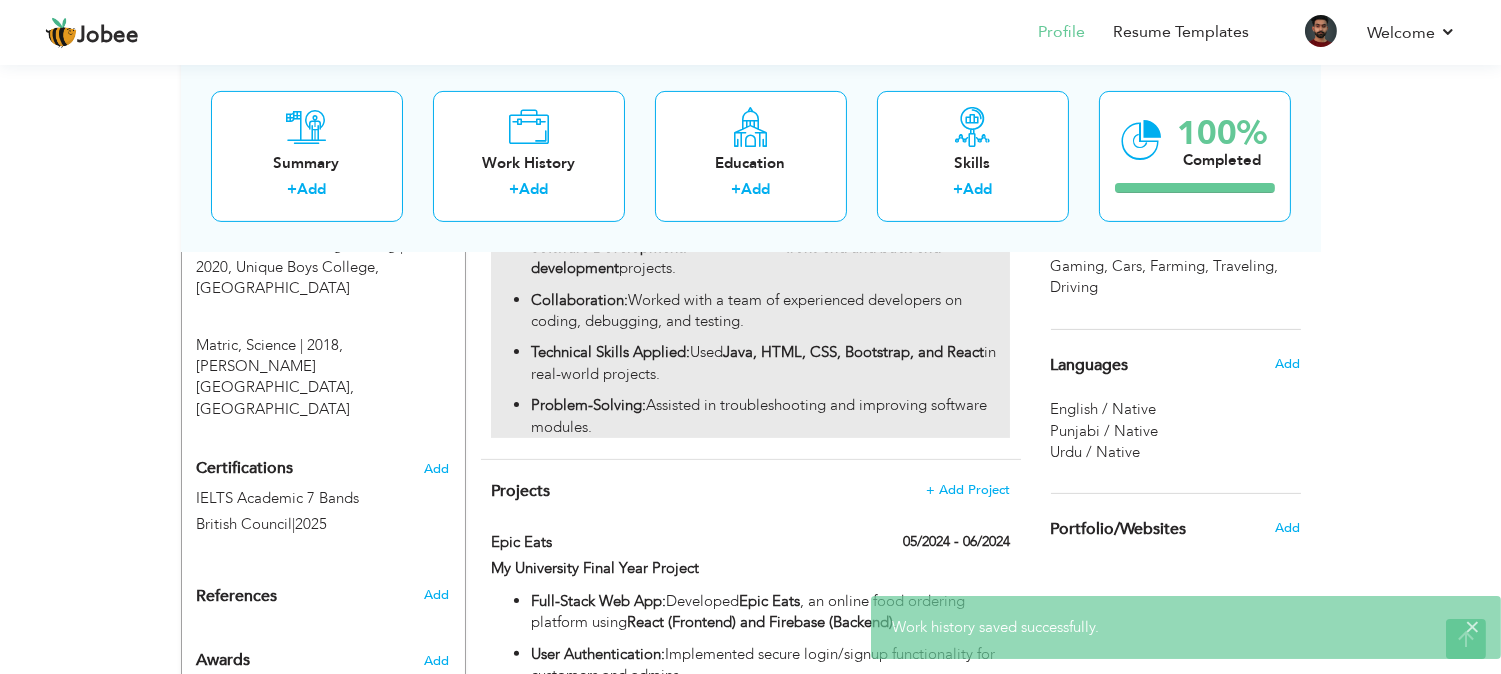 click on "Problem-Solving:  Assisted in troubleshooting and improving software modules." at bounding box center [770, 416] 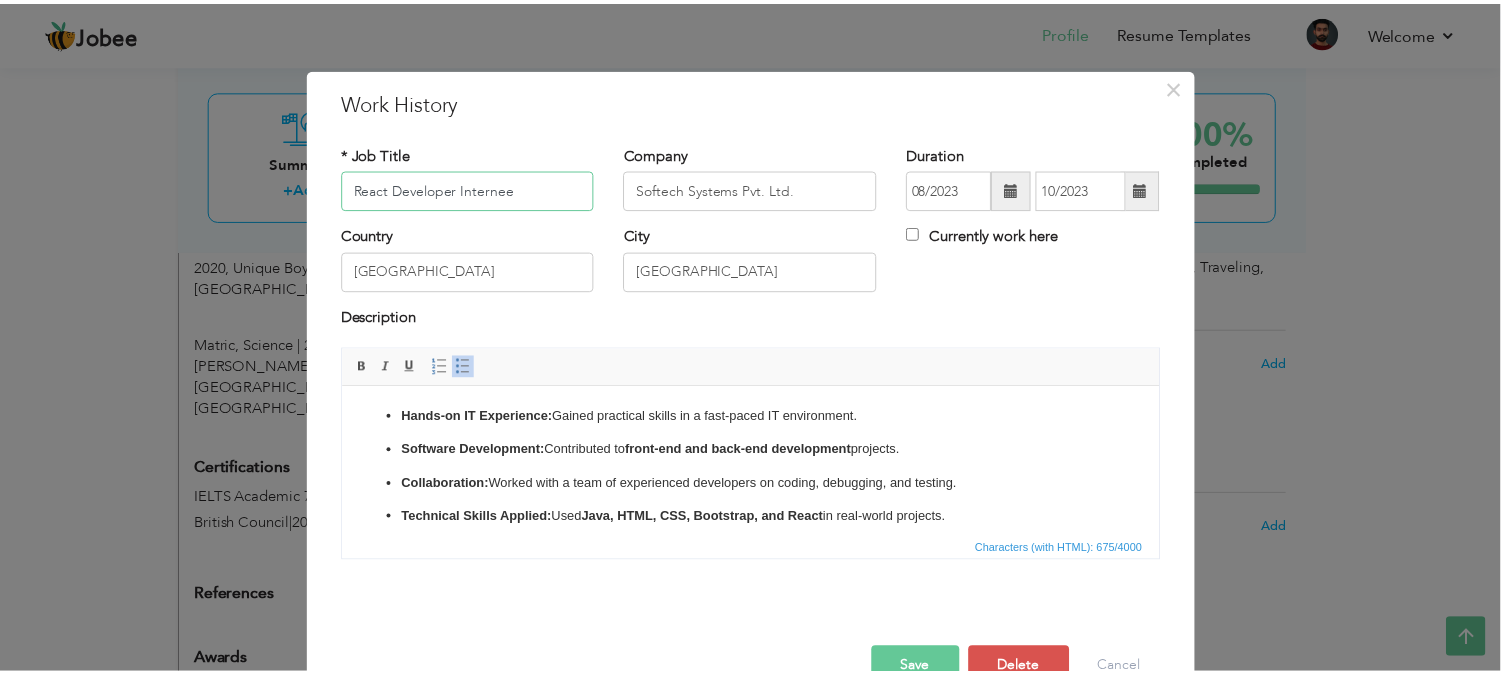 scroll, scrollTop: 50, scrollLeft: 0, axis: vertical 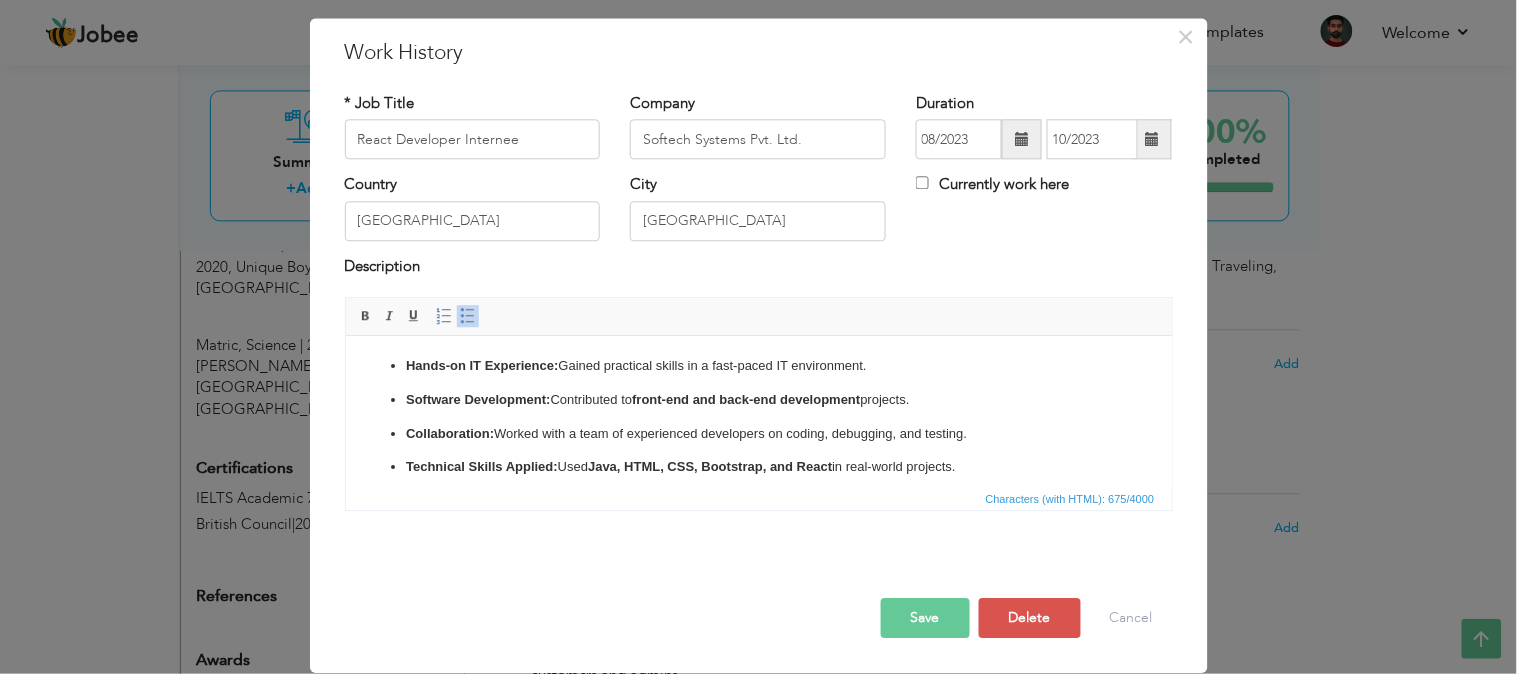 click on "Save" at bounding box center [925, 619] 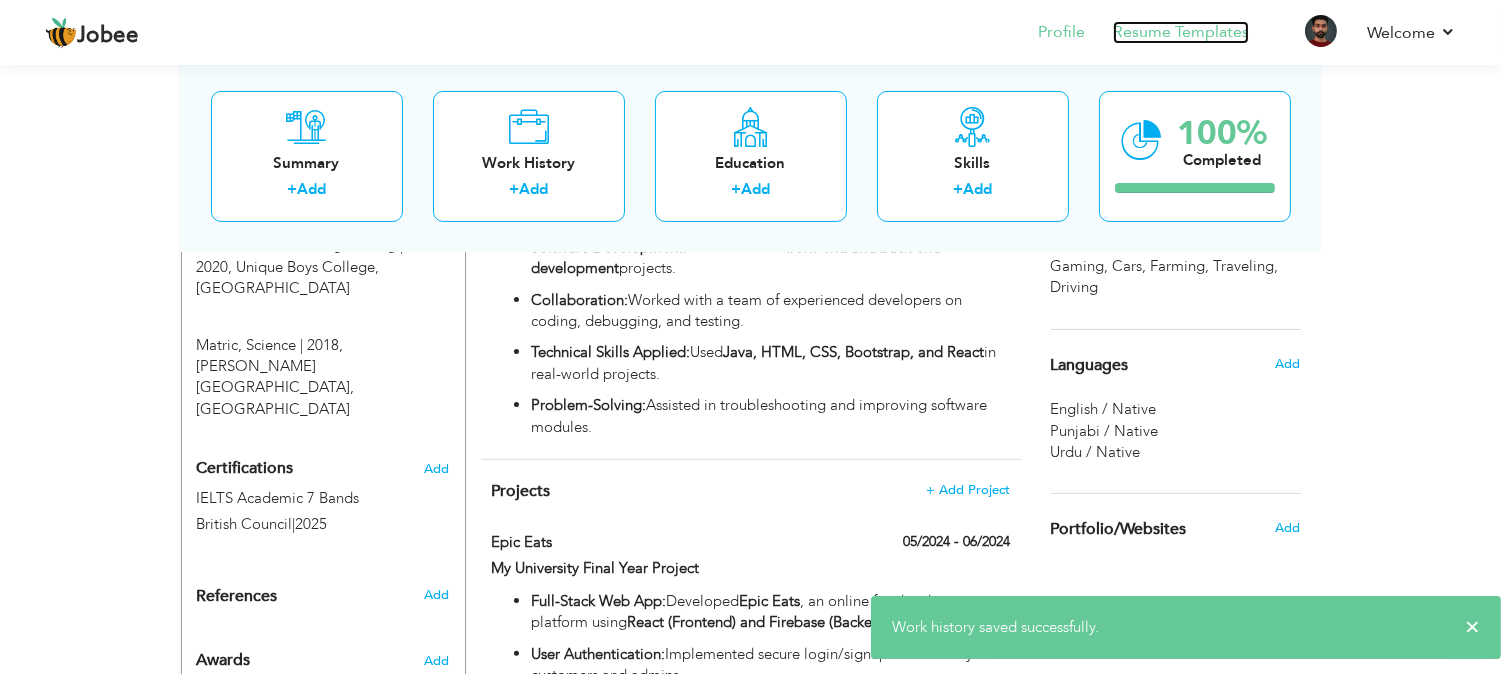 click on "Resume Templates" at bounding box center [1181, 32] 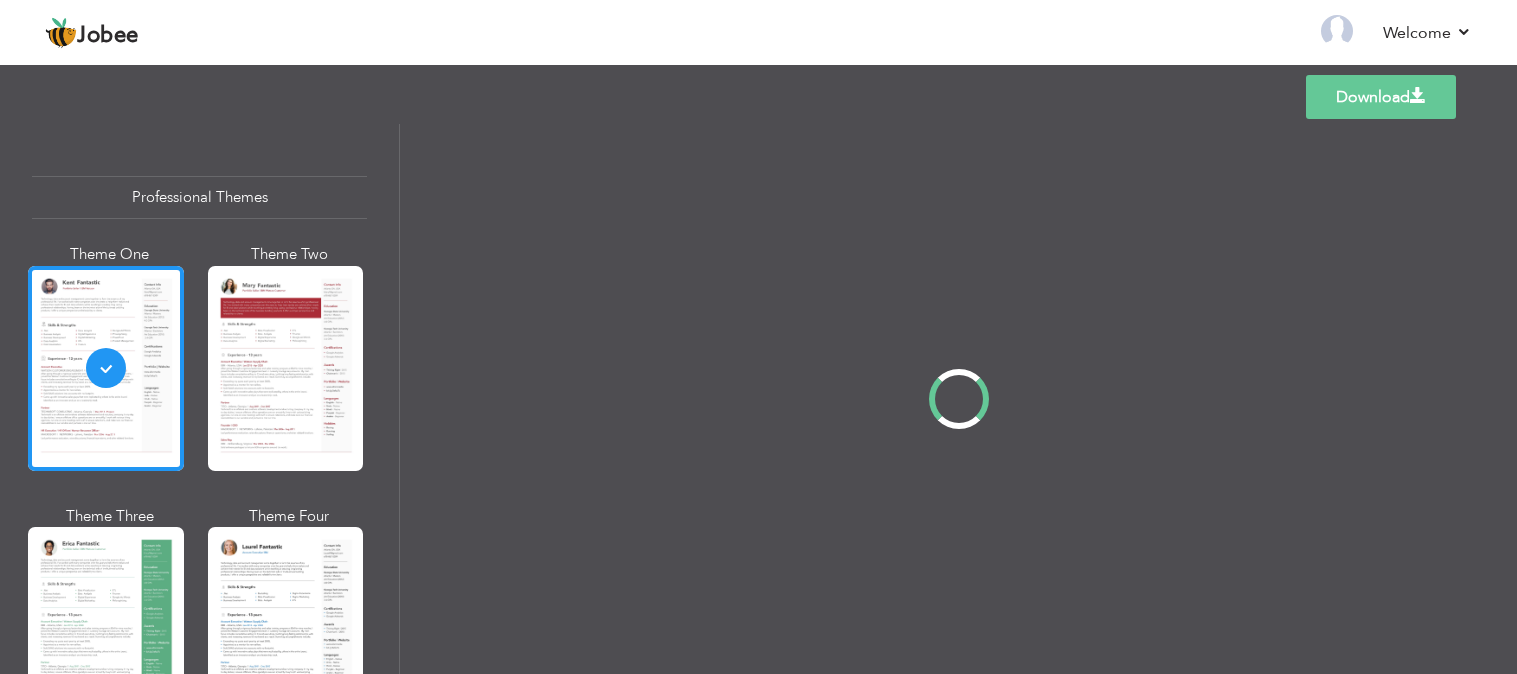 scroll, scrollTop: 0, scrollLeft: 0, axis: both 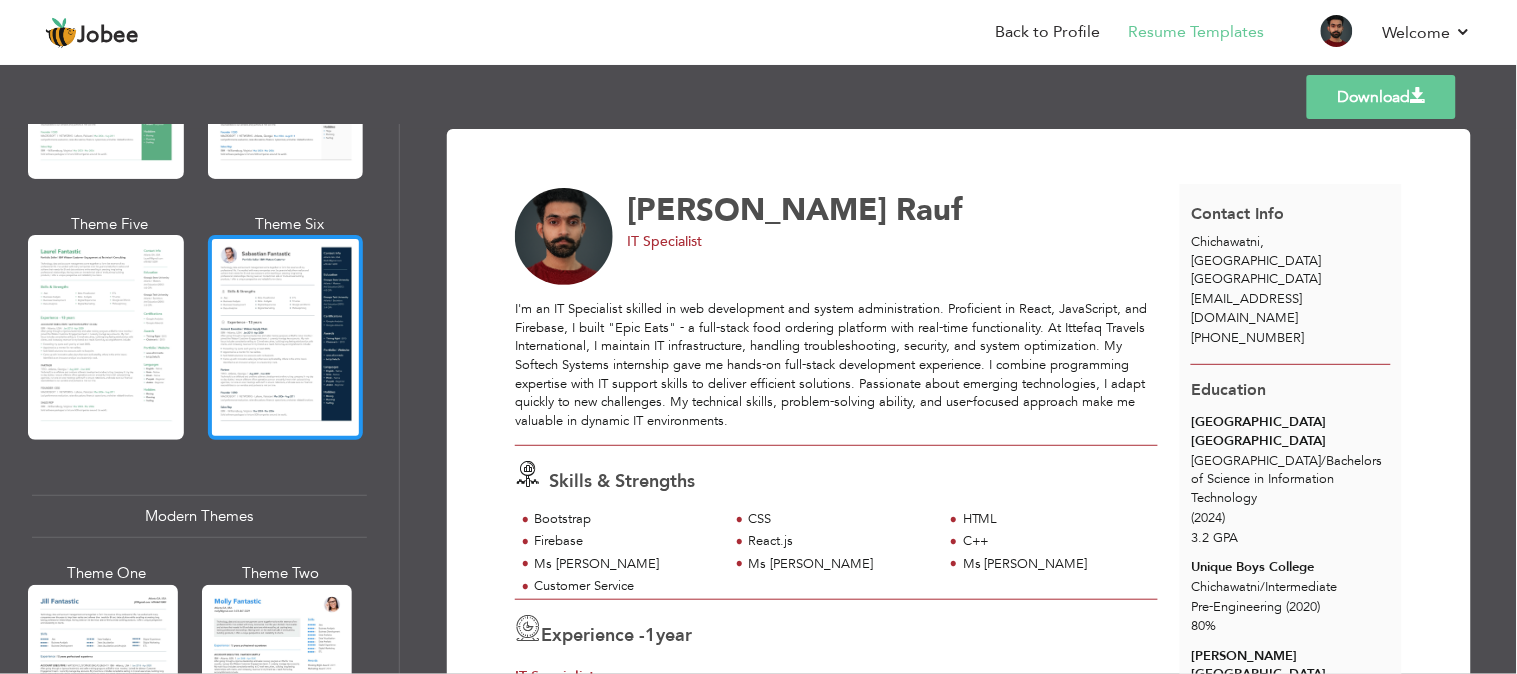 click at bounding box center [286, 337] 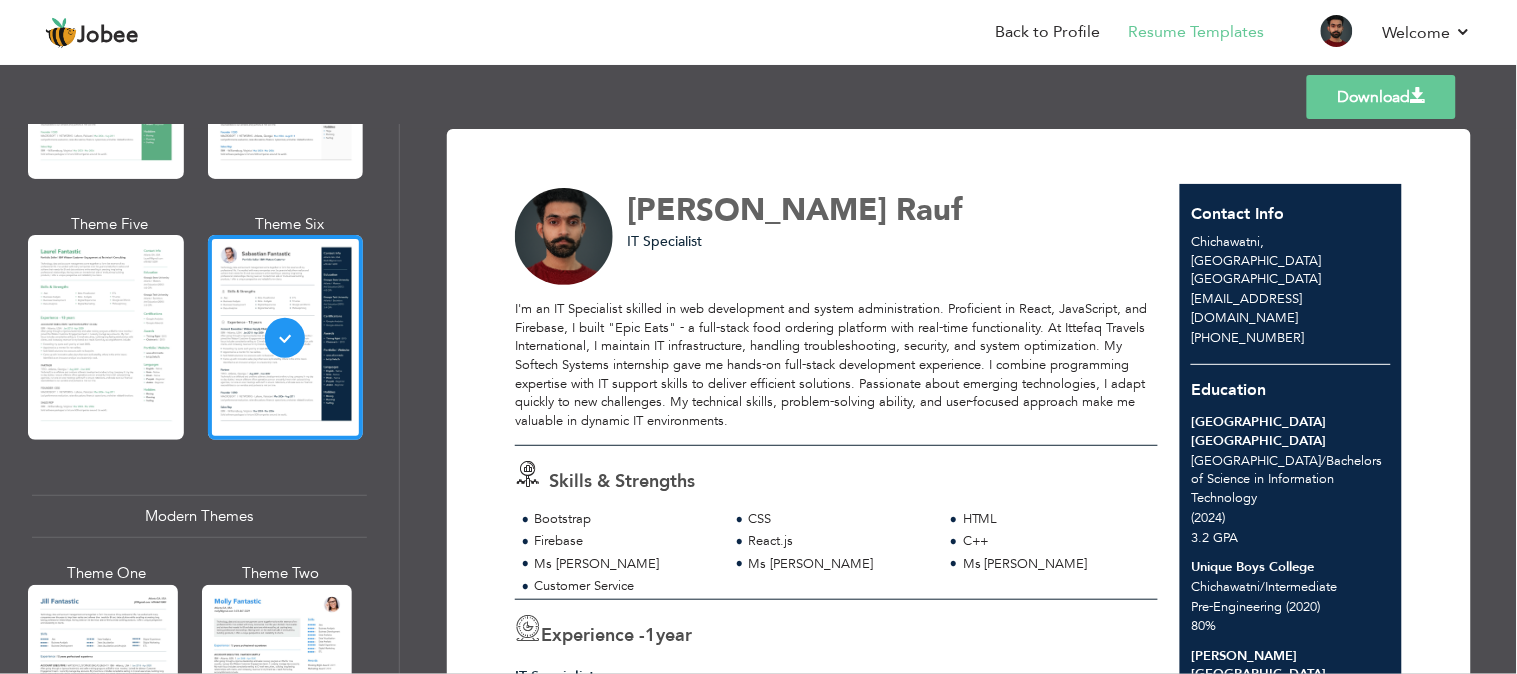 click on "Download" at bounding box center (1381, 97) 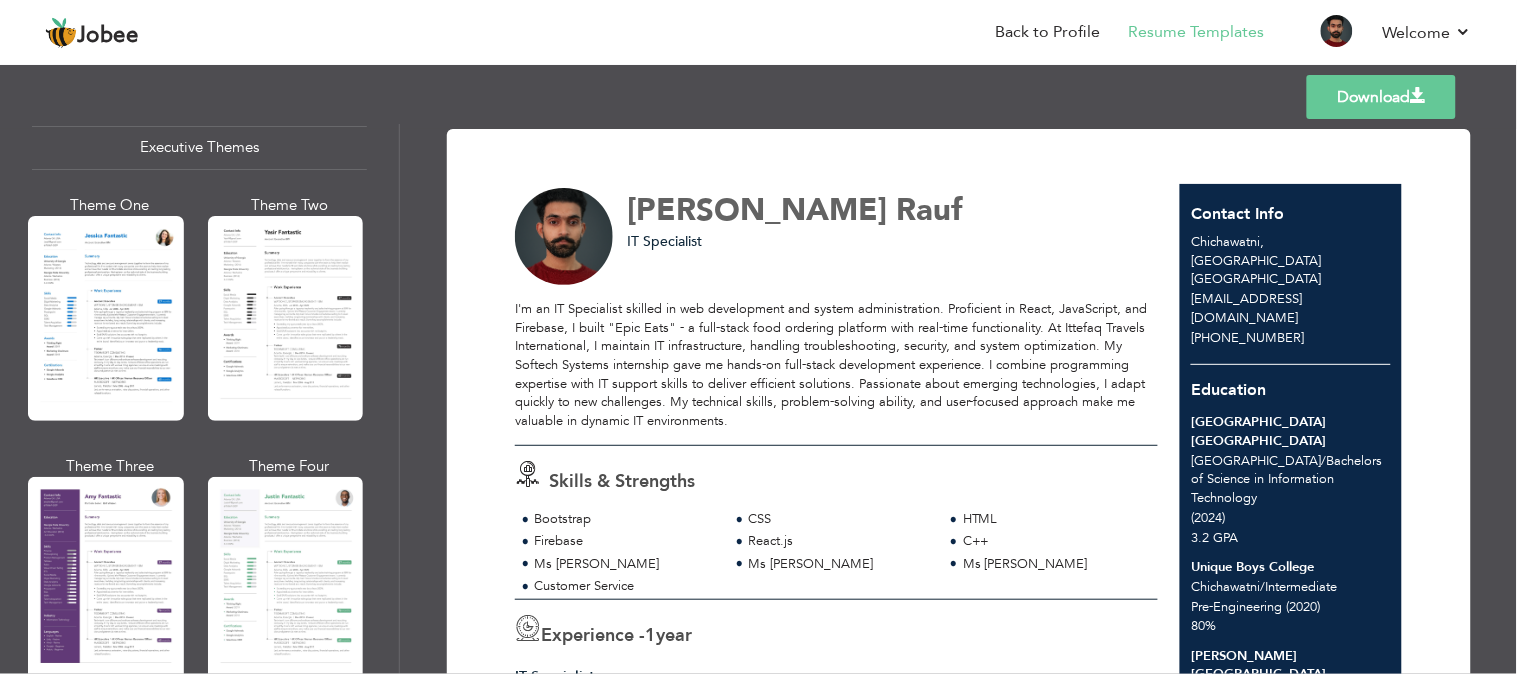 scroll, scrollTop: 1624, scrollLeft: 0, axis: vertical 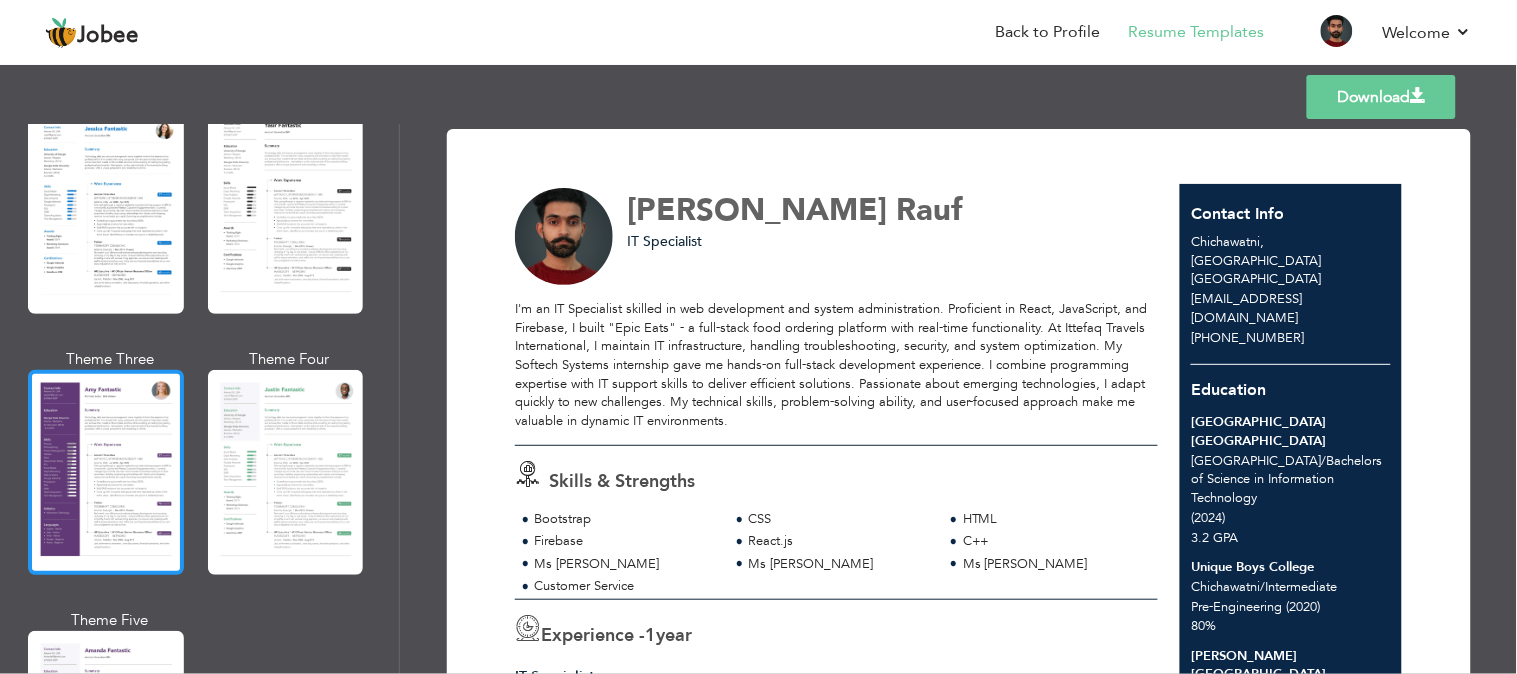 click at bounding box center (106, 472) 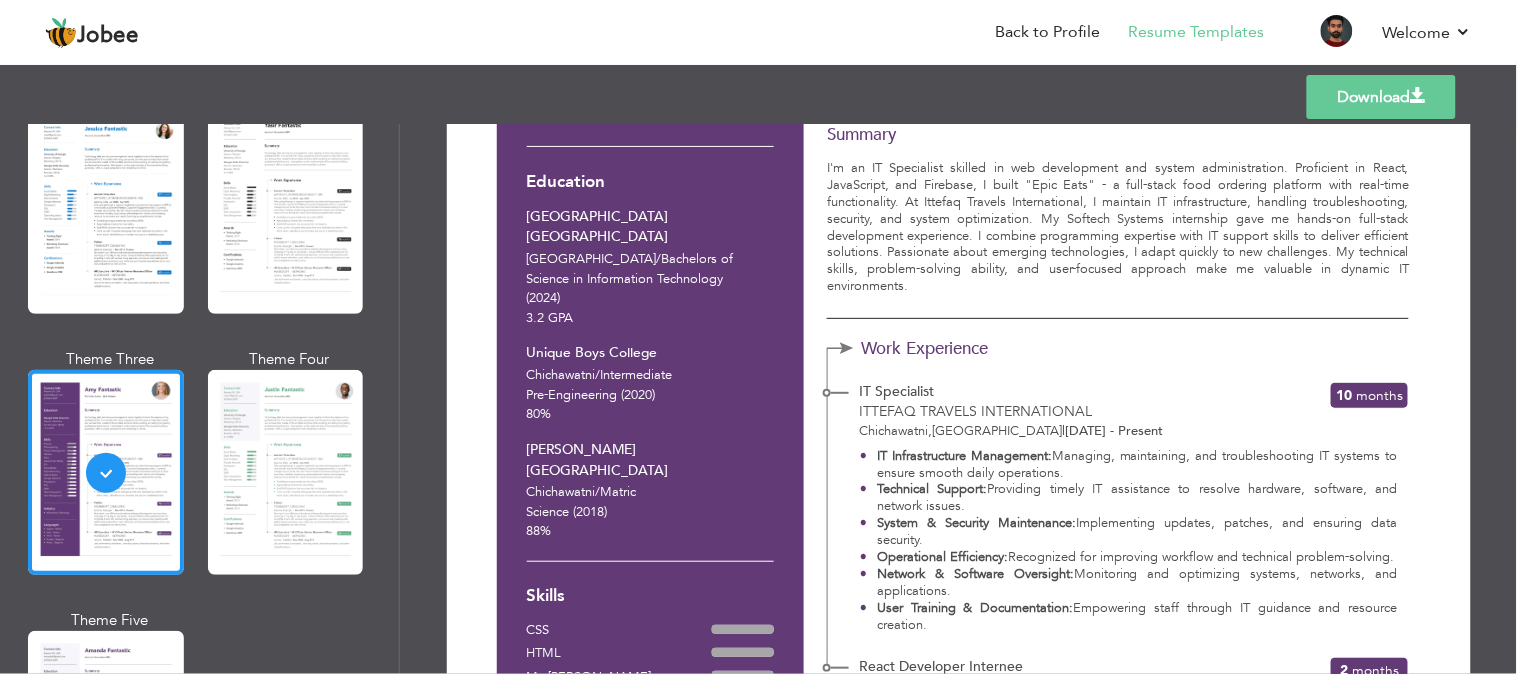 scroll, scrollTop: 207, scrollLeft: 0, axis: vertical 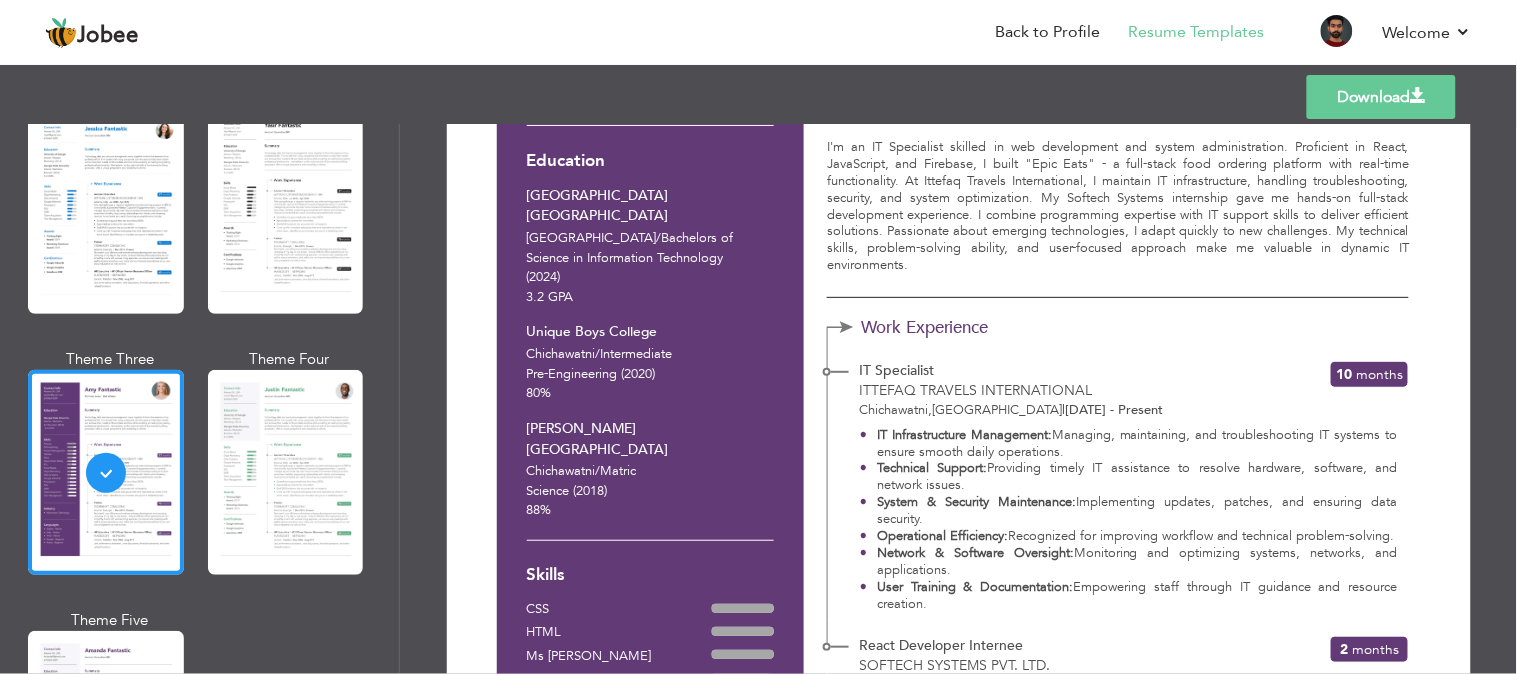 click on "Chichawatni
/
Intermediate
Pre-Engineering
(2020)
80%" at bounding box center (651, 374) 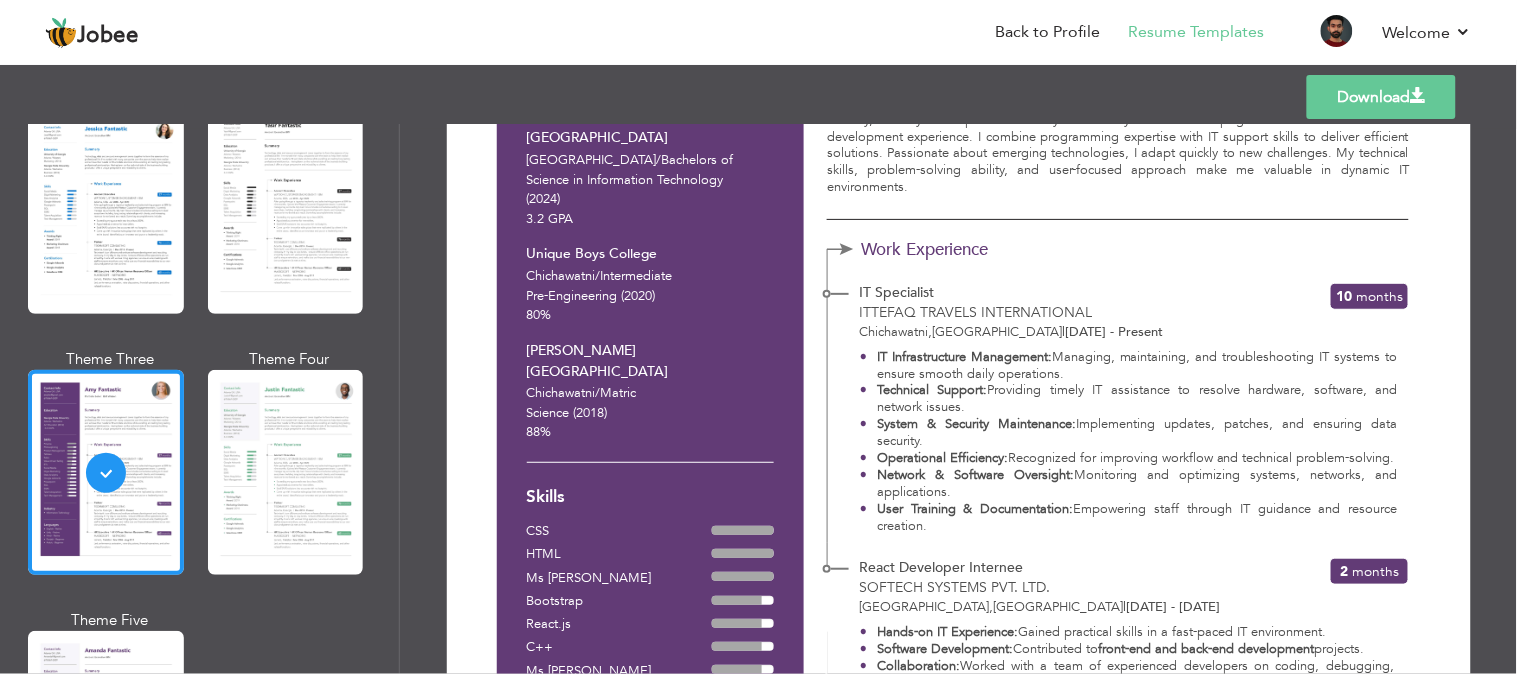 scroll, scrollTop: 0, scrollLeft: 0, axis: both 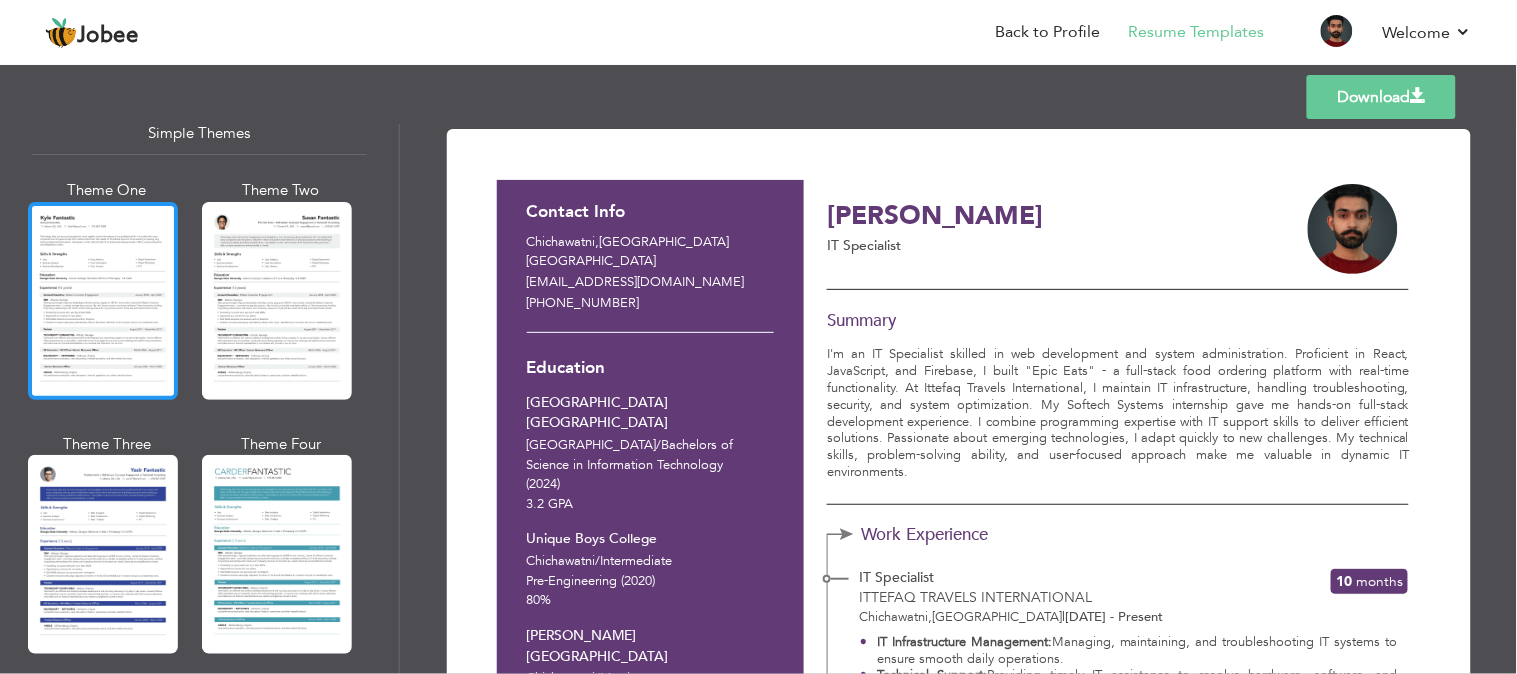 click at bounding box center [103, 301] 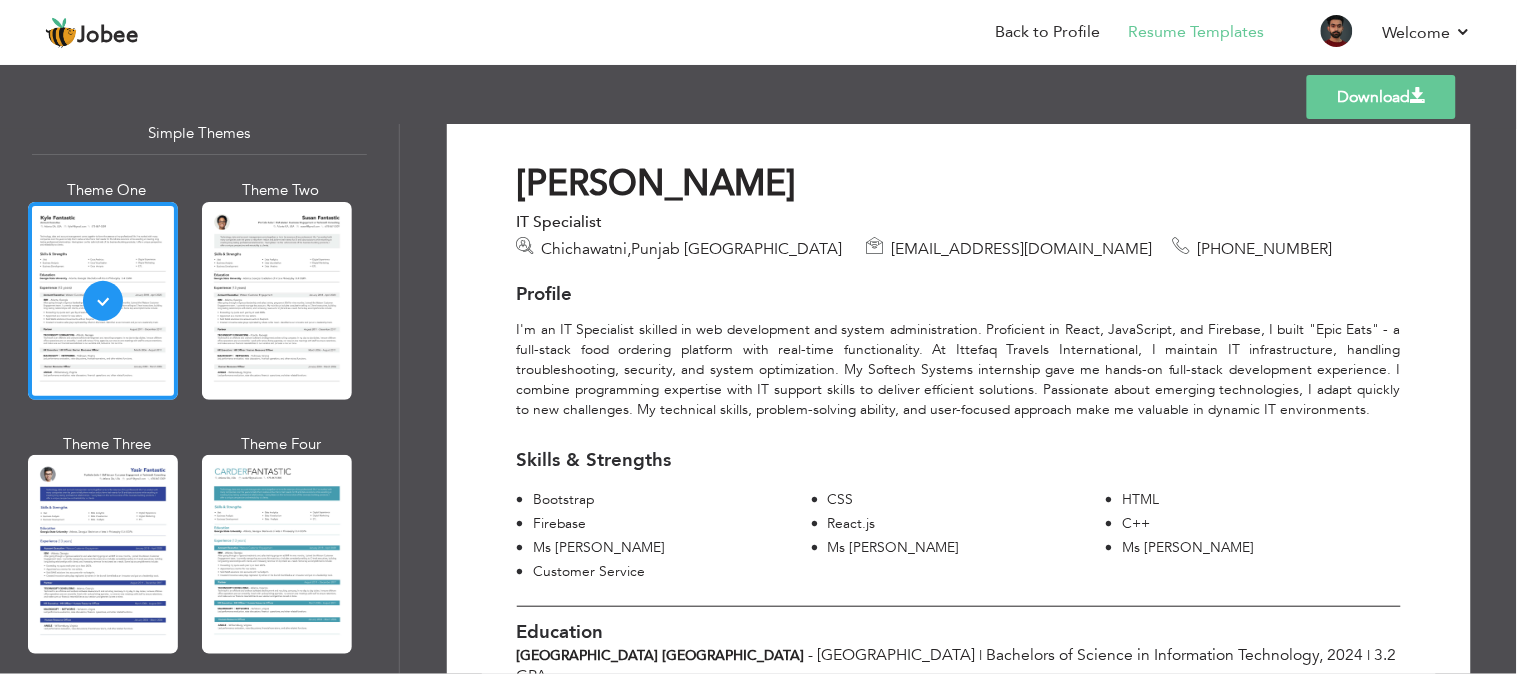 scroll, scrollTop: 0, scrollLeft: 0, axis: both 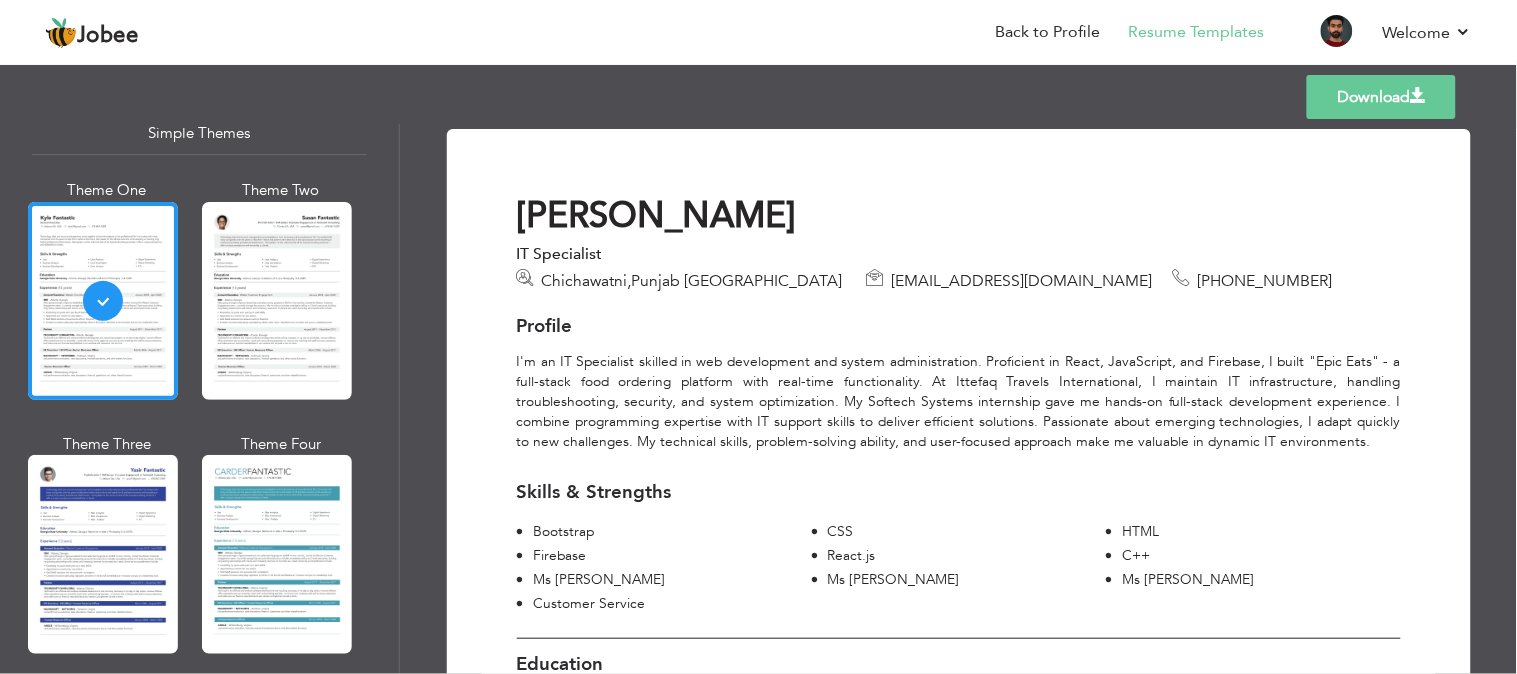 click on "Download" at bounding box center (1381, 97) 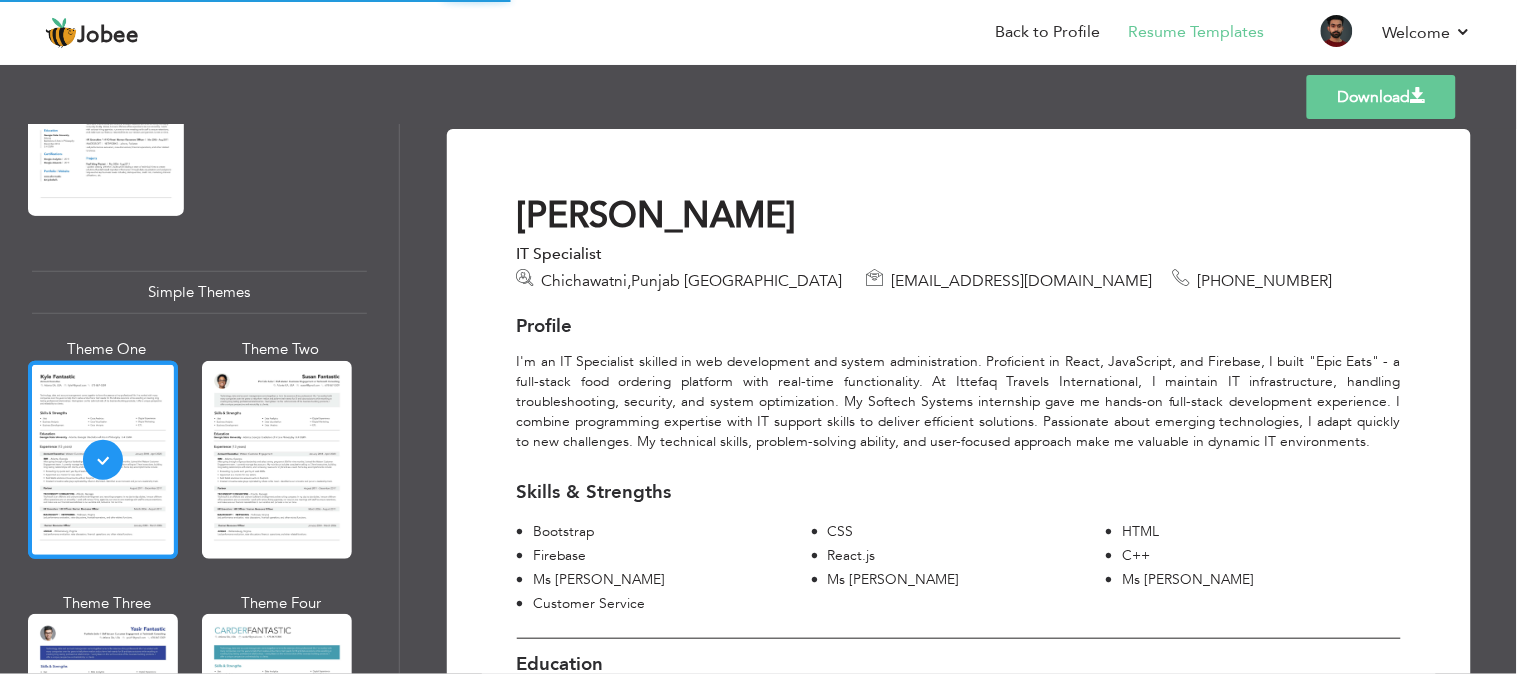 scroll, scrollTop: 3363, scrollLeft: 0, axis: vertical 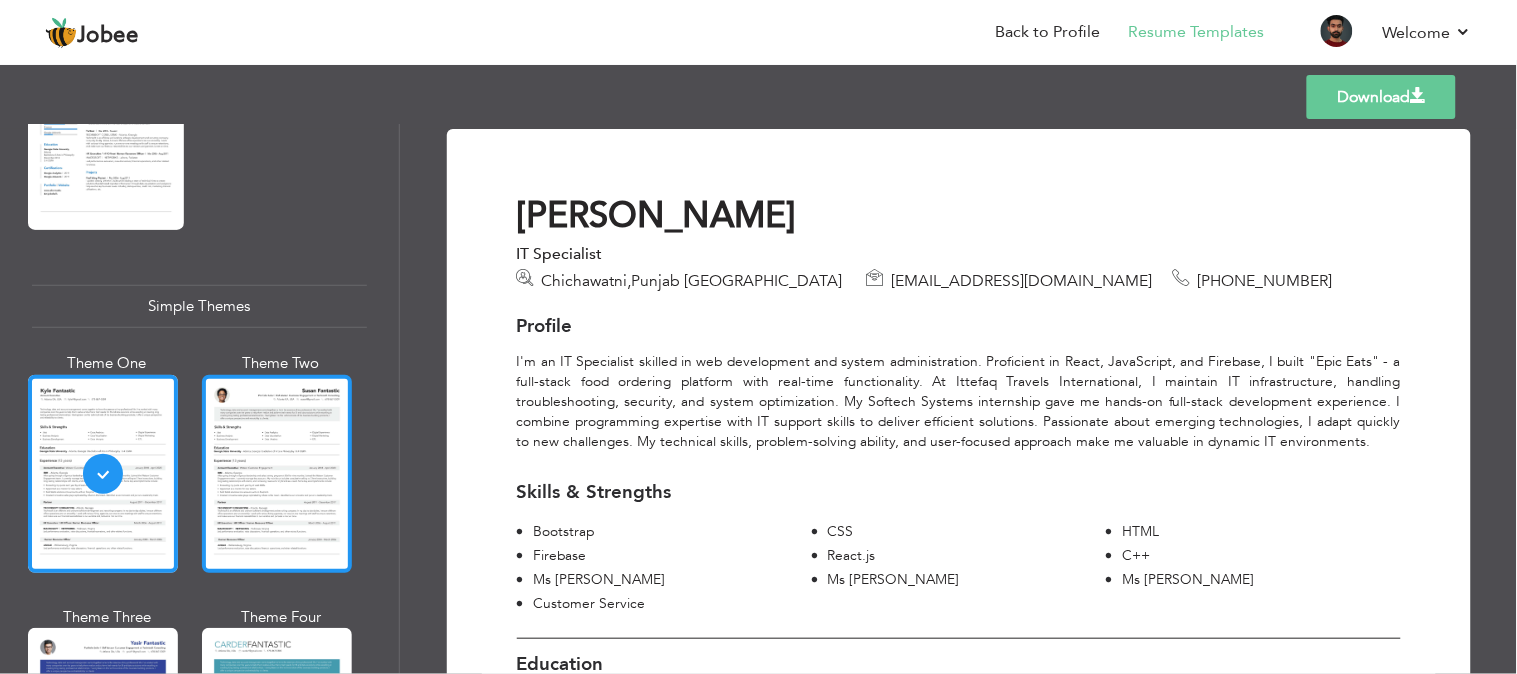 click at bounding box center [277, 474] 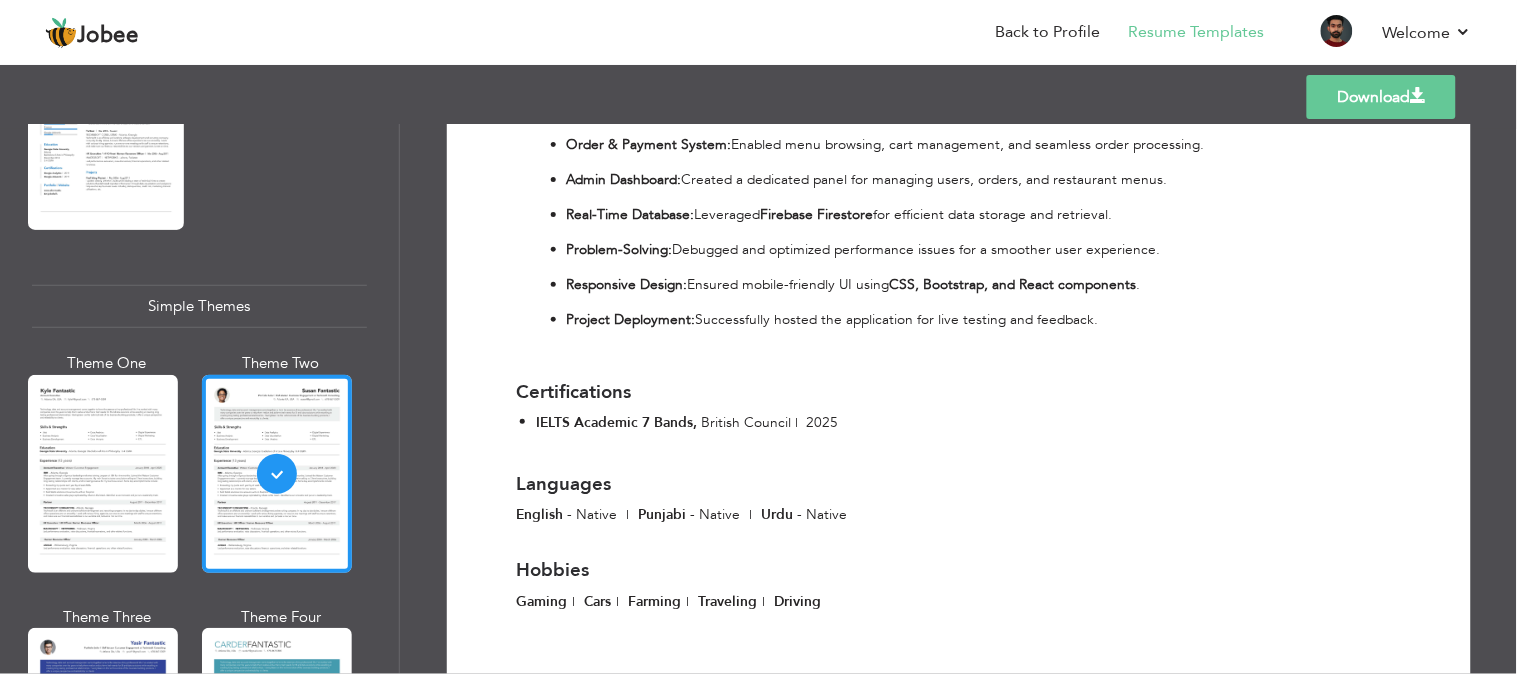 scroll, scrollTop: 0, scrollLeft: 0, axis: both 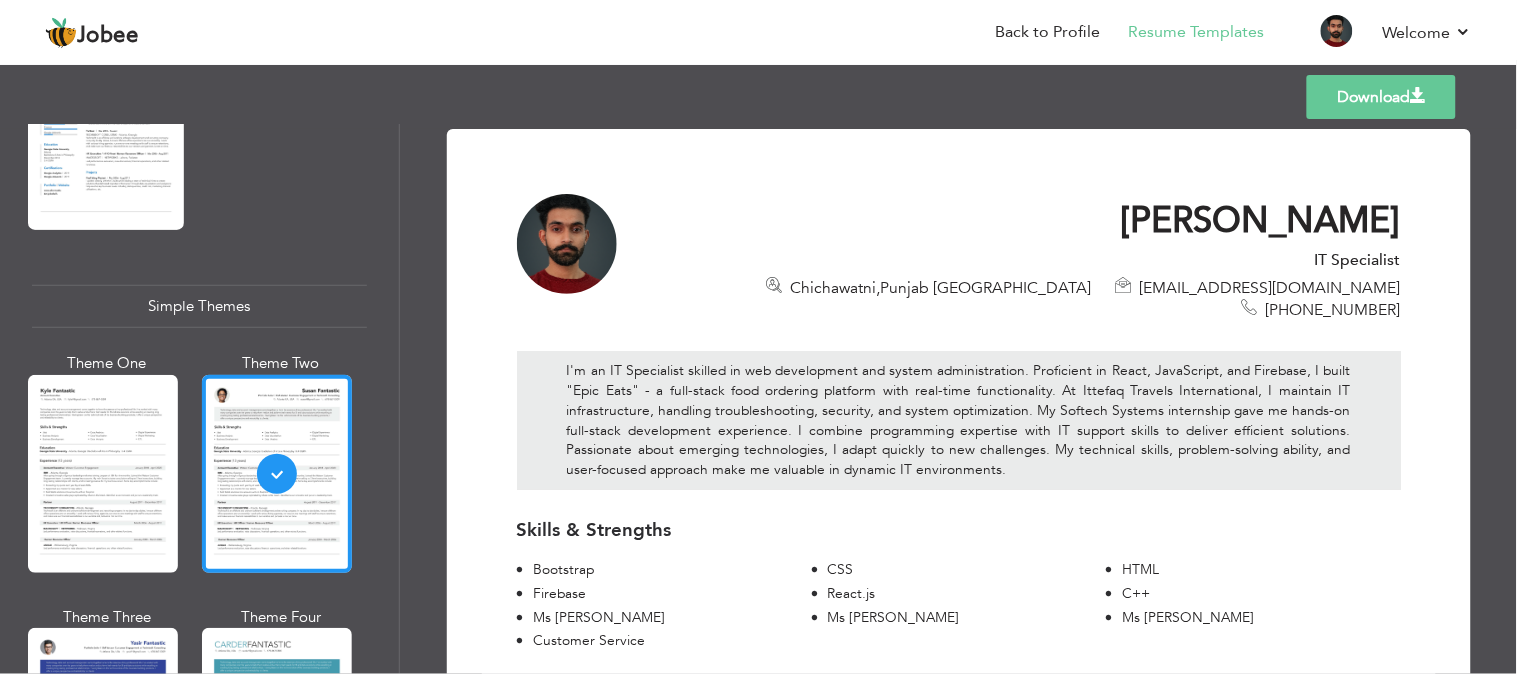 click on "Download" at bounding box center [1381, 97] 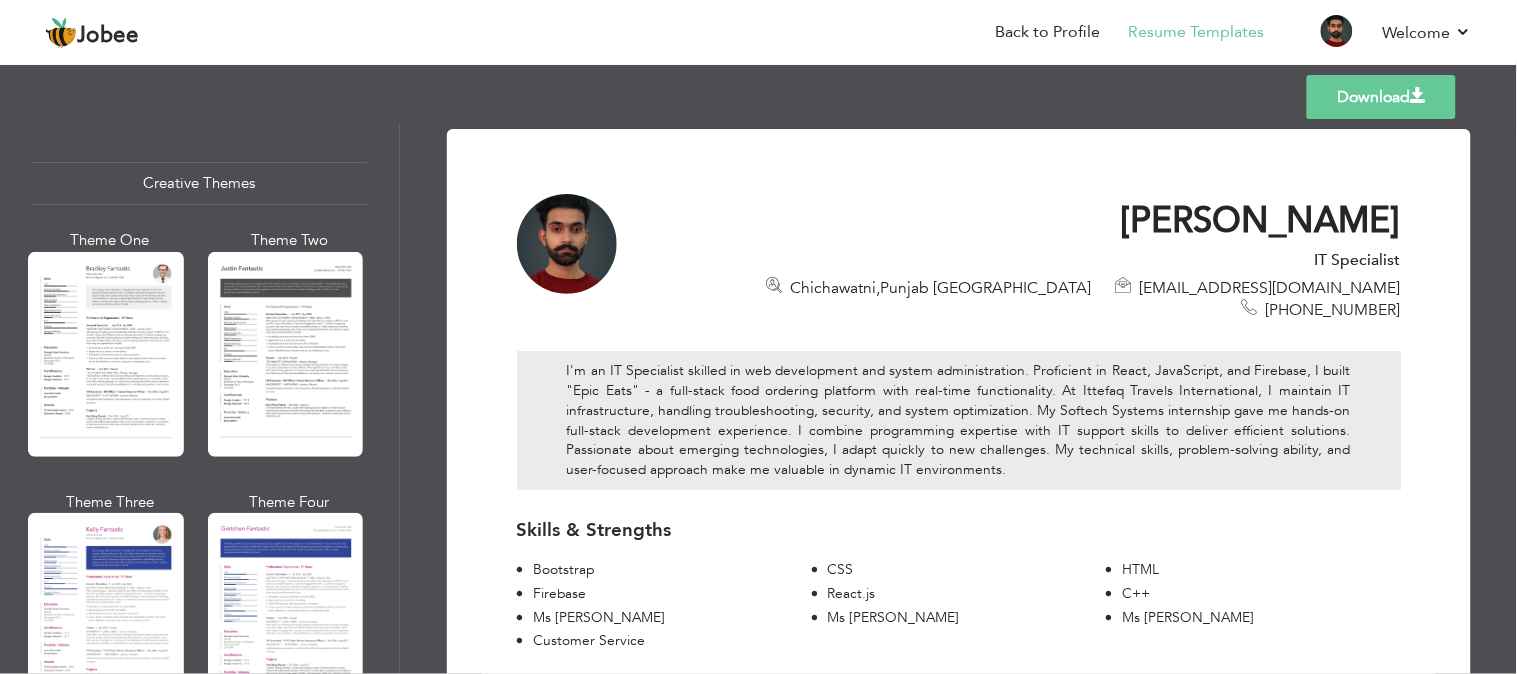 scroll, scrollTop: 2352, scrollLeft: 0, axis: vertical 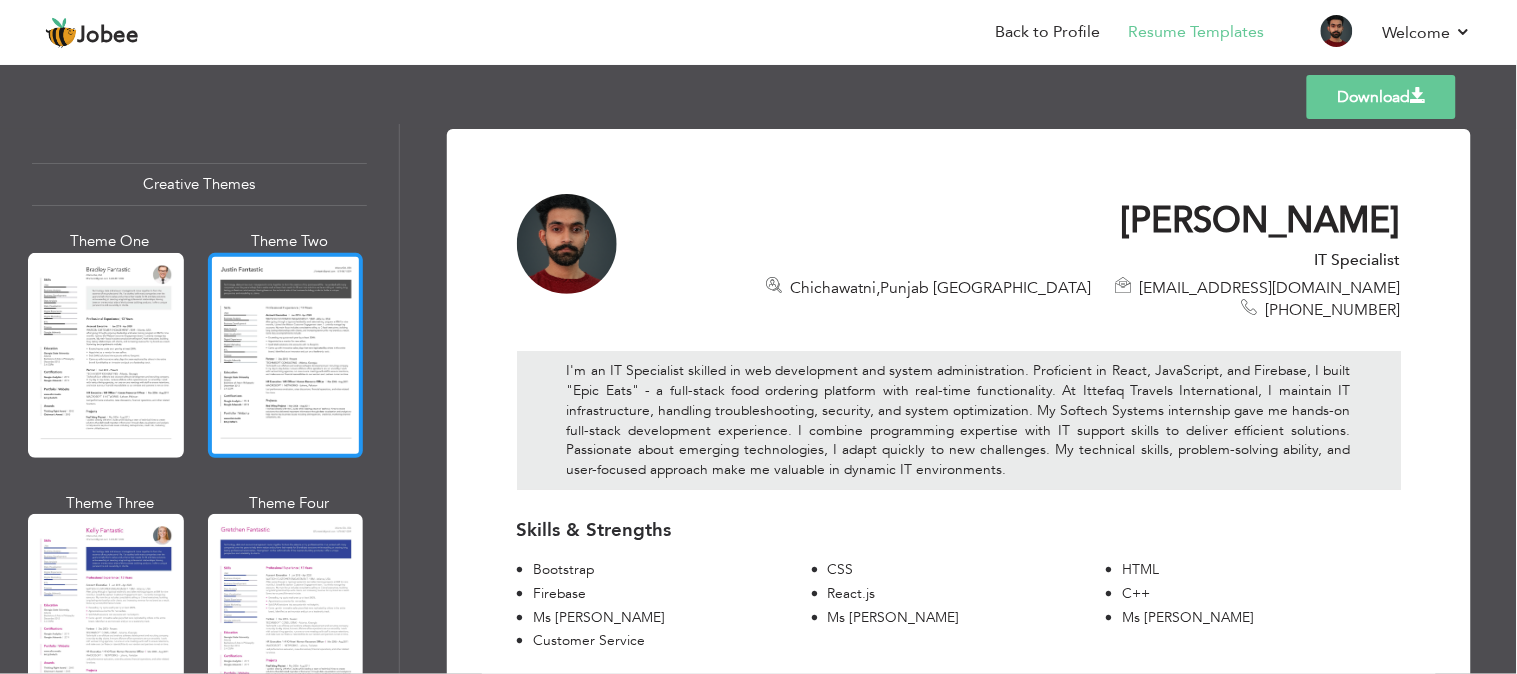 click at bounding box center (286, 355) 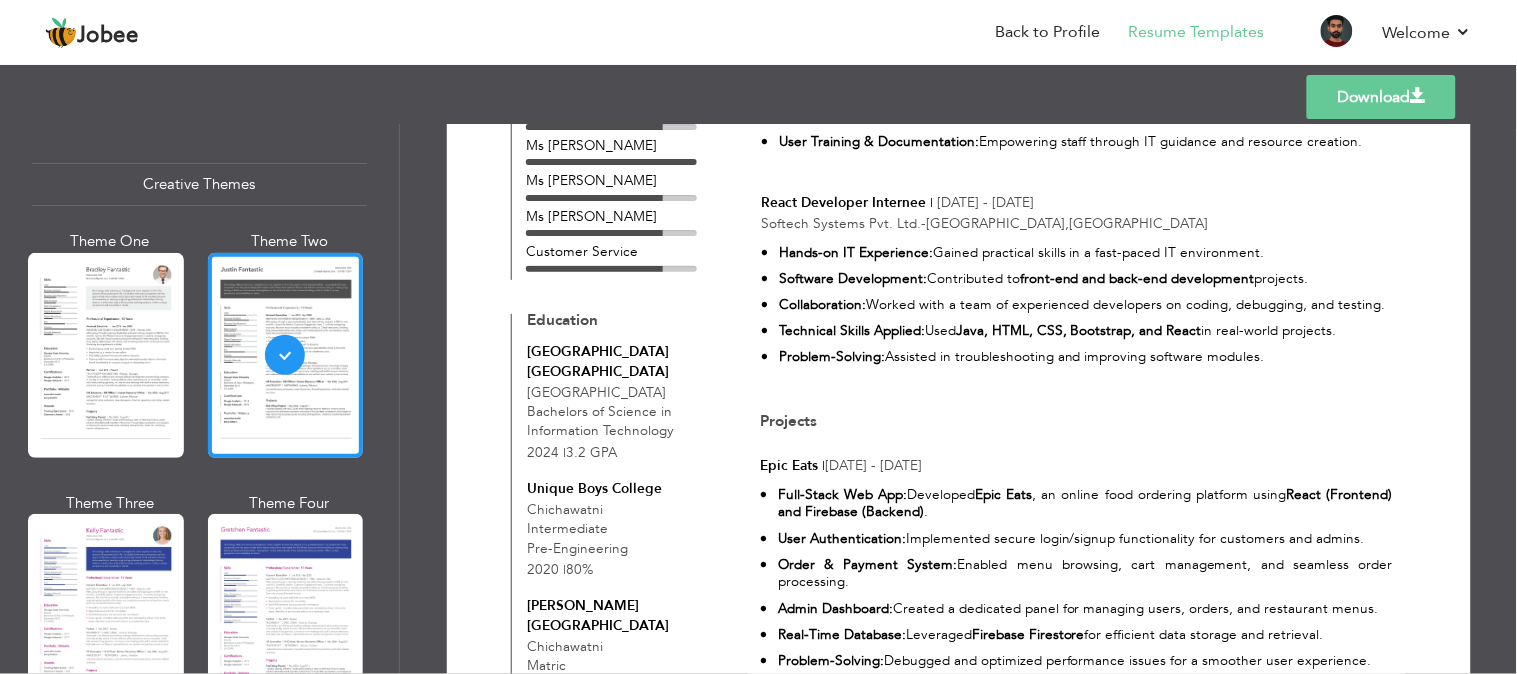 scroll, scrollTop: 700, scrollLeft: 0, axis: vertical 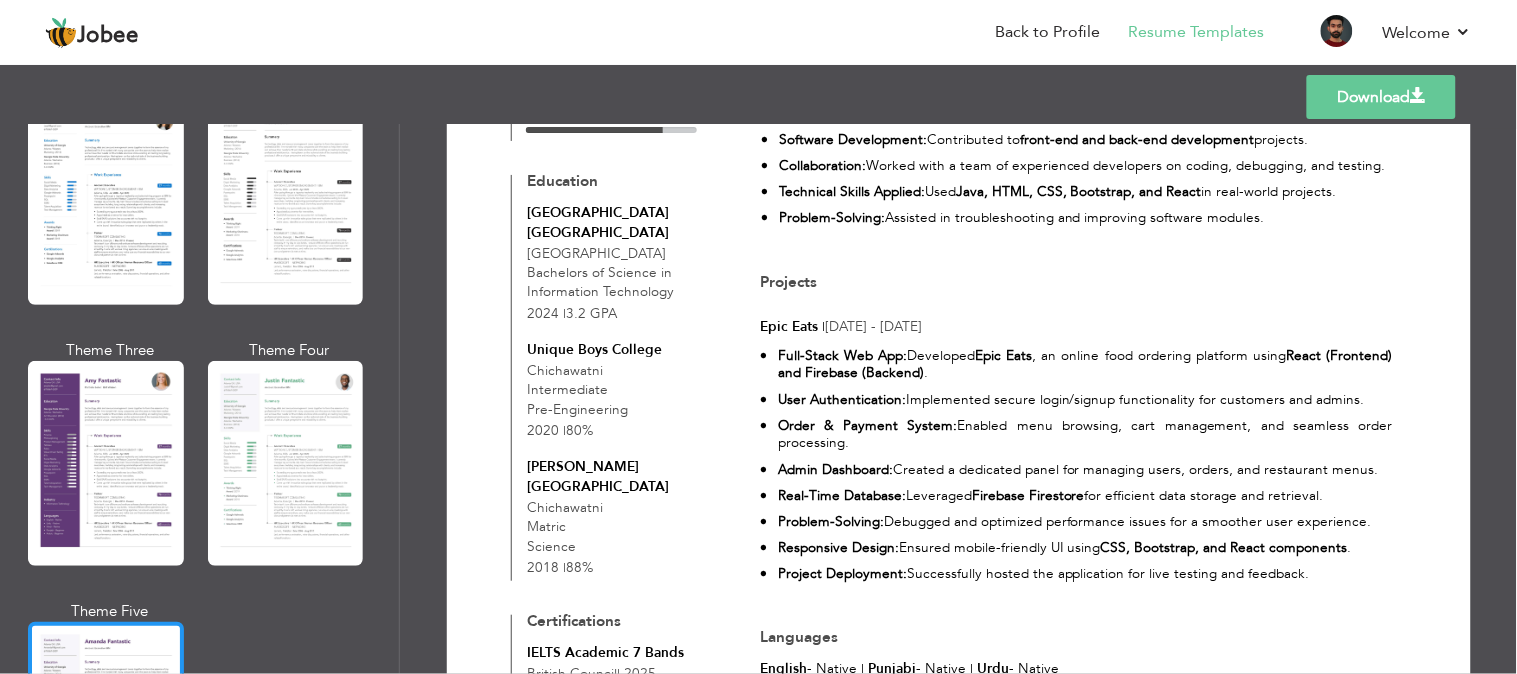 click at bounding box center (106, 724) 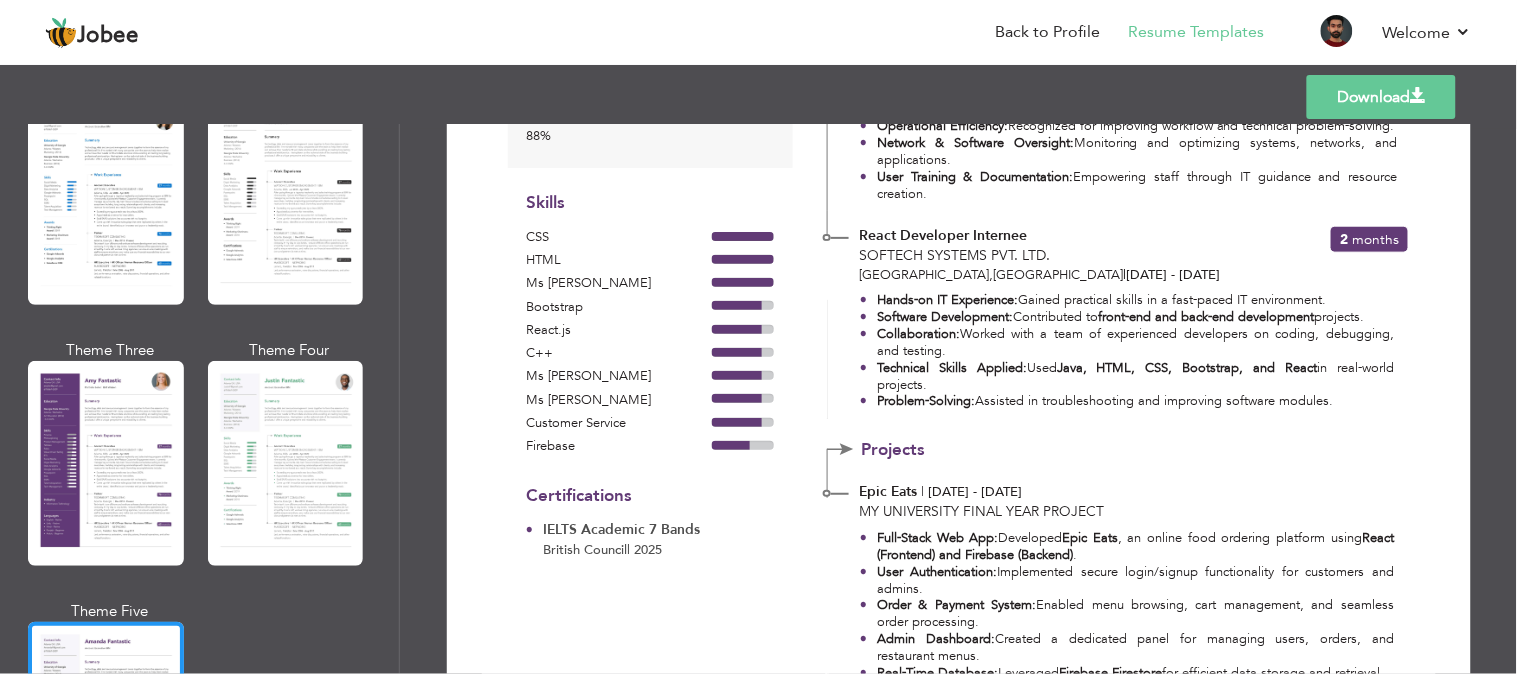 scroll, scrollTop: 0, scrollLeft: 0, axis: both 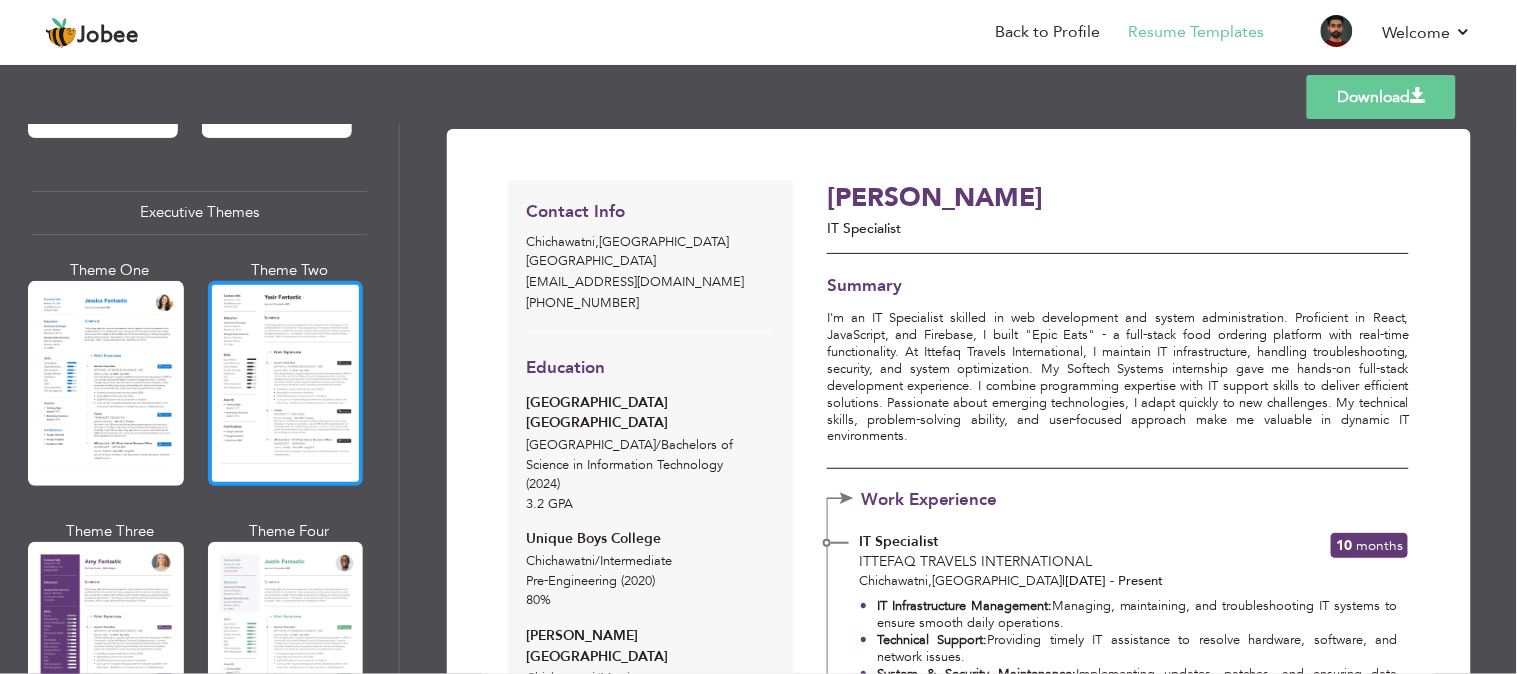click at bounding box center (286, 383) 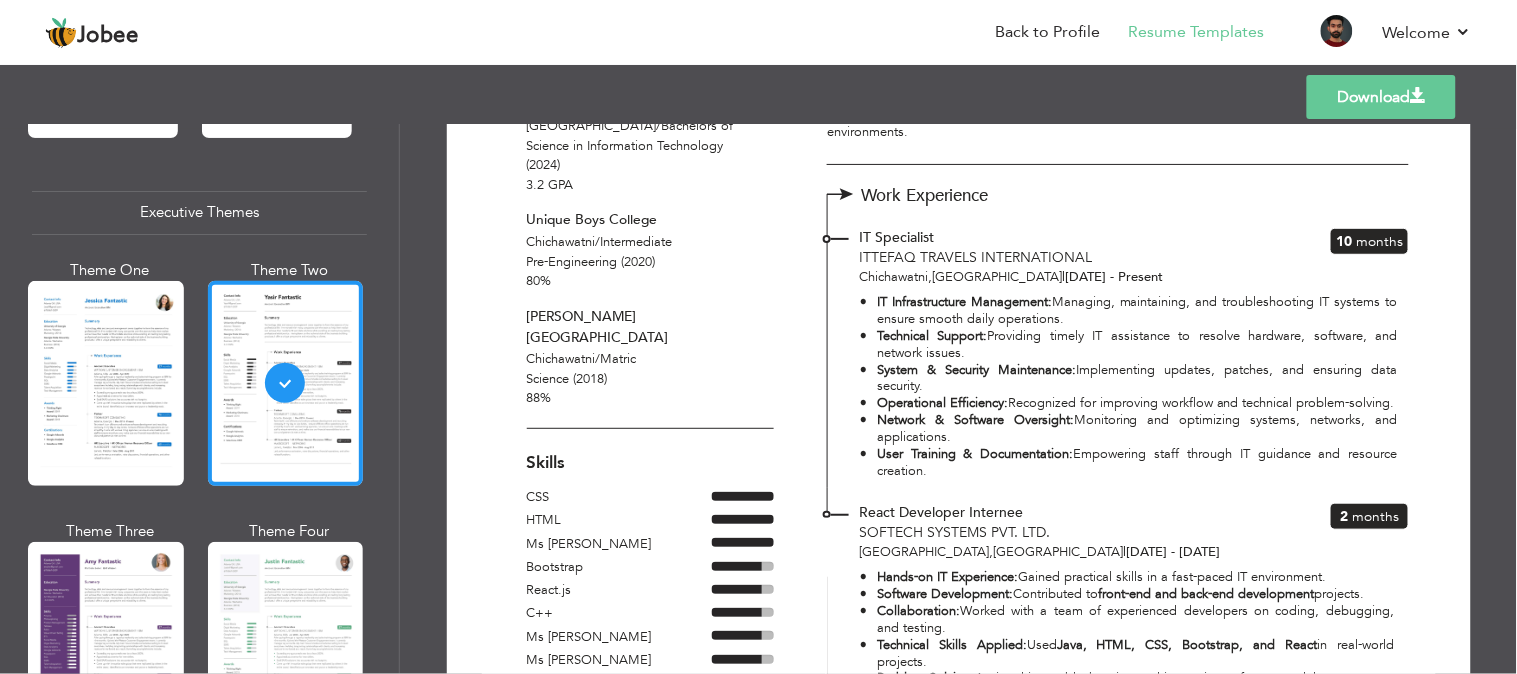 scroll, scrollTop: 0, scrollLeft: 0, axis: both 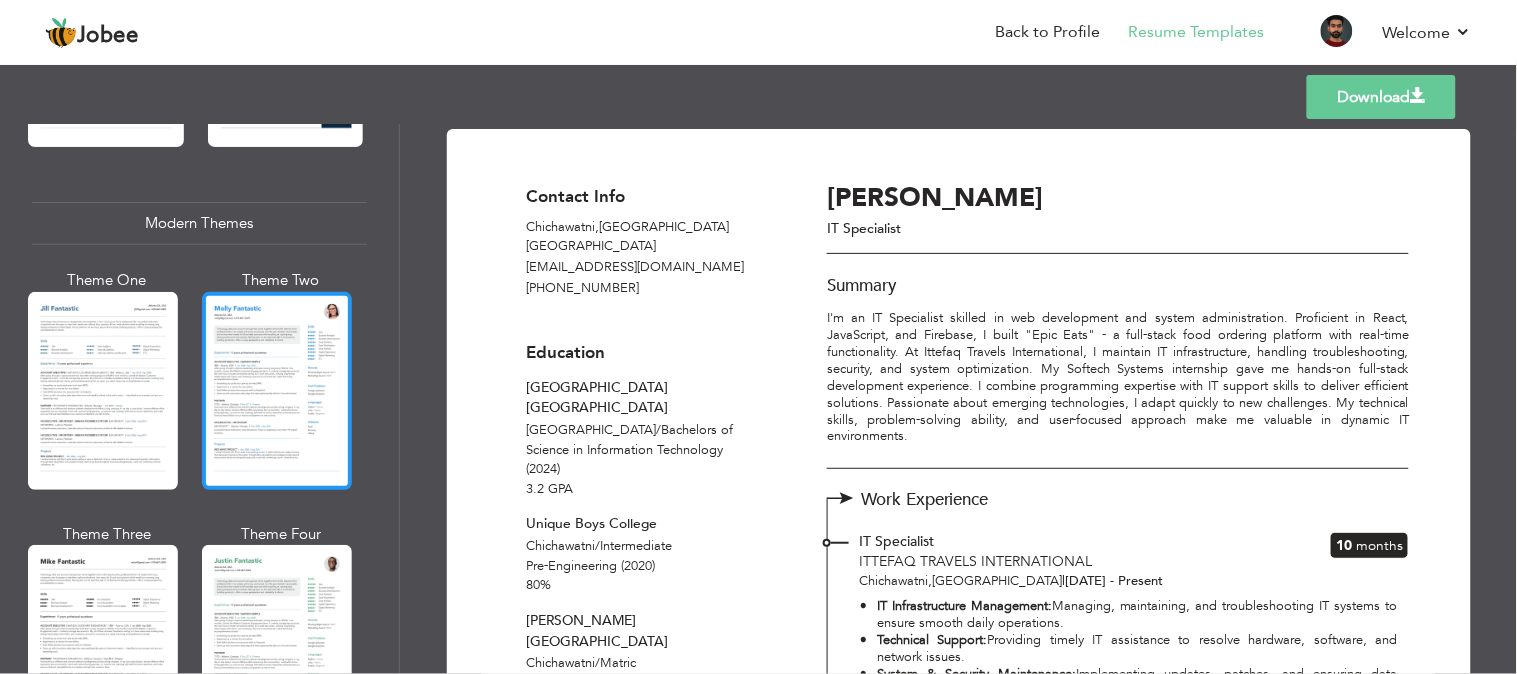 click at bounding box center [277, 391] 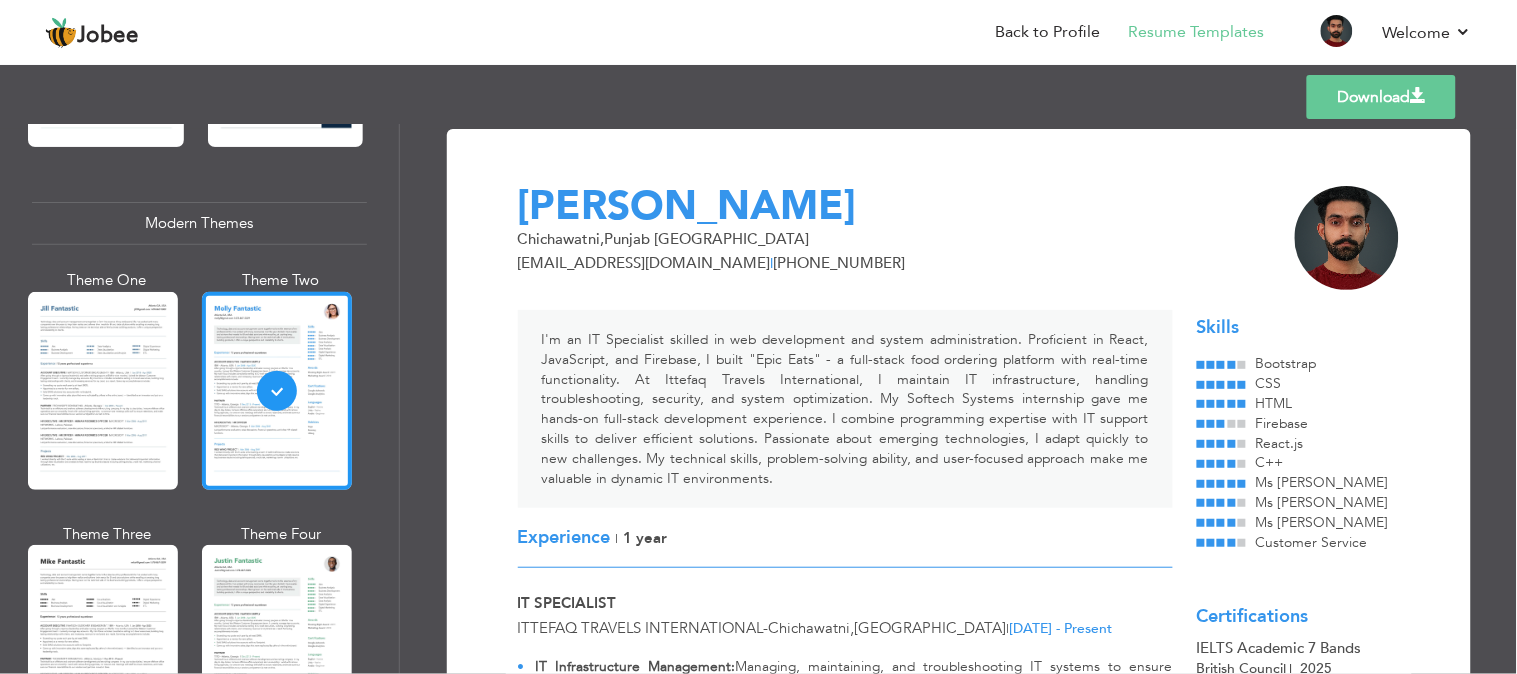 click at bounding box center (103, 391) 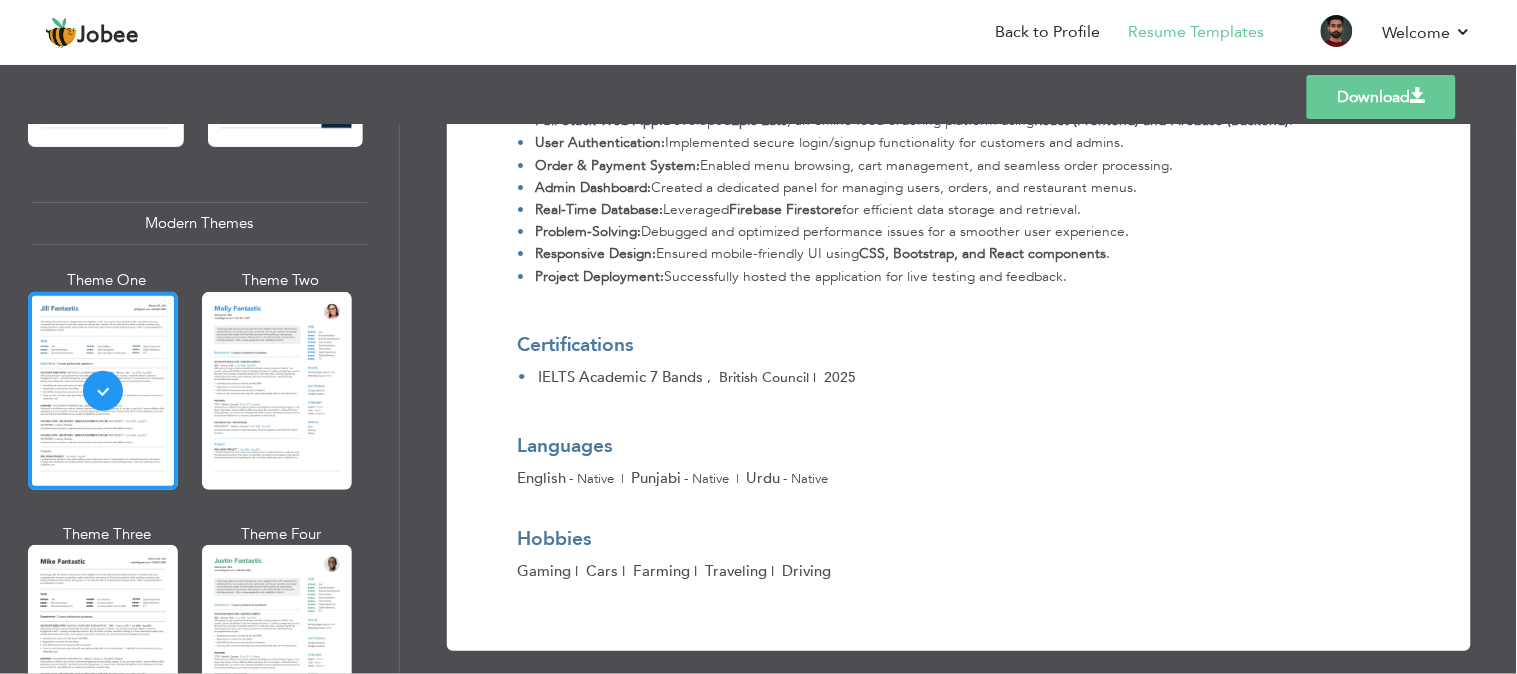 scroll, scrollTop: 0, scrollLeft: 0, axis: both 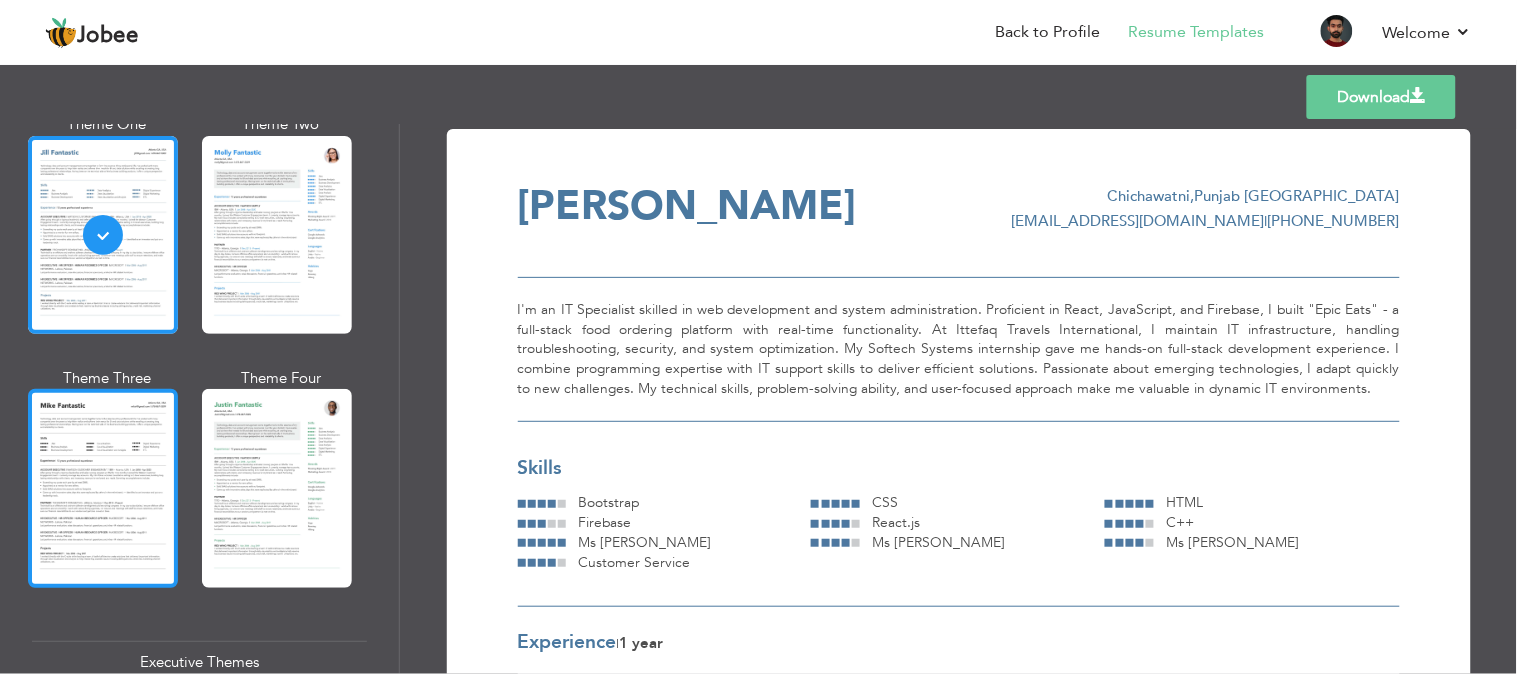 click at bounding box center (103, 488) 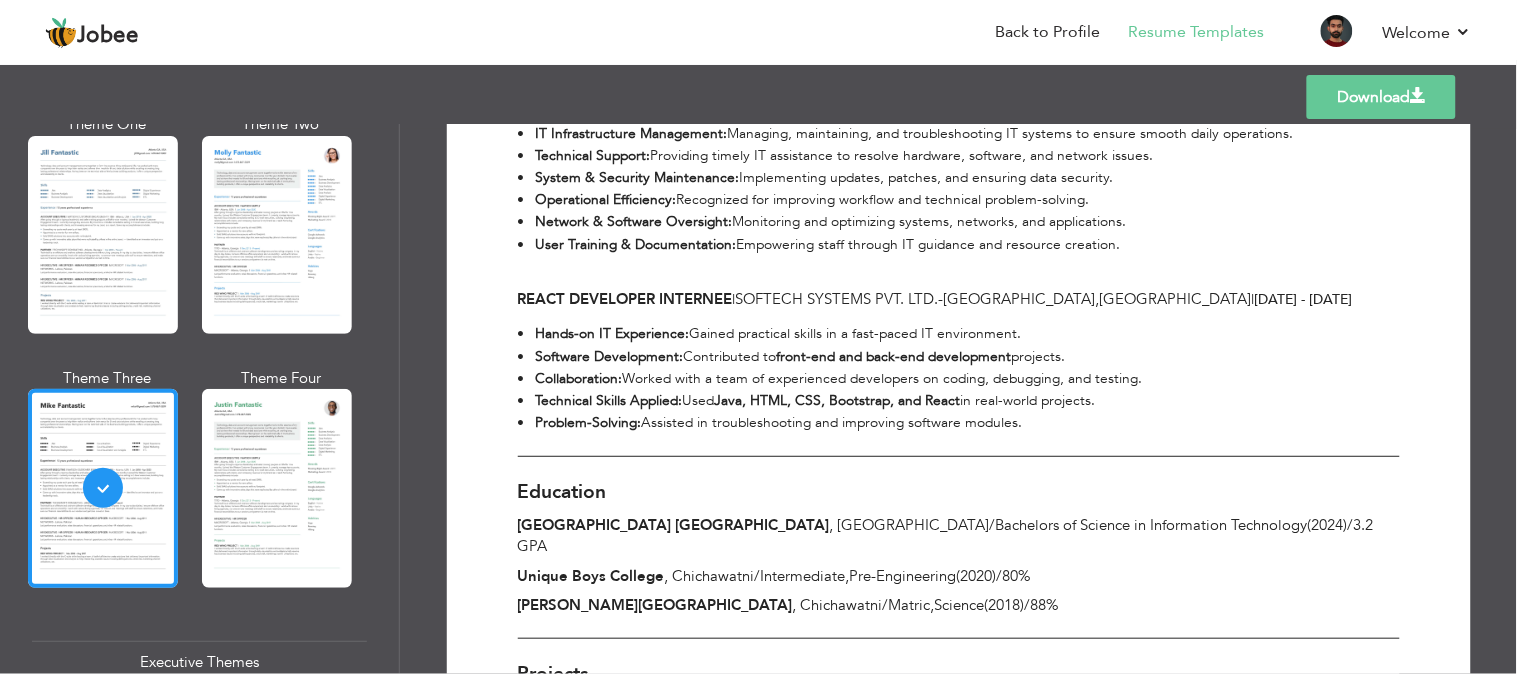 scroll, scrollTop: 1241, scrollLeft: 0, axis: vertical 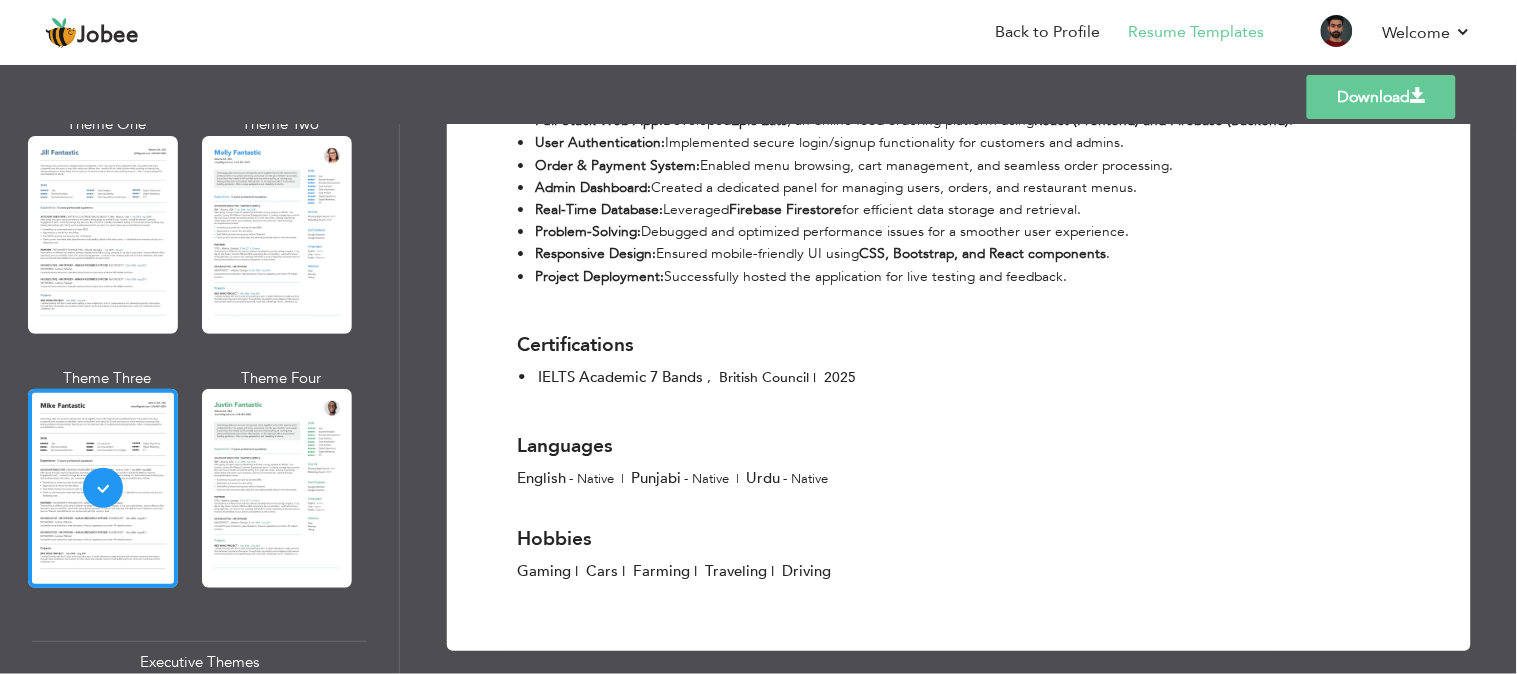 click on "Download" at bounding box center (1381, 97) 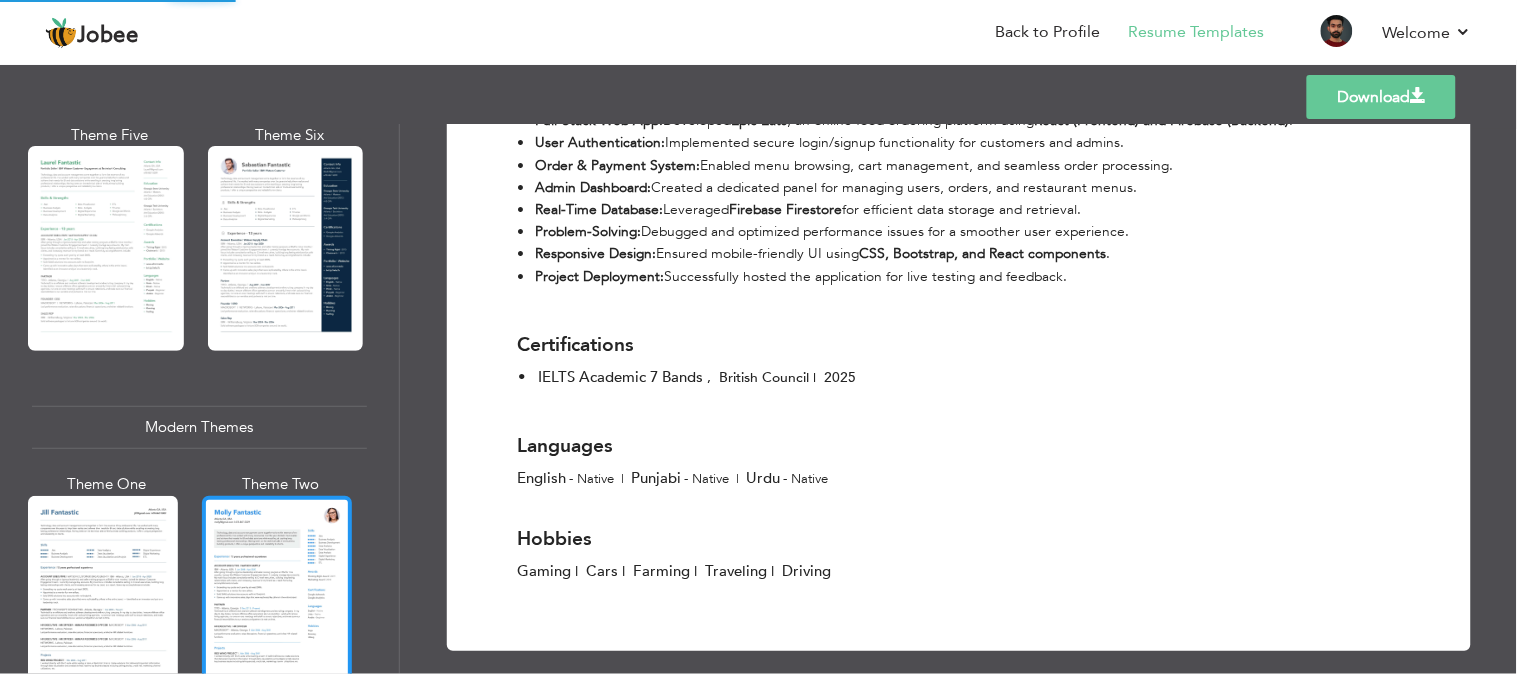 scroll, scrollTop: 501, scrollLeft: 0, axis: vertical 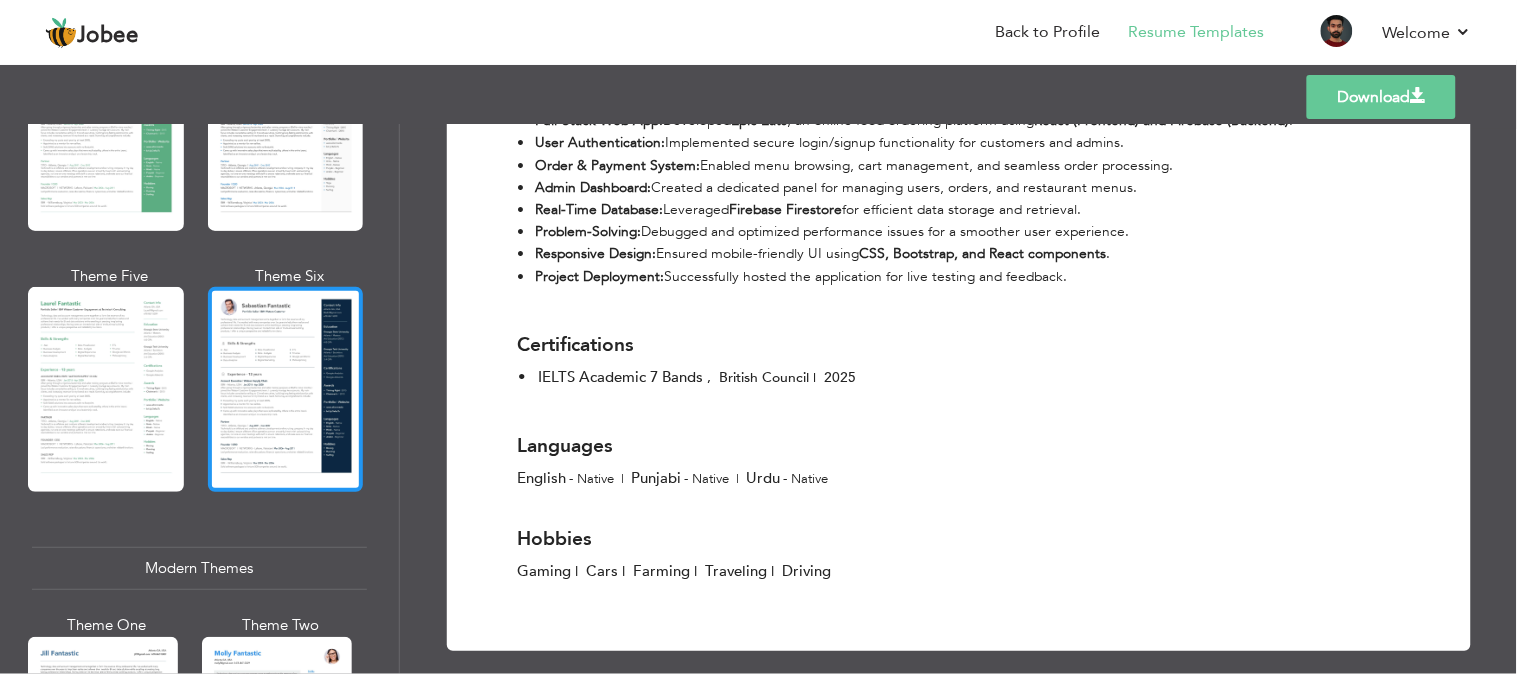 click at bounding box center [286, 389] 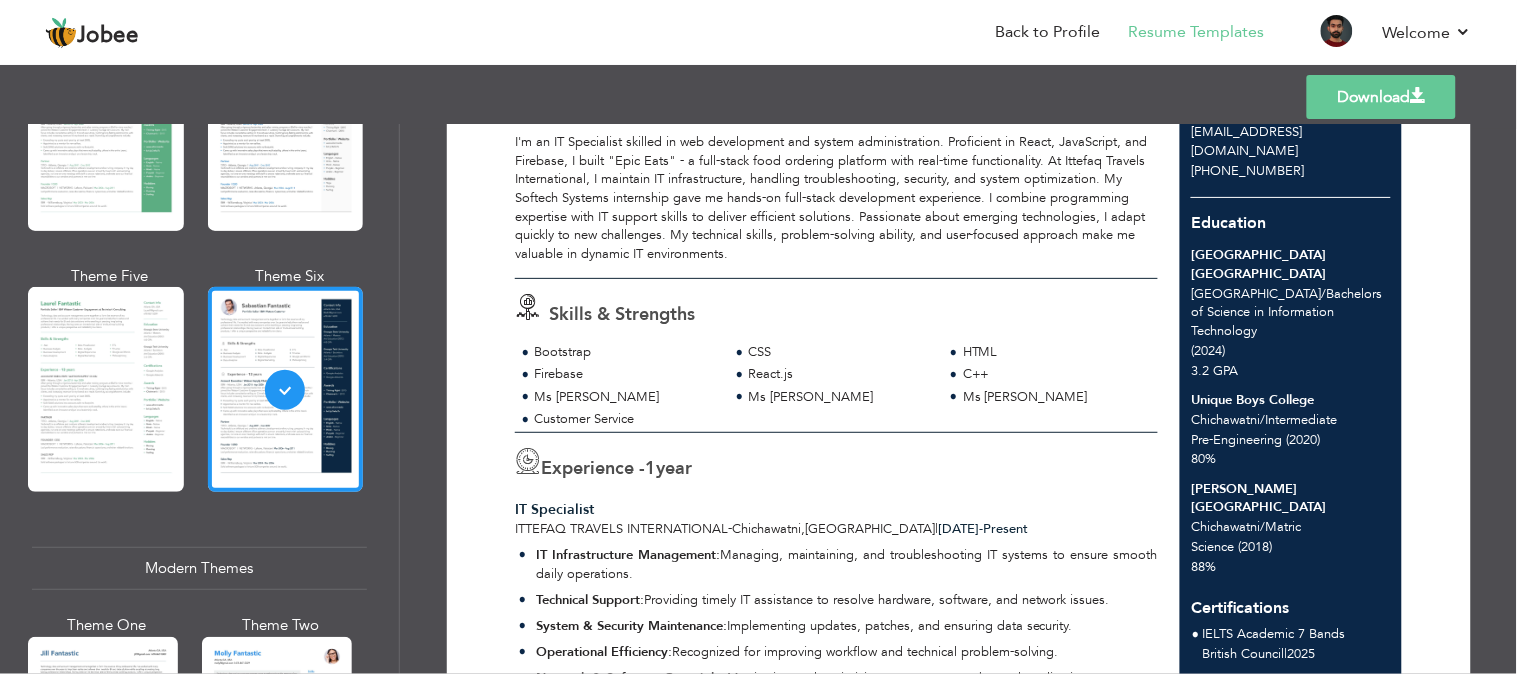 scroll, scrollTop: 0, scrollLeft: 0, axis: both 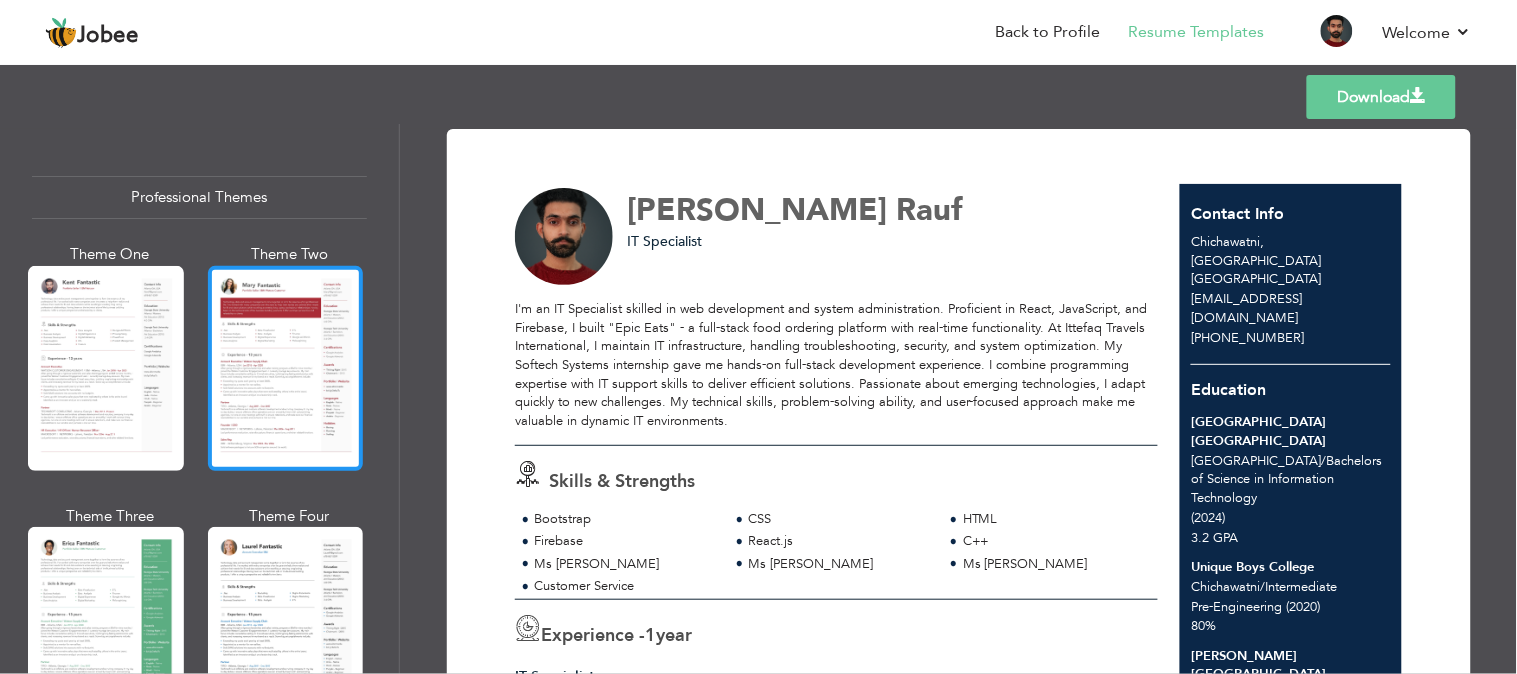 click at bounding box center (286, 368) 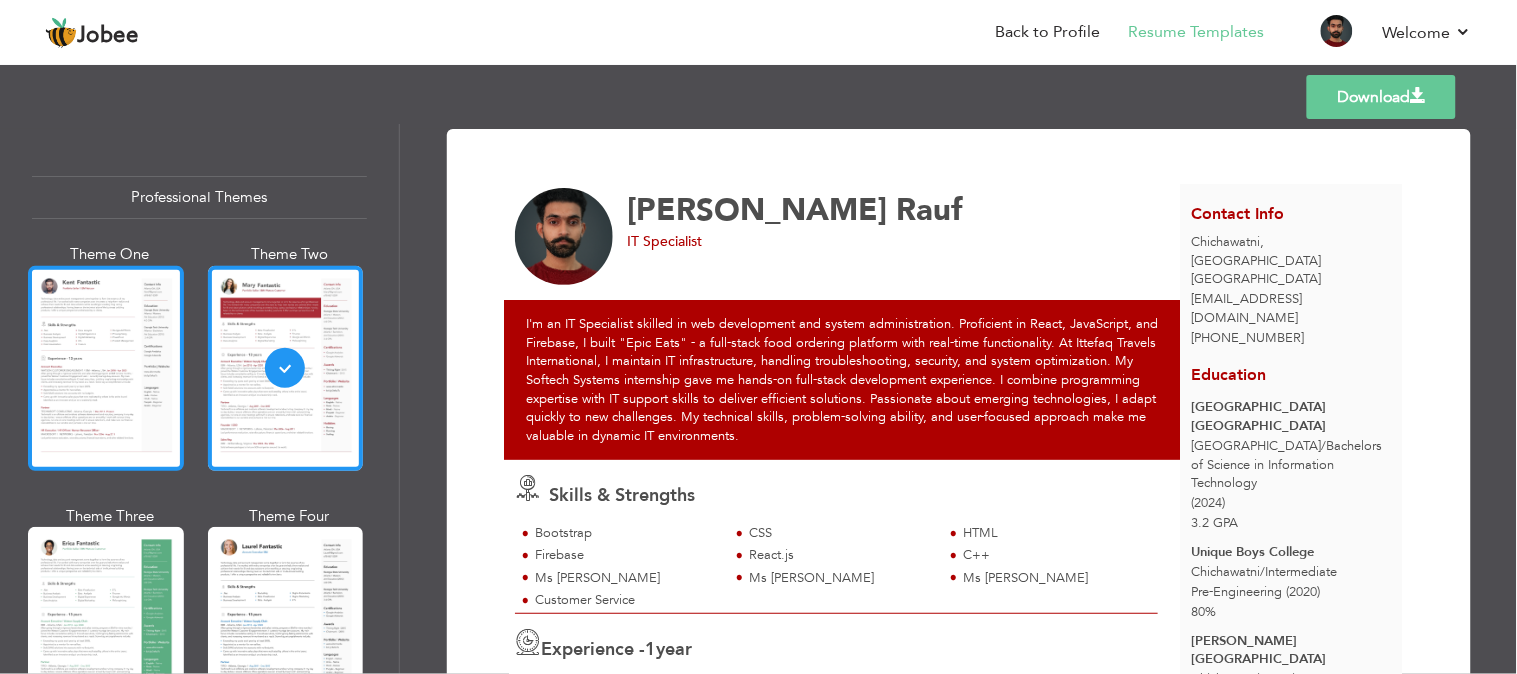 click at bounding box center (106, 368) 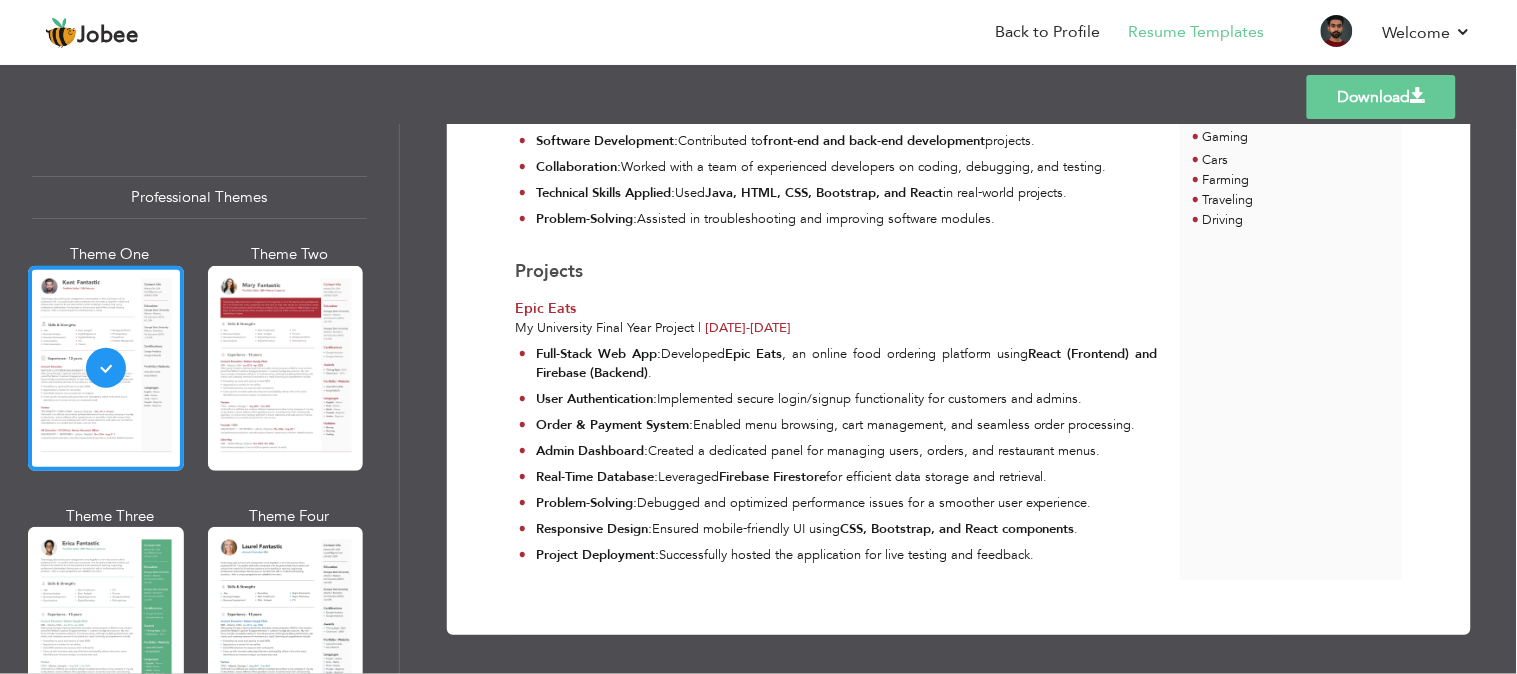 scroll, scrollTop: 0, scrollLeft: 0, axis: both 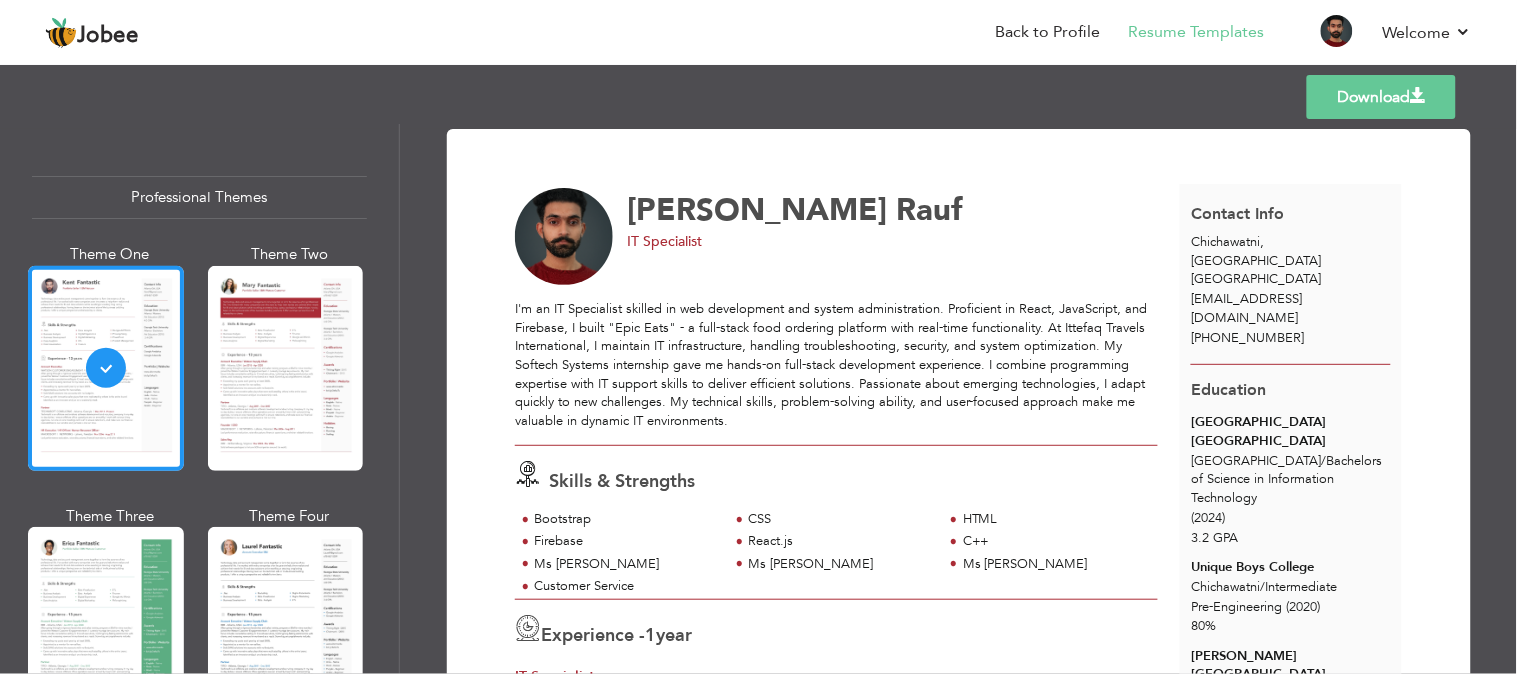 click on "Download" at bounding box center [1381, 97] 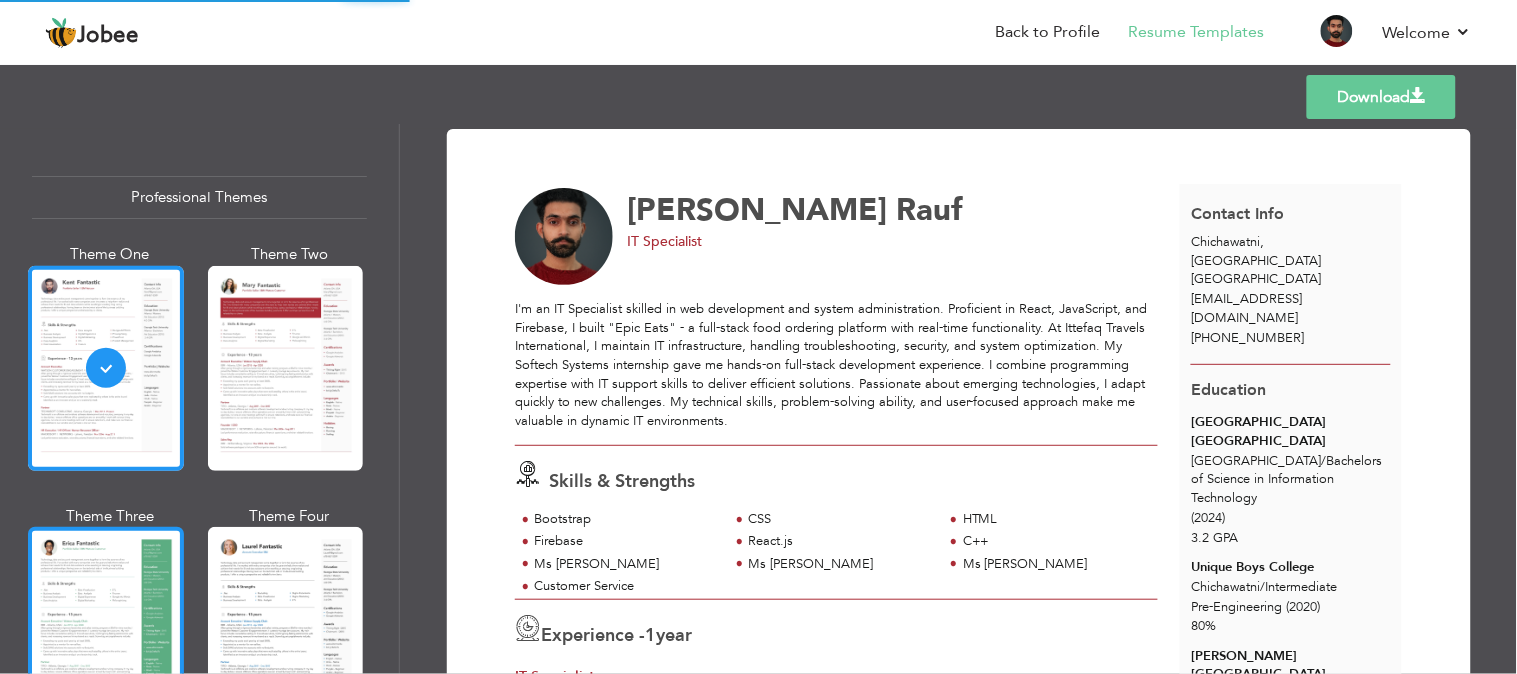 click at bounding box center [106, 629] 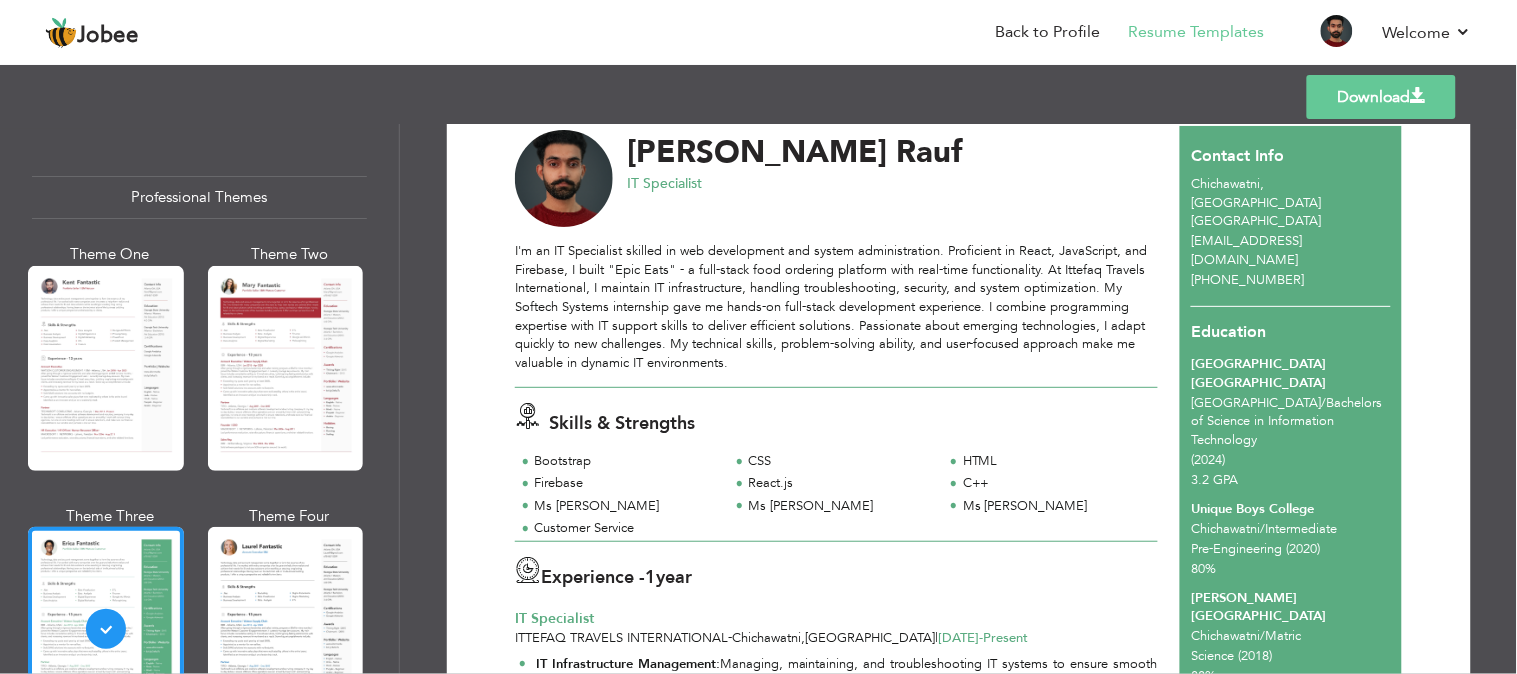 scroll, scrollTop: 0, scrollLeft: 0, axis: both 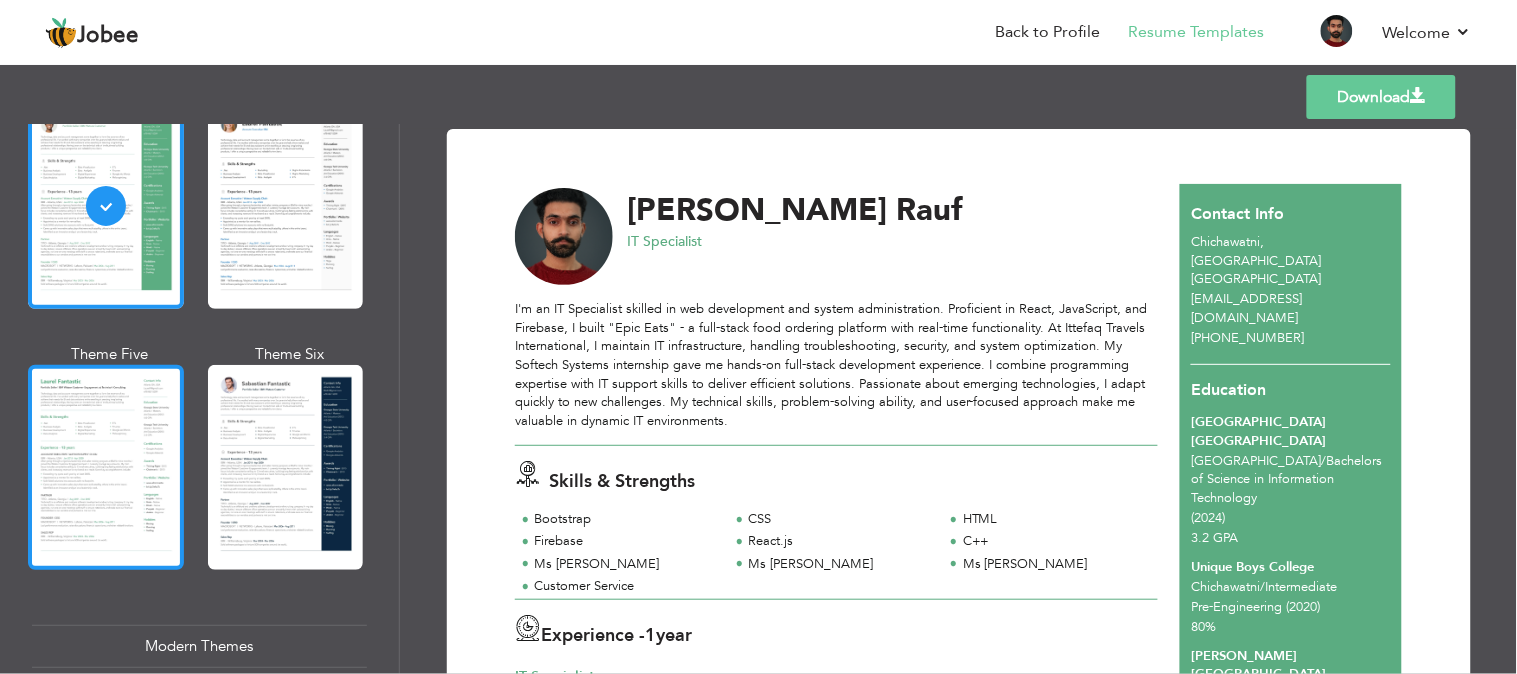 click at bounding box center (106, 467) 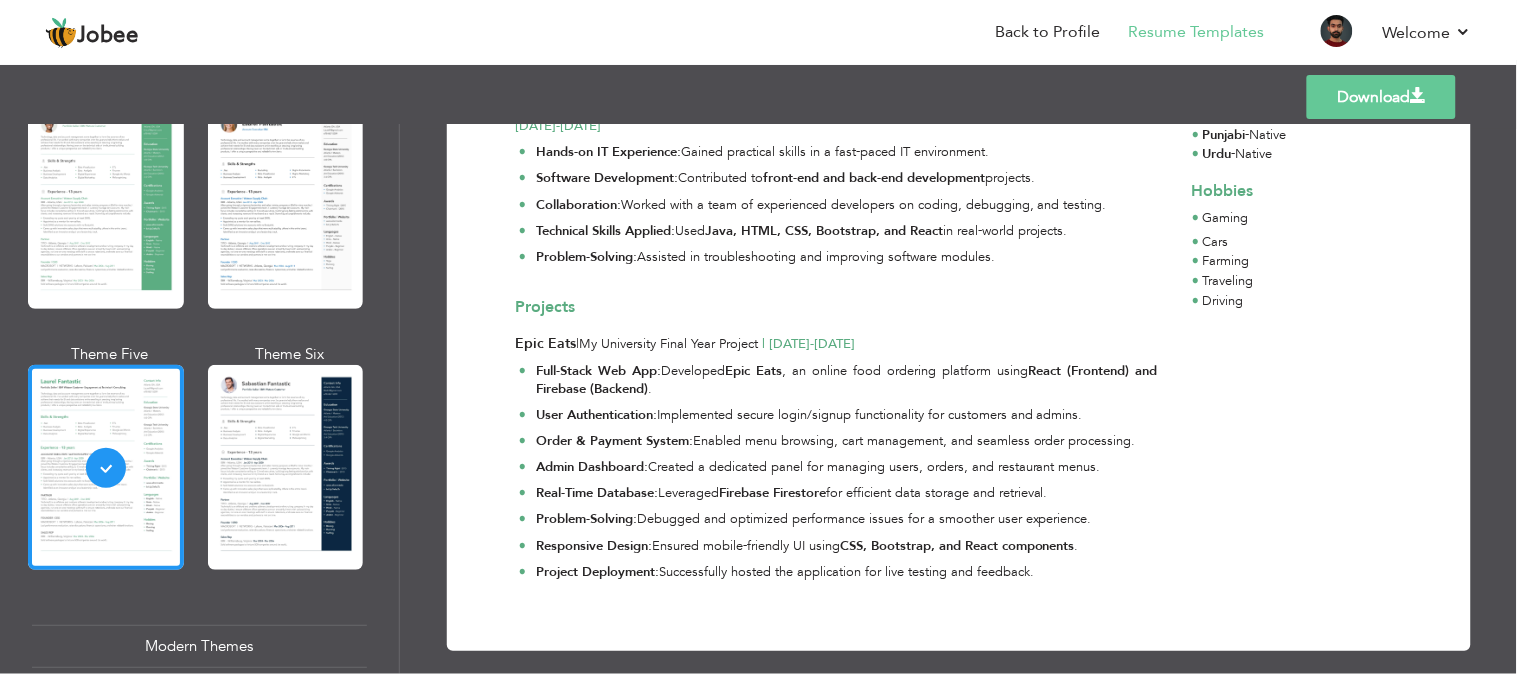 scroll, scrollTop: 0, scrollLeft: 0, axis: both 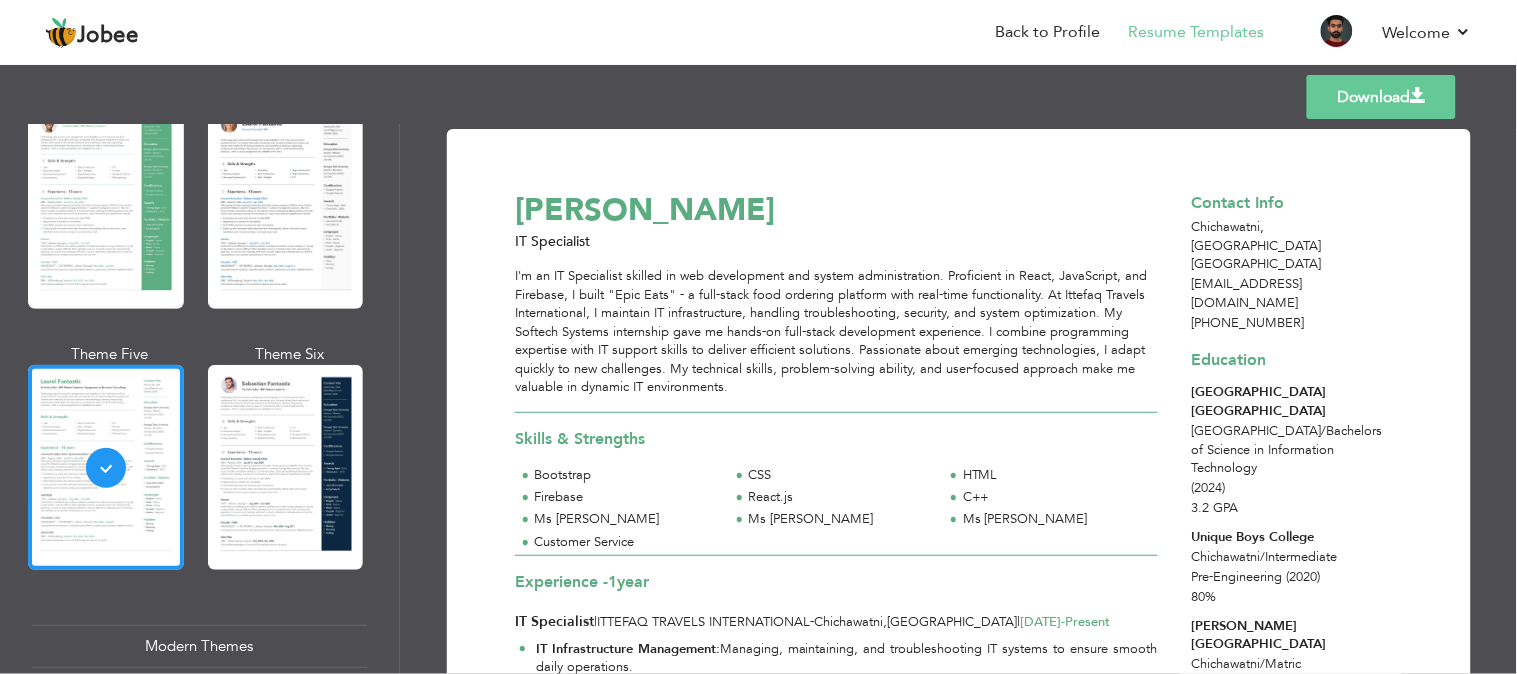 click on "Download" at bounding box center (1381, 97) 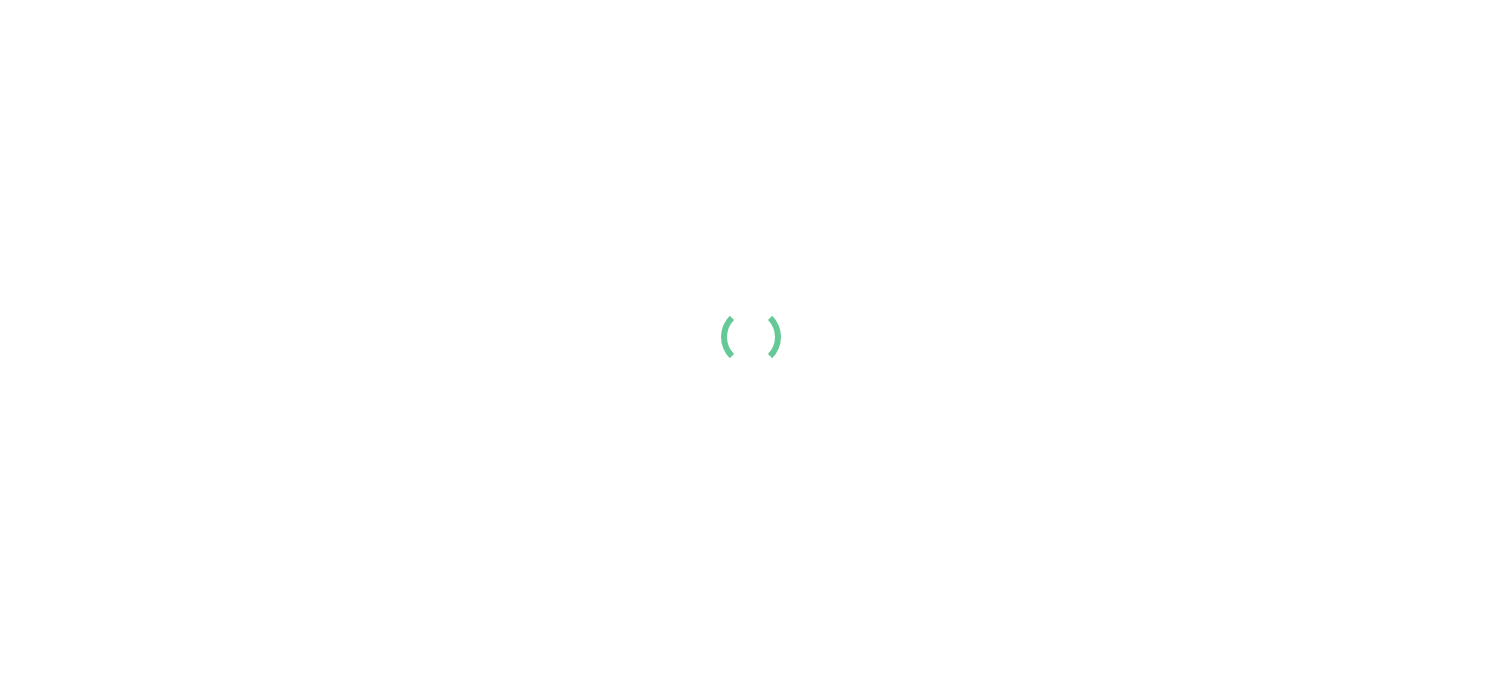 scroll, scrollTop: 0, scrollLeft: 0, axis: both 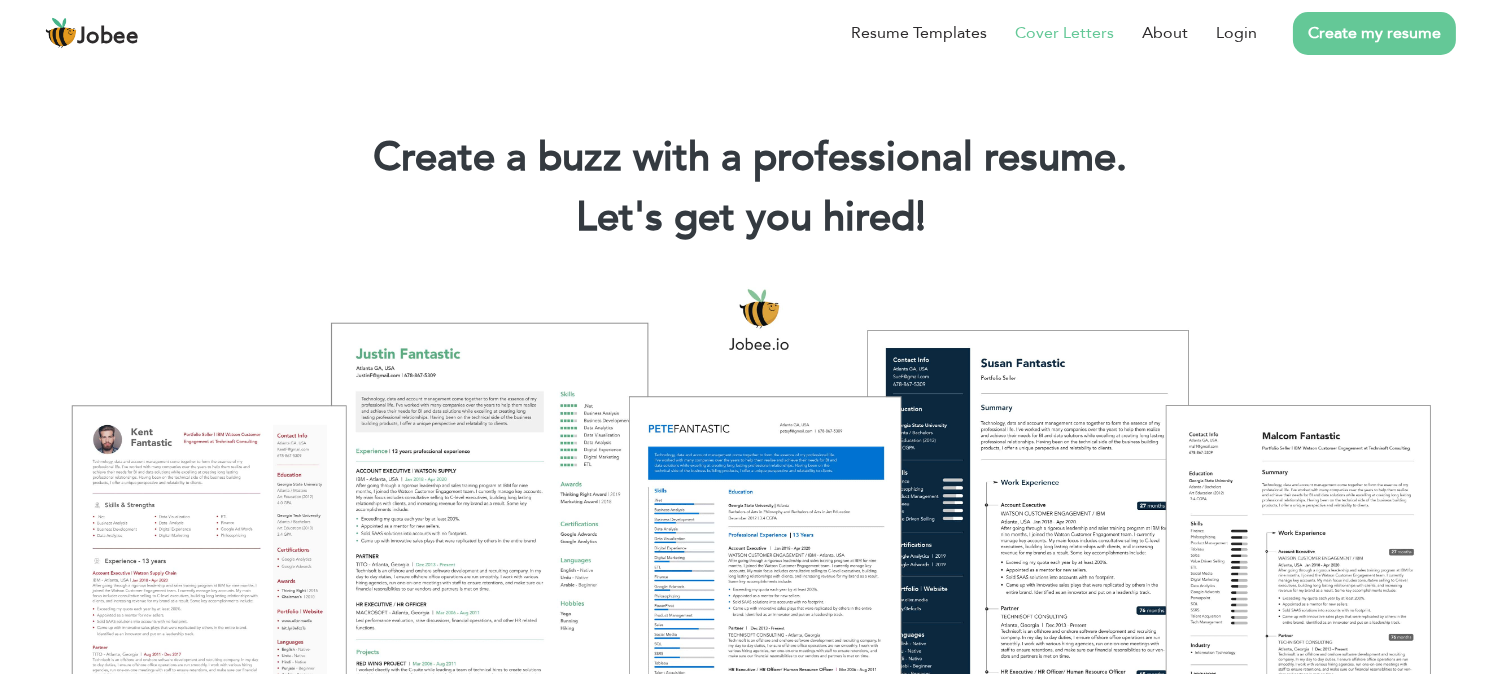 click on "Cover Letters" at bounding box center [1064, 33] 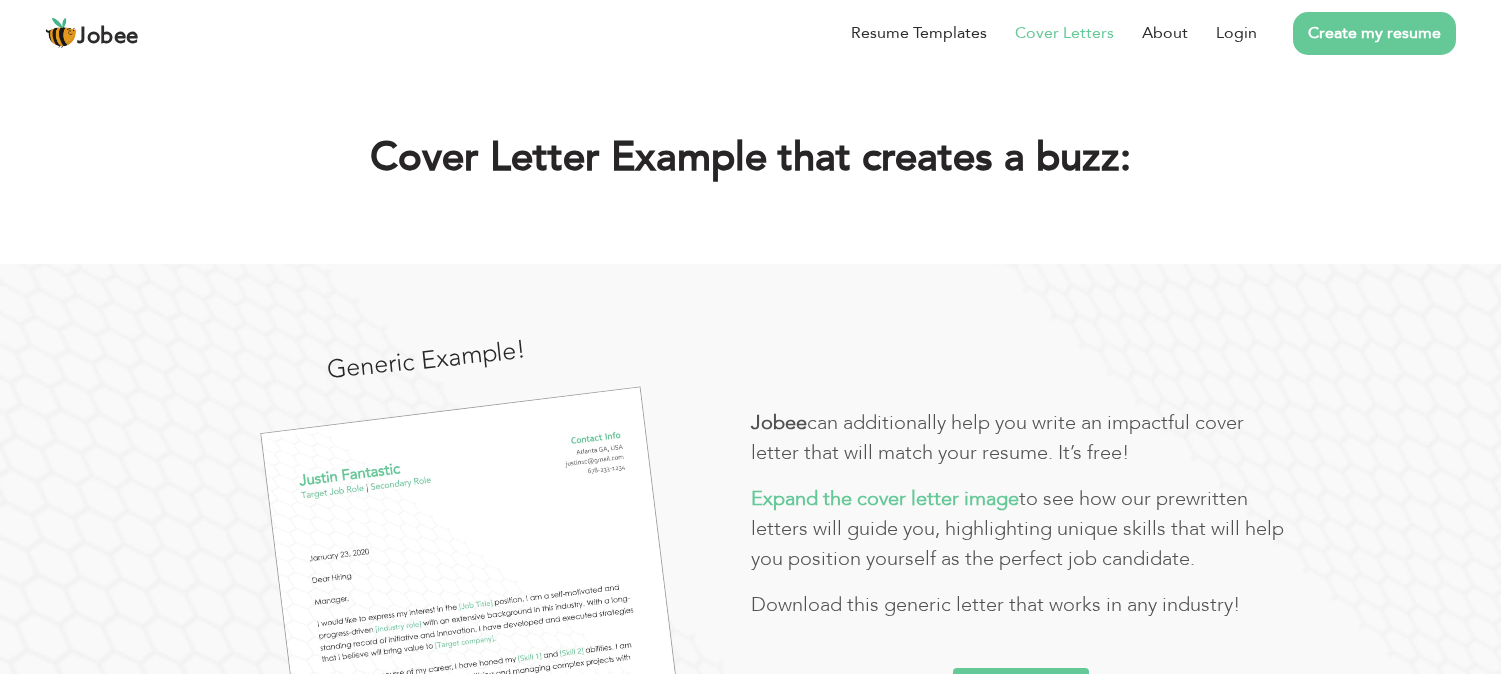scroll, scrollTop: 0, scrollLeft: 0, axis: both 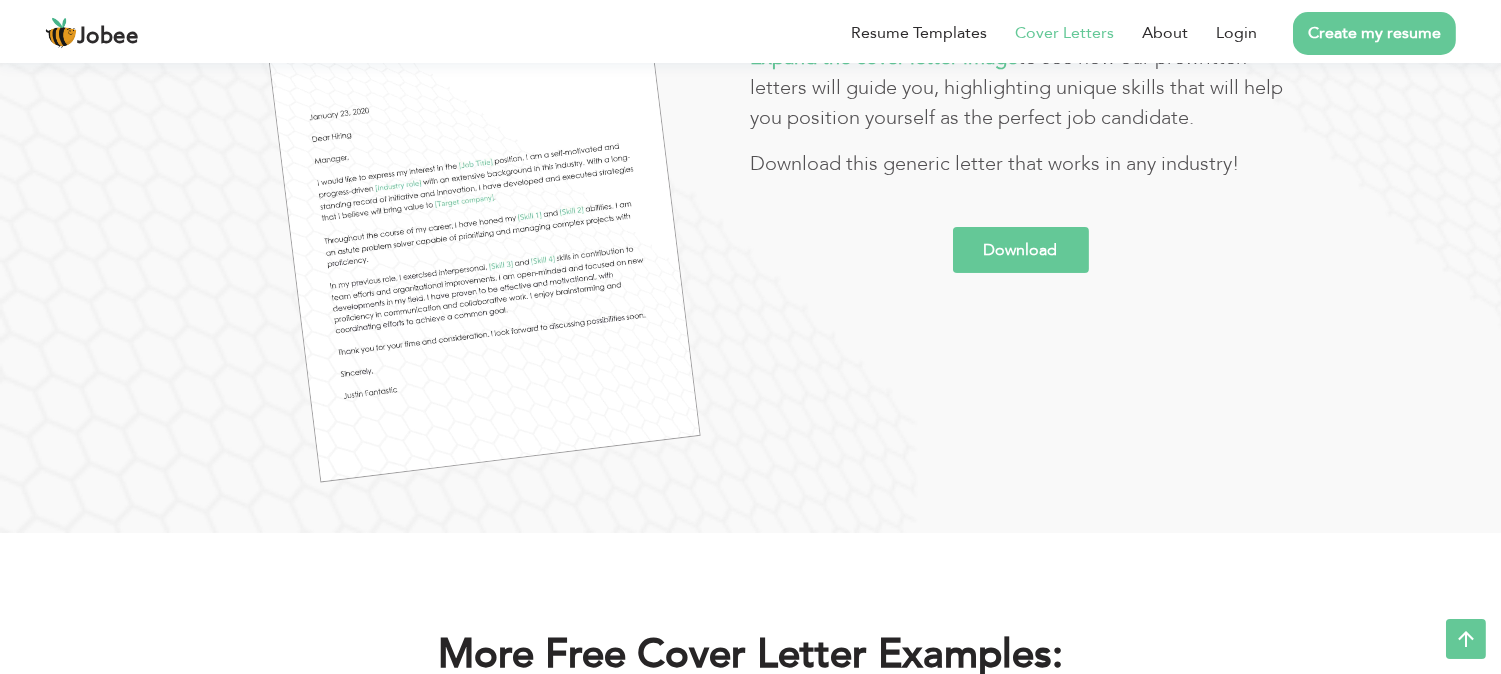 click on "Download" at bounding box center [1021, 250] 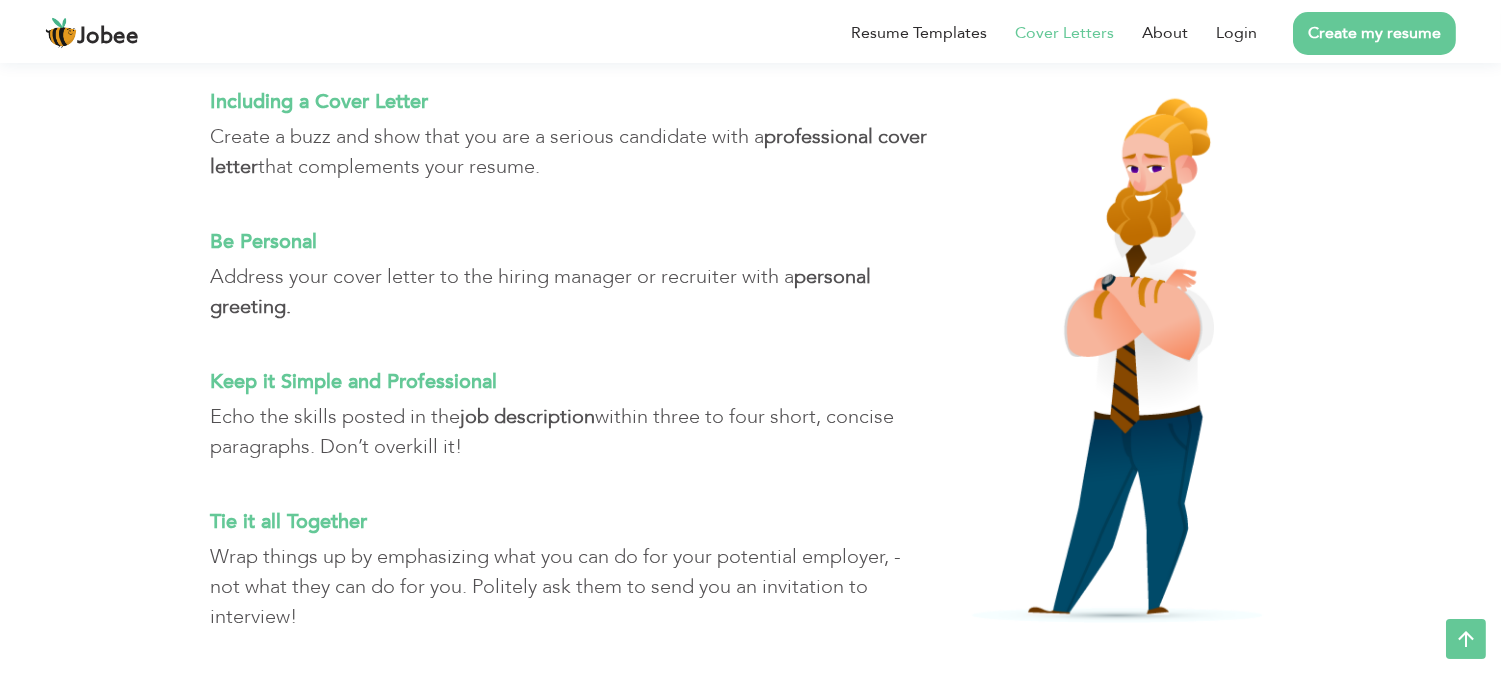 scroll, scrollTop: 2065, scrollLeft: 0, axis: vertical 